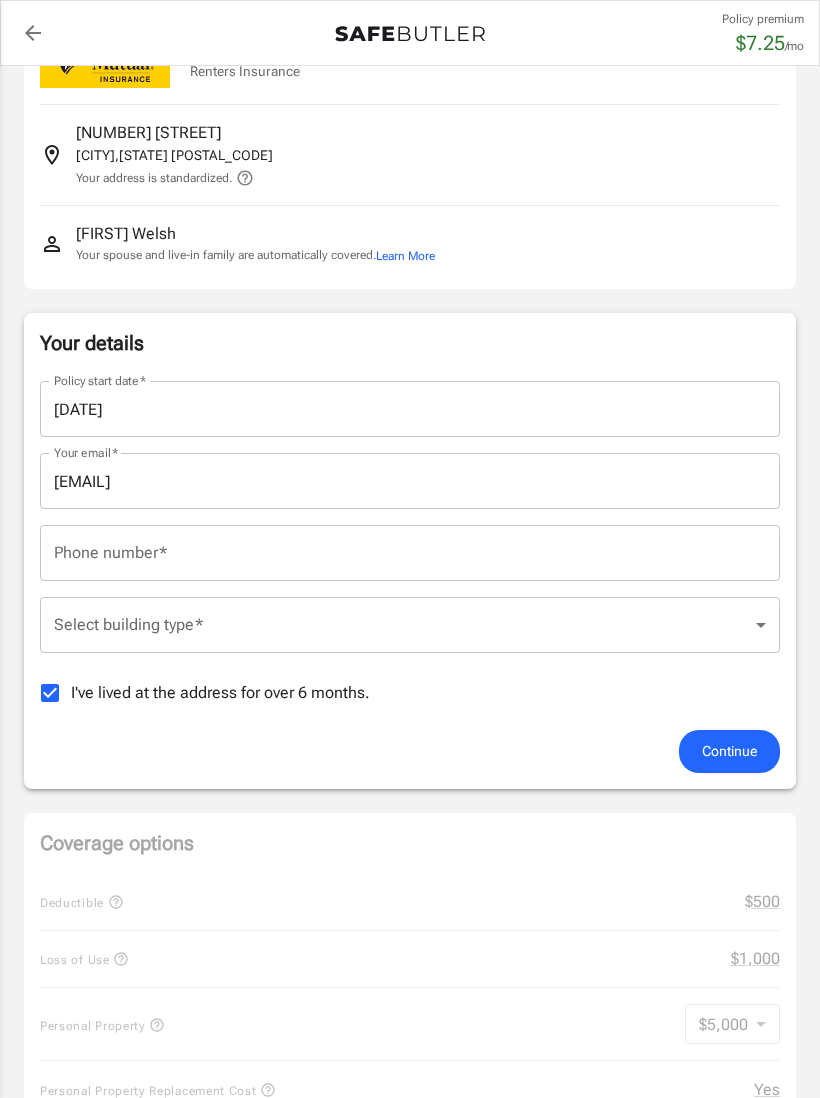 scroll, scrollTop: 0, scrollLeft: 0, axis: both 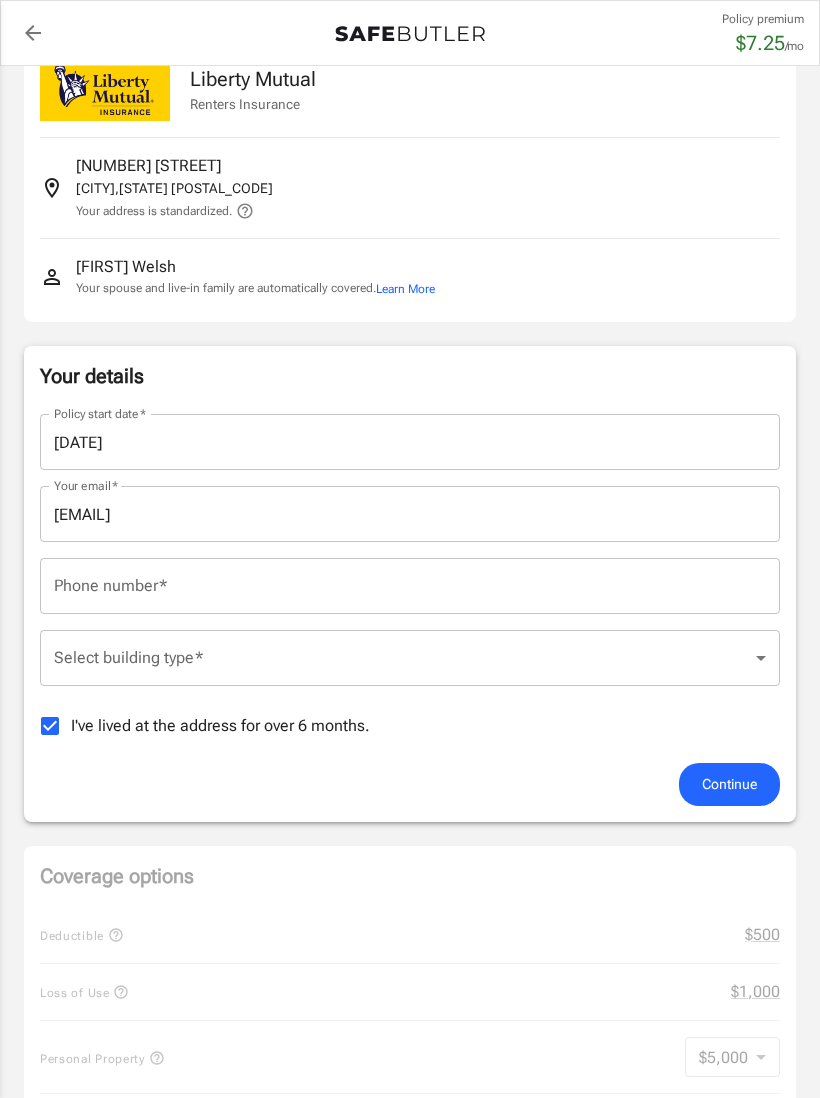click on "Phone number   *" at bounding box center [410, 586] 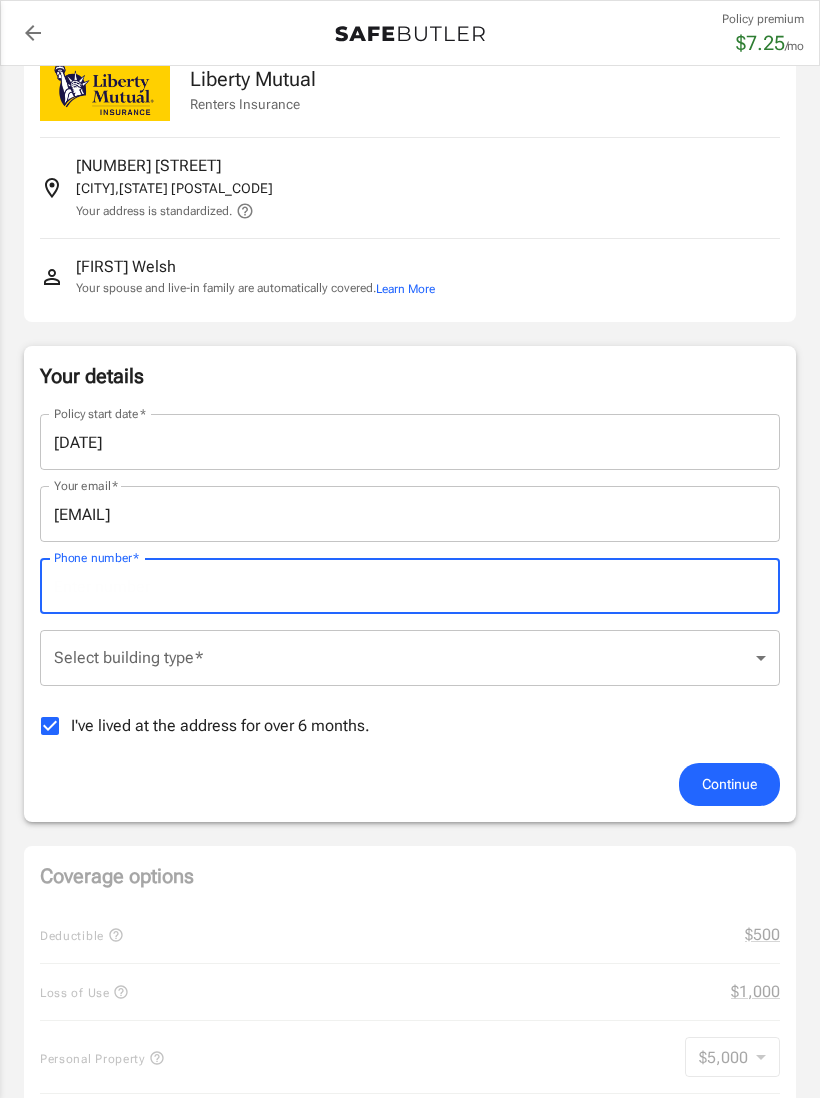 scroll, scrollTop: 51, scrollLeft: 0, axis: vertical 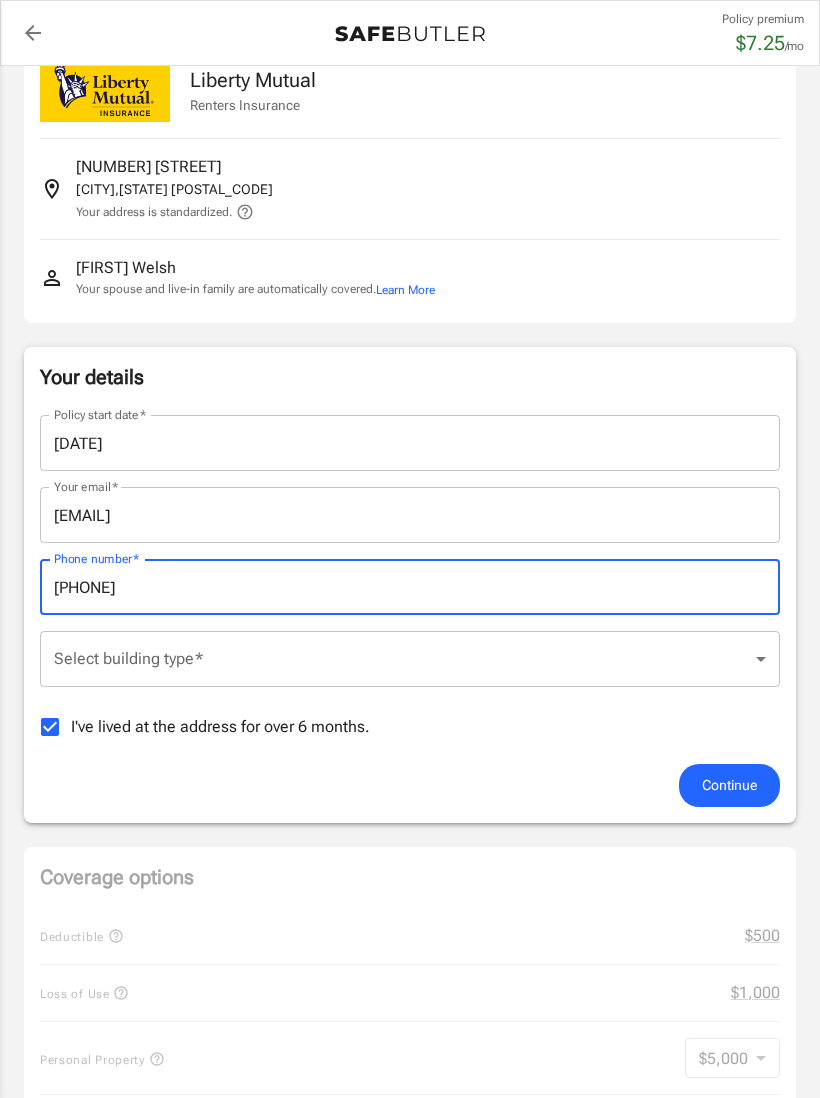 type on "[PHONE]" 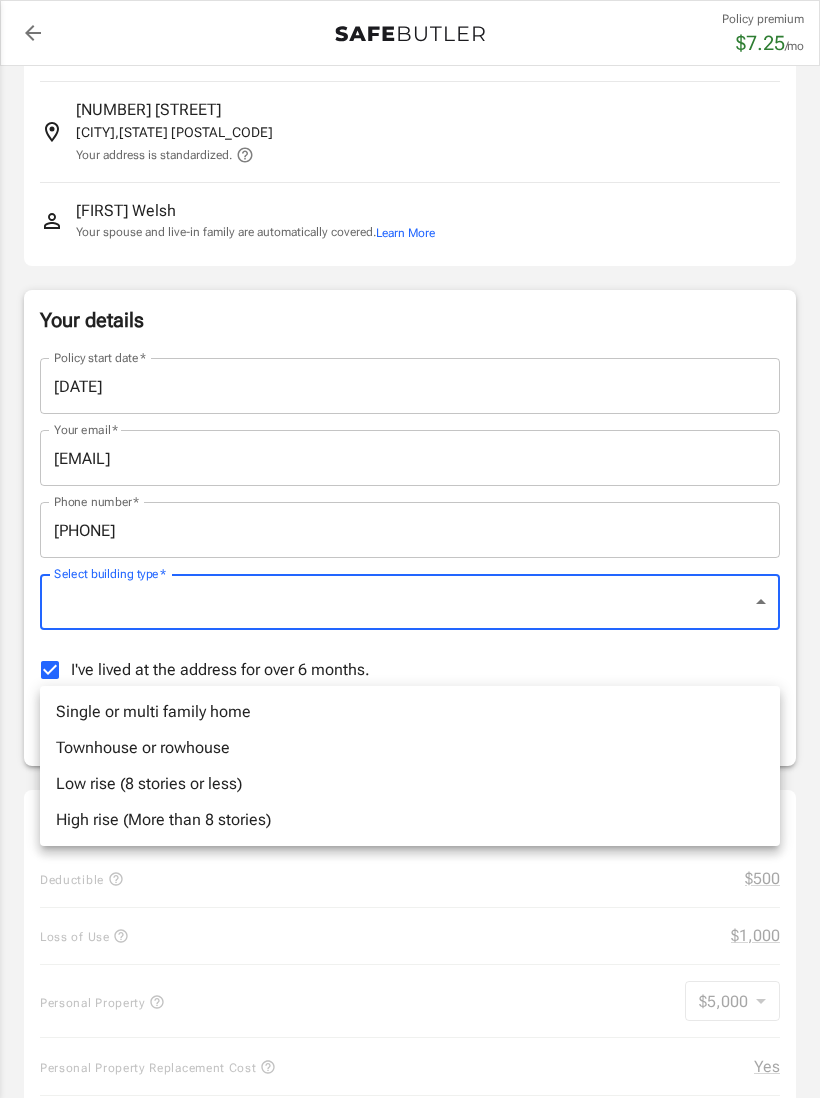 scroll, scrollTop: 106, scrollLeft: 0, axis: vertical 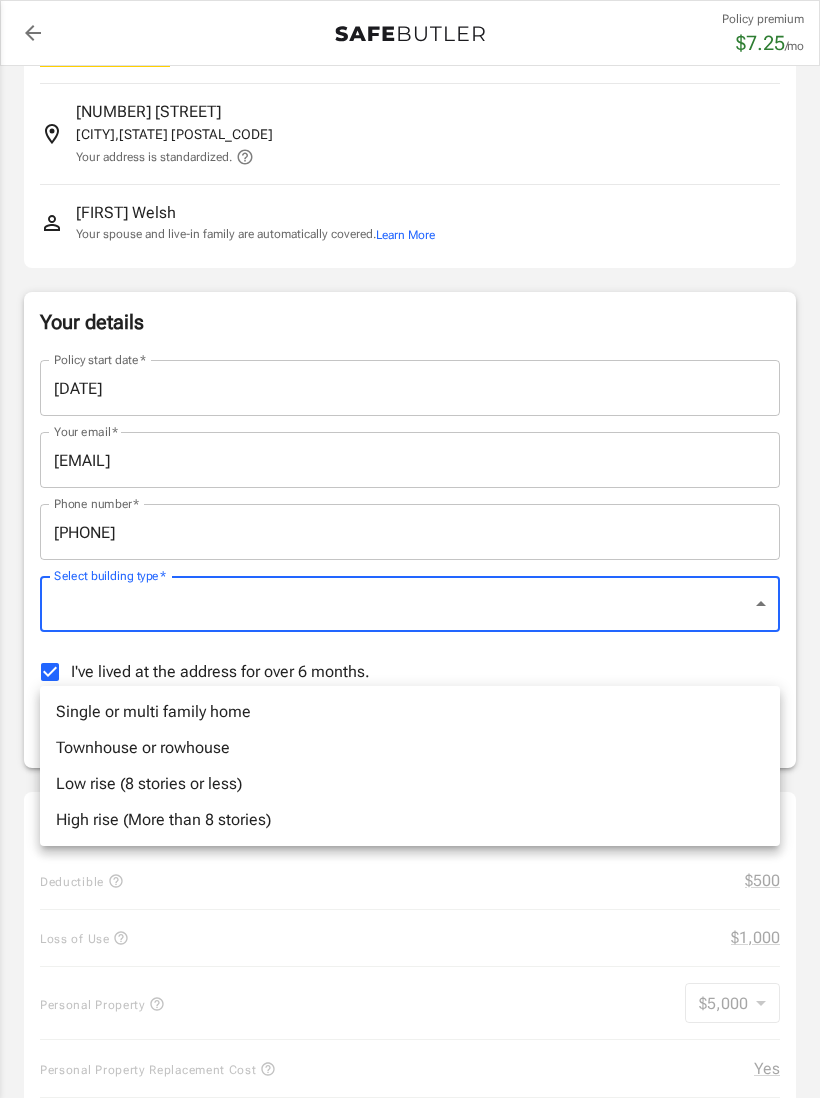click on "Low rise (8 stories or less)" at bounding box center [410, 784] 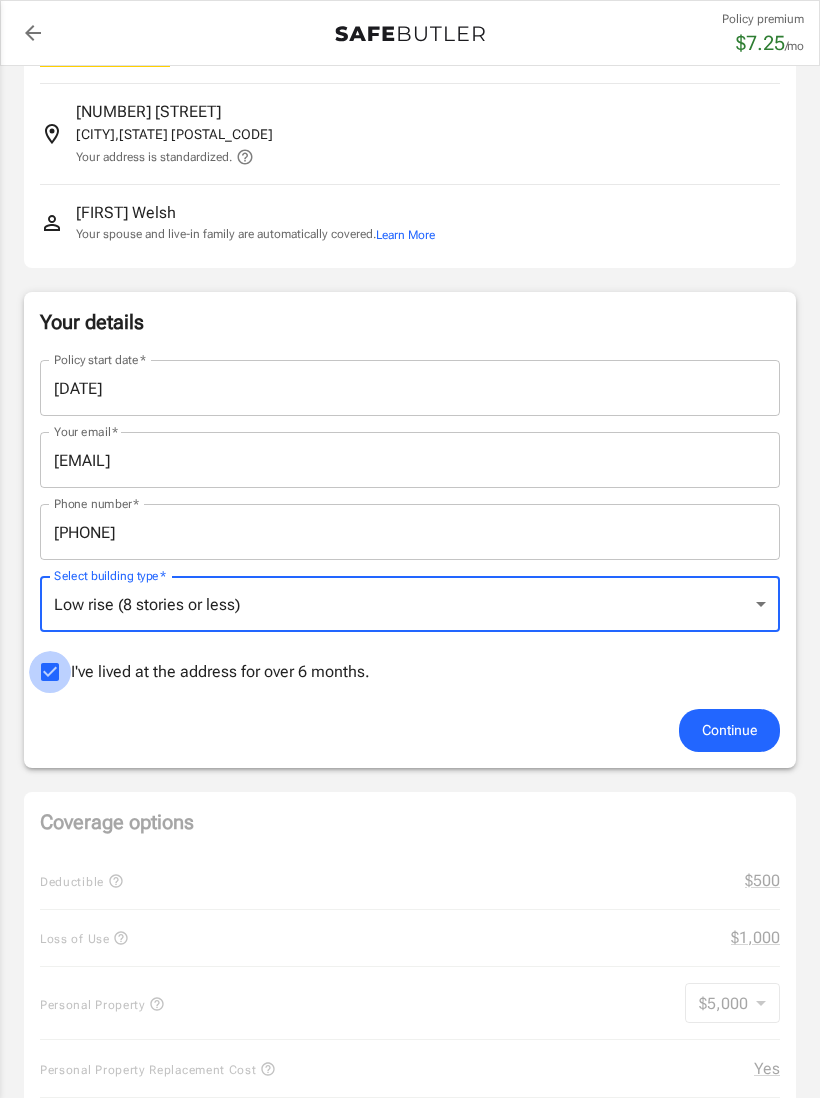 click on "I've lived at the address for over 6 months." at bounding box center [50, 672] 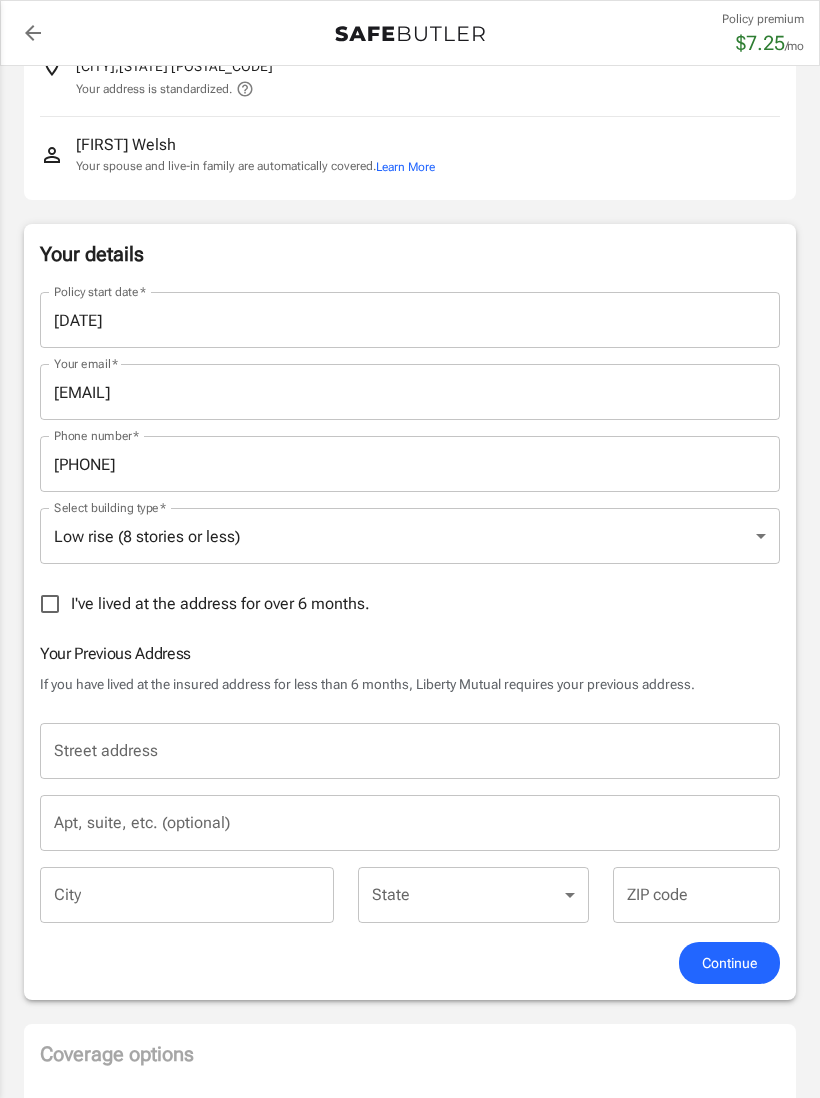 click on "Street address Street address" at bounding box center [410, 751] 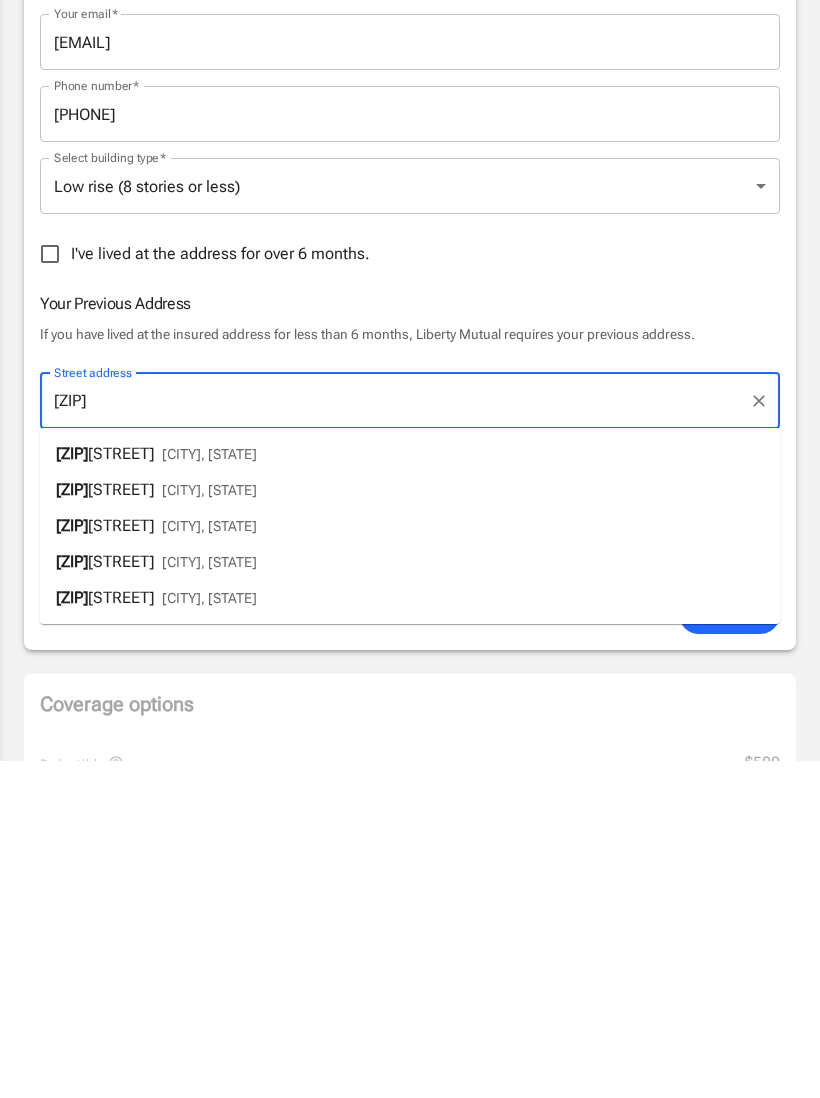 type on "29648" 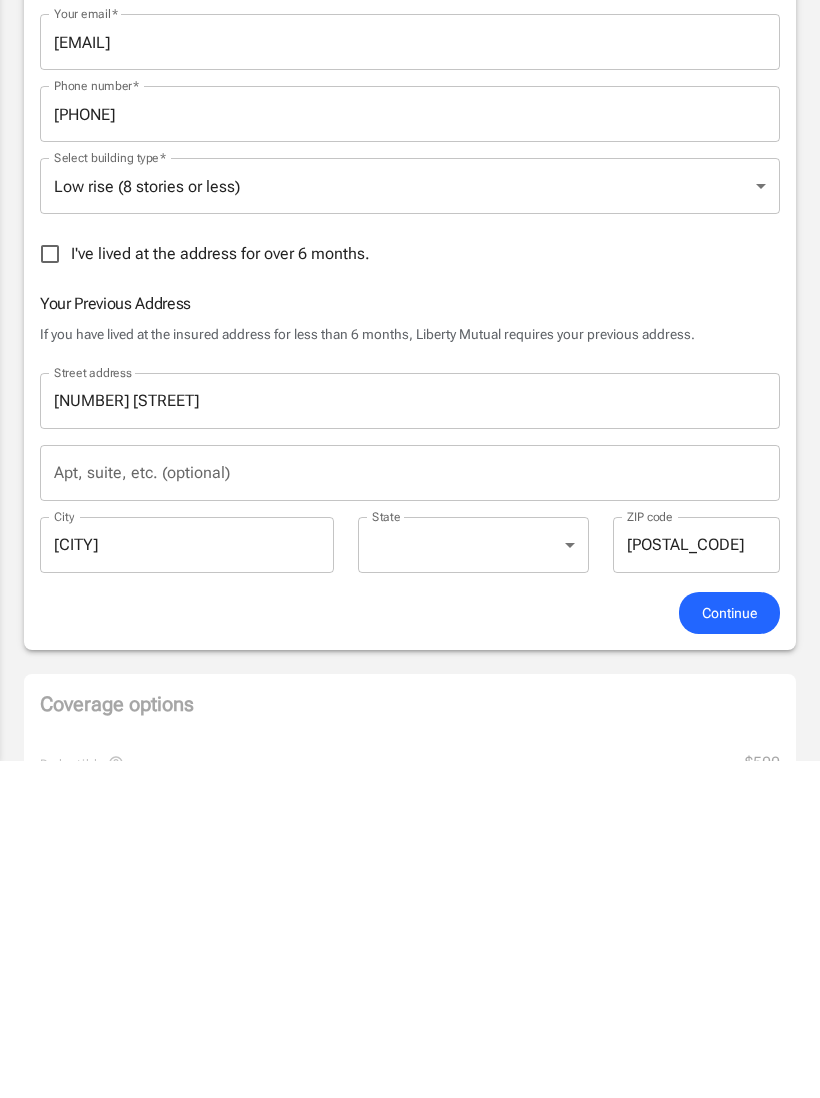 scroll, scrollTop: 525, scrollLeft: 0, axis: vertical 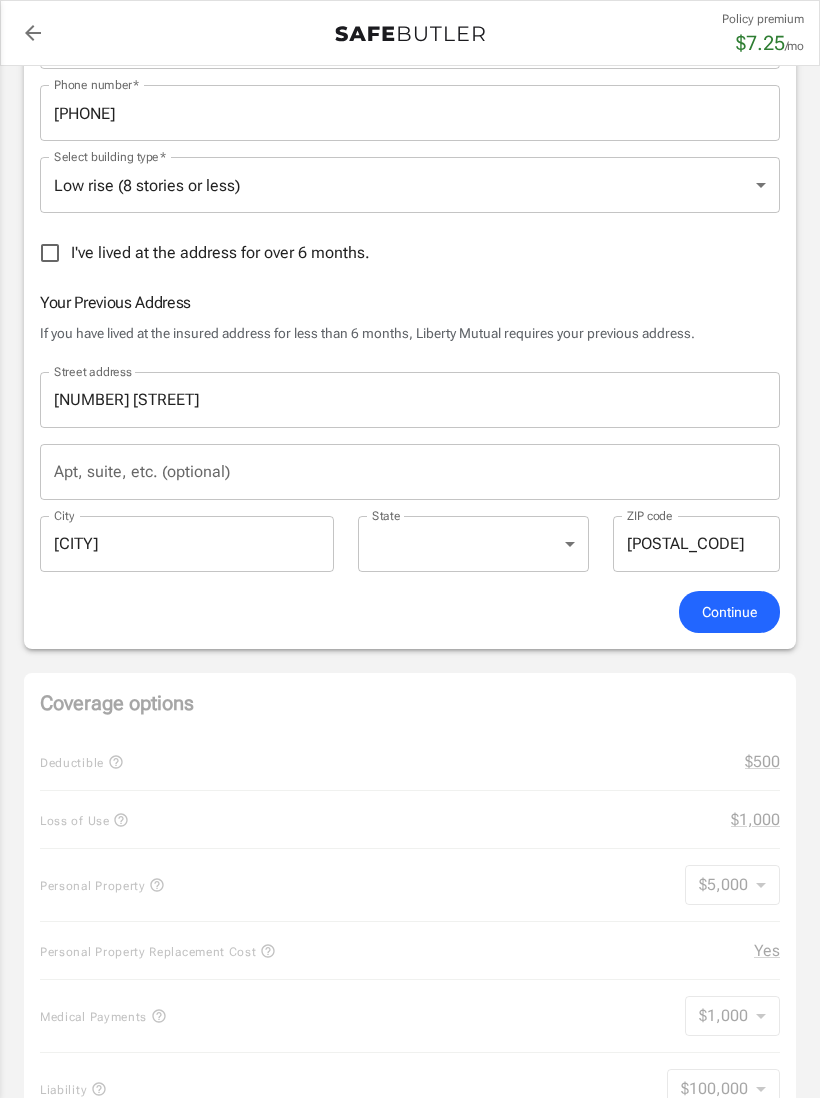 click on "Continue" at bounding box center [729, 612] 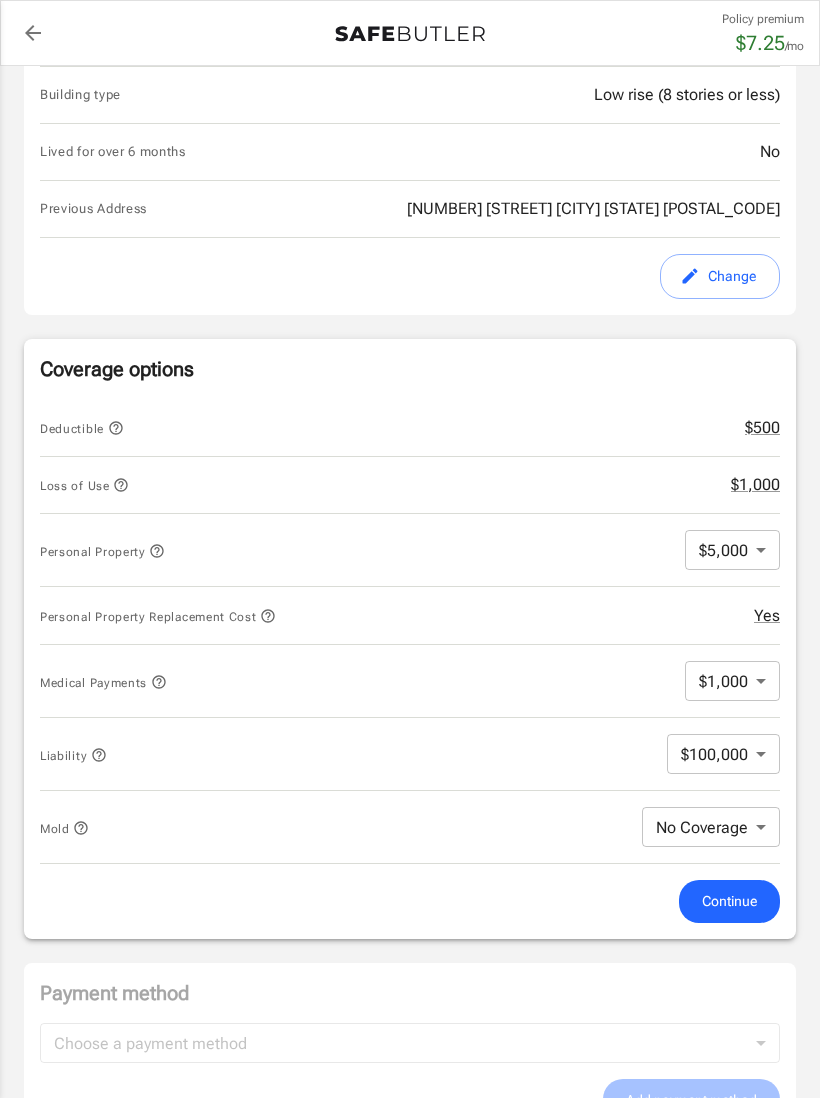 scroll, scrollTop: 605, scrollLeft: 0, axis: vertical 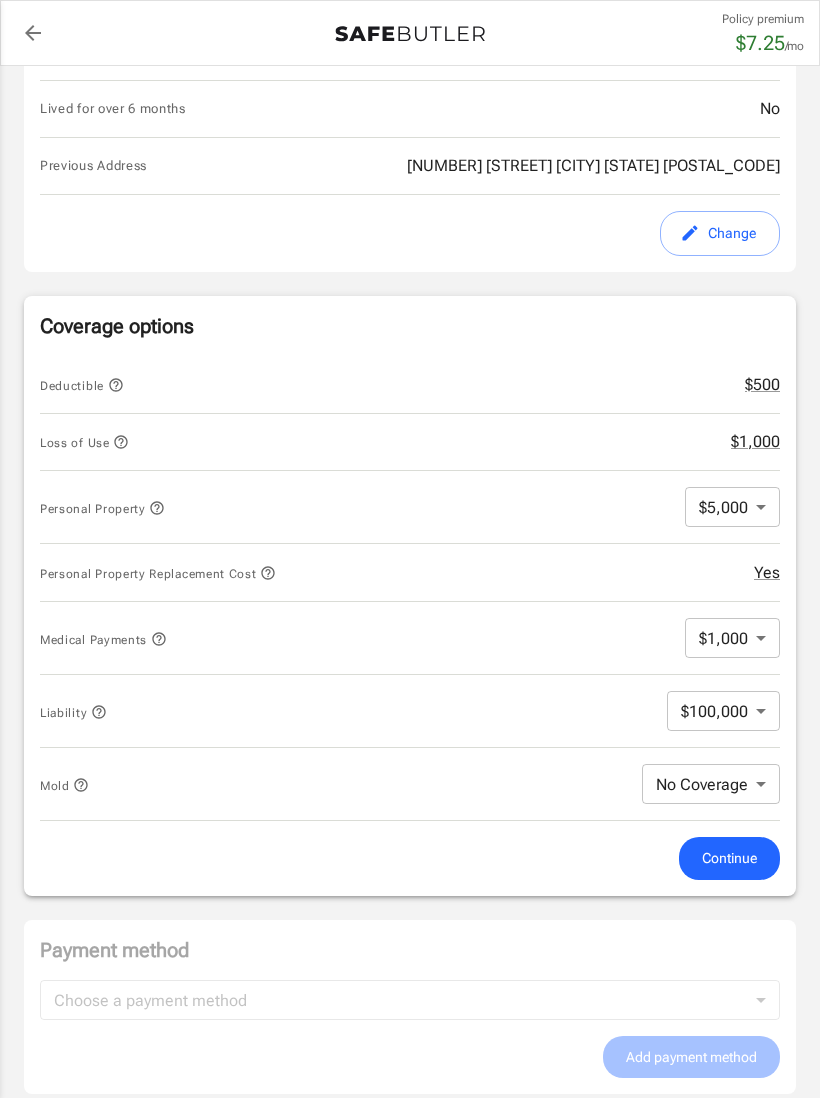 click on "Policy premium $ 7.25 /mo Liberty Mutual Renters Insurance 1020 CURRIE ST 109   FORT WORTH ,  TX   76107 Your address is standardized. Evencia   Welsh Your spouse and live-in family are automatically covered.  Learn More Your details Policy start date Jul 08, 2025 Email evenciaw@gmail.com Phone 7605771723 Building type Low rise (8 stories or less) Lived for over 6 months No Previous Address 29648 Camarillo Court Barstow CA 92311 Change Coverage options Deductible   $500 Loss of Use   $1,000 Personal Property   $5,000 5000 ​ Personal Property Replacement Cost   Yes Medical Payments   $1,000 1000 ​ Liability   $100,000 100000 ​ Mold   No Coverage No Coverage ​ Continue Payment method Choose a payment method ​ Choose a payment method Add payment method Optional settings Add landlord as interested party Order summary Insurance provider Product Renters Insurance Policy premium $7.25 /mo. Online purchase discount applied. Payment frequency Today's Due" at bounding box center (410, 684) 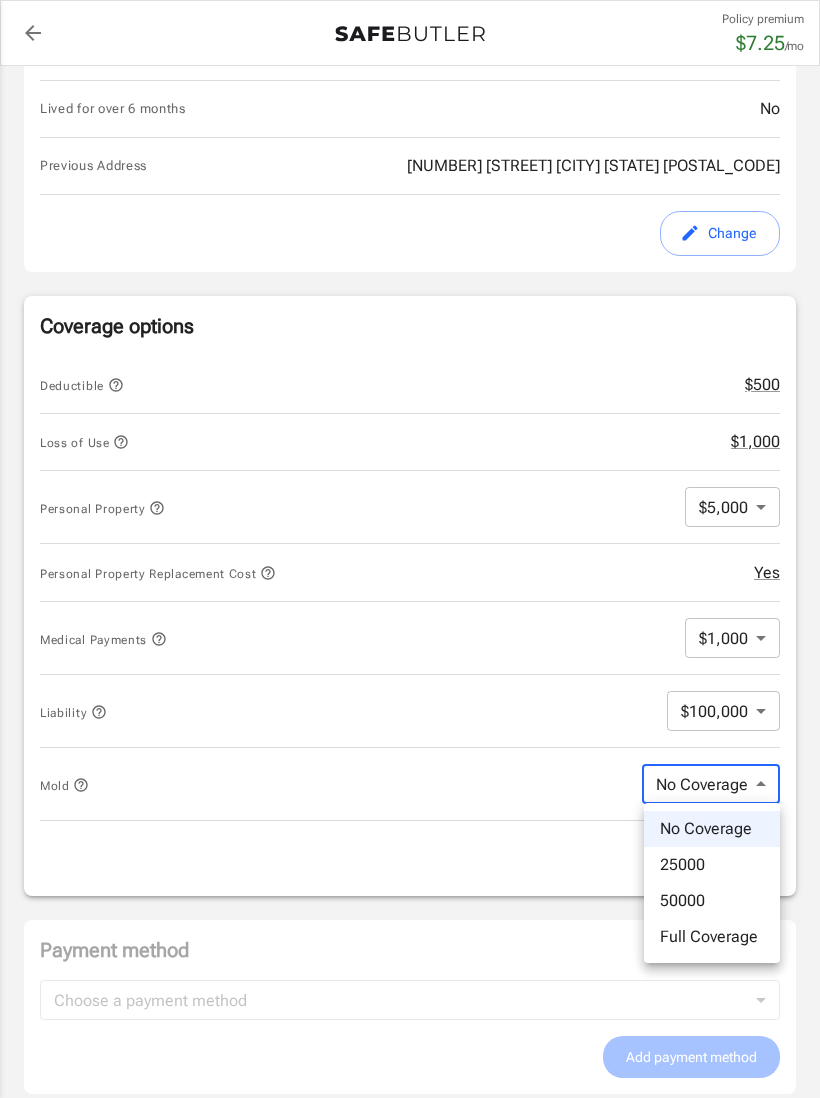 click on "[PRICE]" at bounding box center (712, 865) 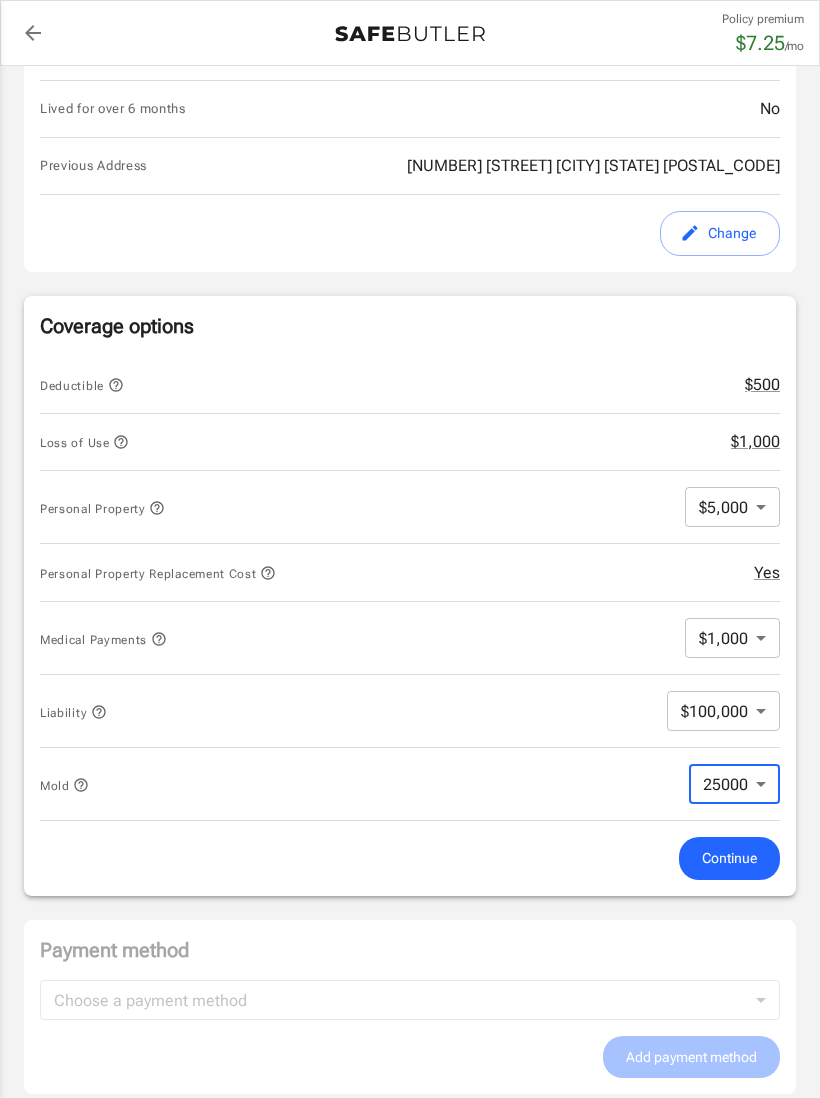 click on "Continue" at bounding box center [729, 858] 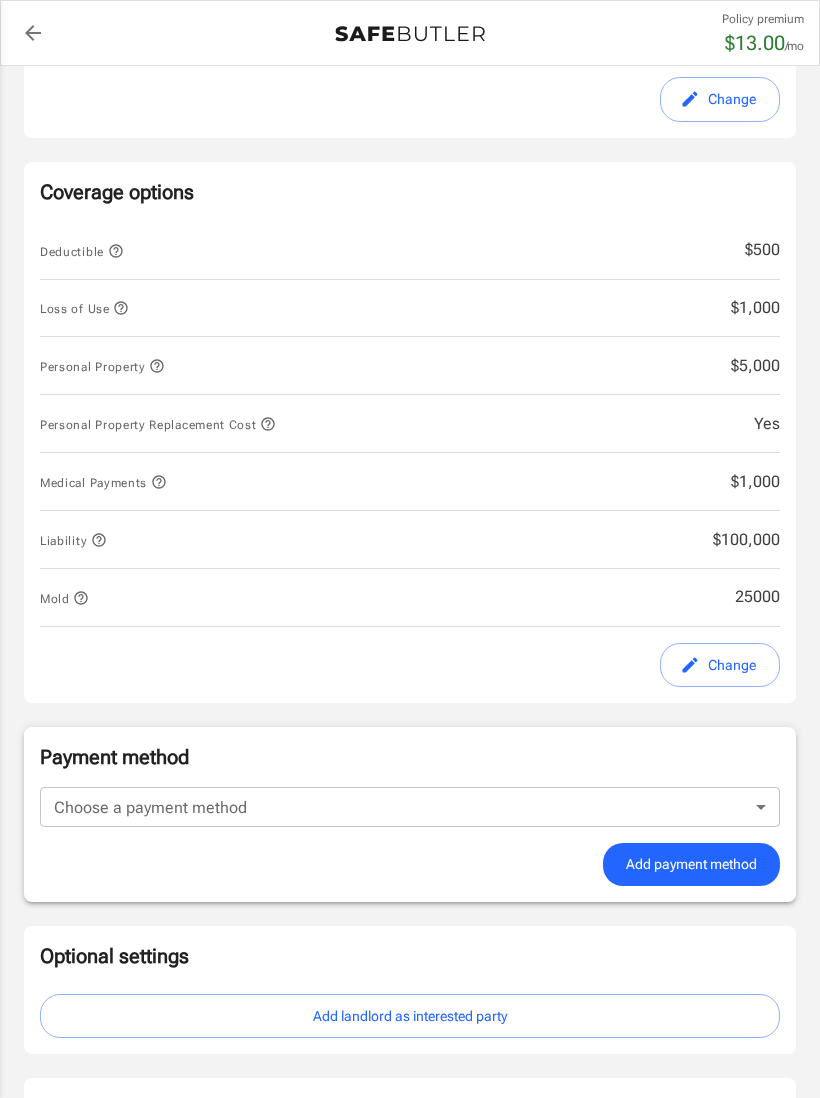 scroll, scrollTop: 735, scrollLeft: 0, axis: vertical 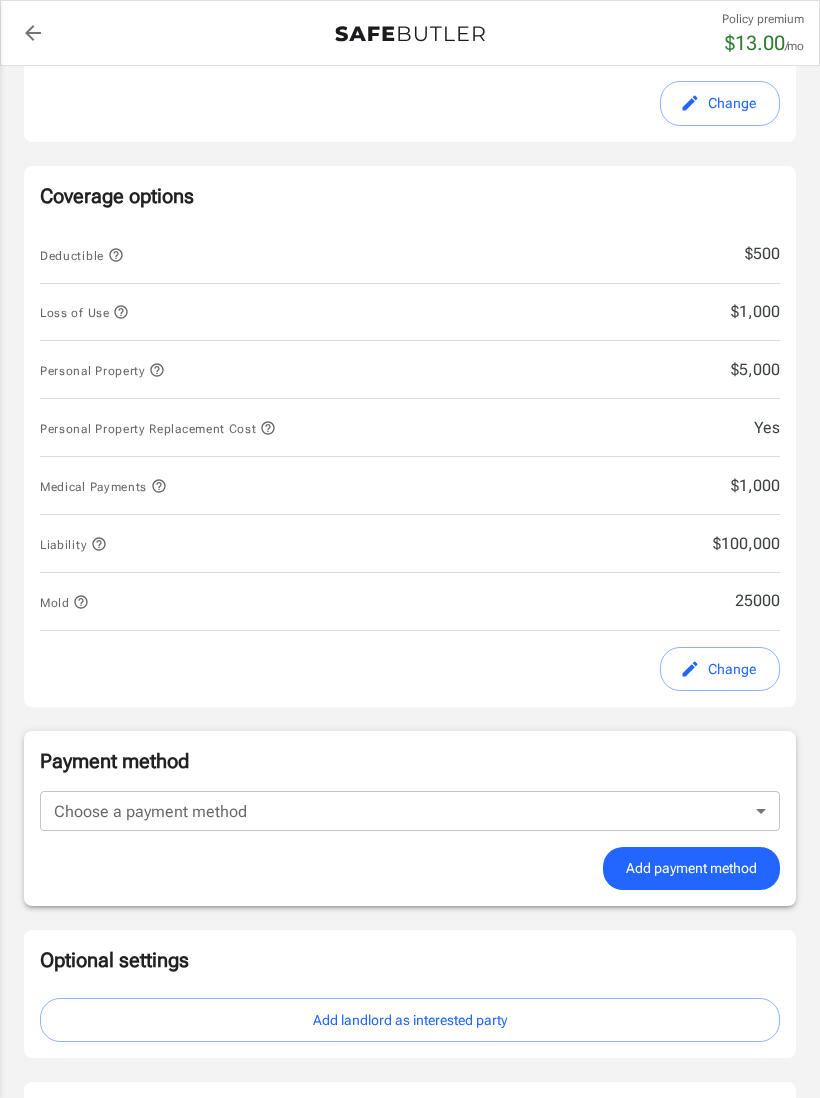click on "Change" at bounding box center [720, 669] 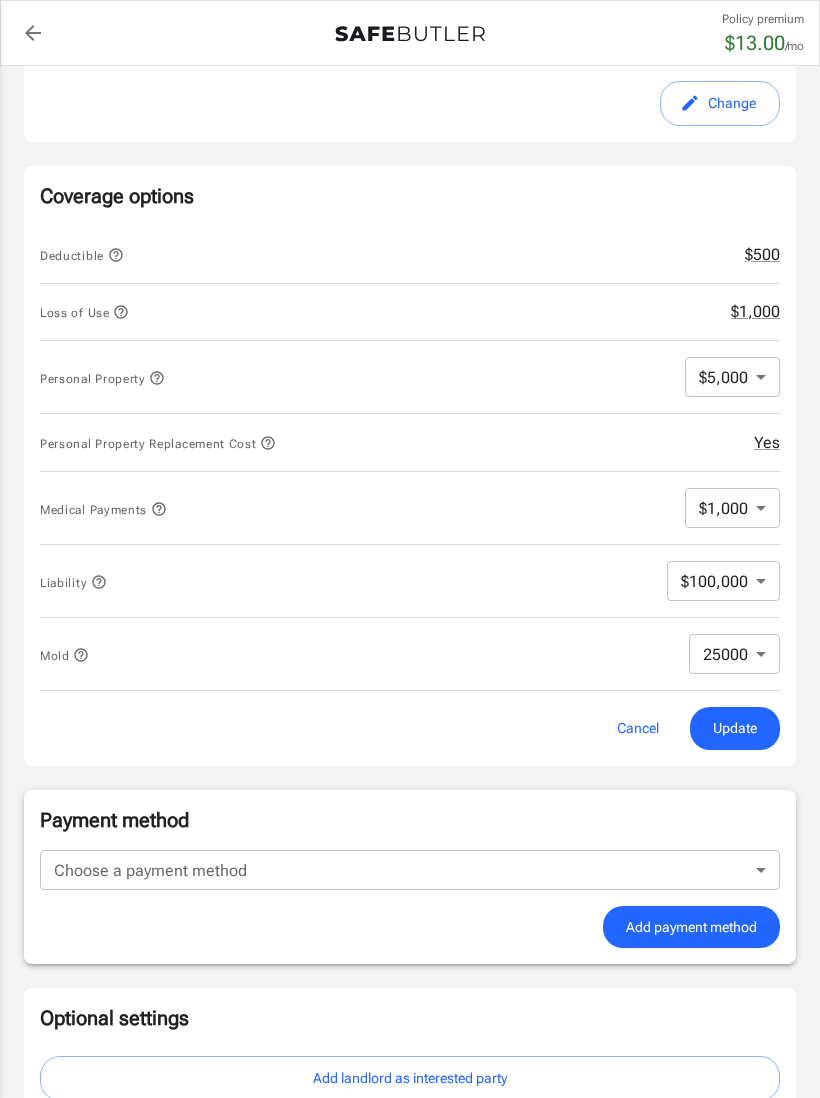 click on "Policy premium $ 13.00 /mo Liberty Mutual Renters Insurance 1020 CURRIE ST 109   FORT WORTH ,  TX   76107 Your address is standardized. Evencia   Welsh Your spouse and live-in family are automatically covered.  Learn More Your details Policy start date Jul 08, 2025 Email evenciaw@gmail.com Phone 7605771723 Building type Low rise (8 stories or less) Lived for over 6 months No Previous Address 29648 Camarillo Court Barstow CA 92311 Change Coverage options Deductible   $500 Loss of Use   $1,000 Personal Property   $5,000 5000 ​ Personal Property Replacement Cost   Yes Medical Payments   $1,000 1000 ​ Liability   $100,000 100000 ​ Mold   25000 25000 ​ Cancel Update Payment method Choose a payment method ​ Choose a payment method Add payment method Optional settings Add landlord as interested party Order summary Insurance provider Product Renters Insurance Policy premium $13.00 /mo. Online purchase discount applied. Payment frequency Today's Due   1-" at bounding box center (410, 554) 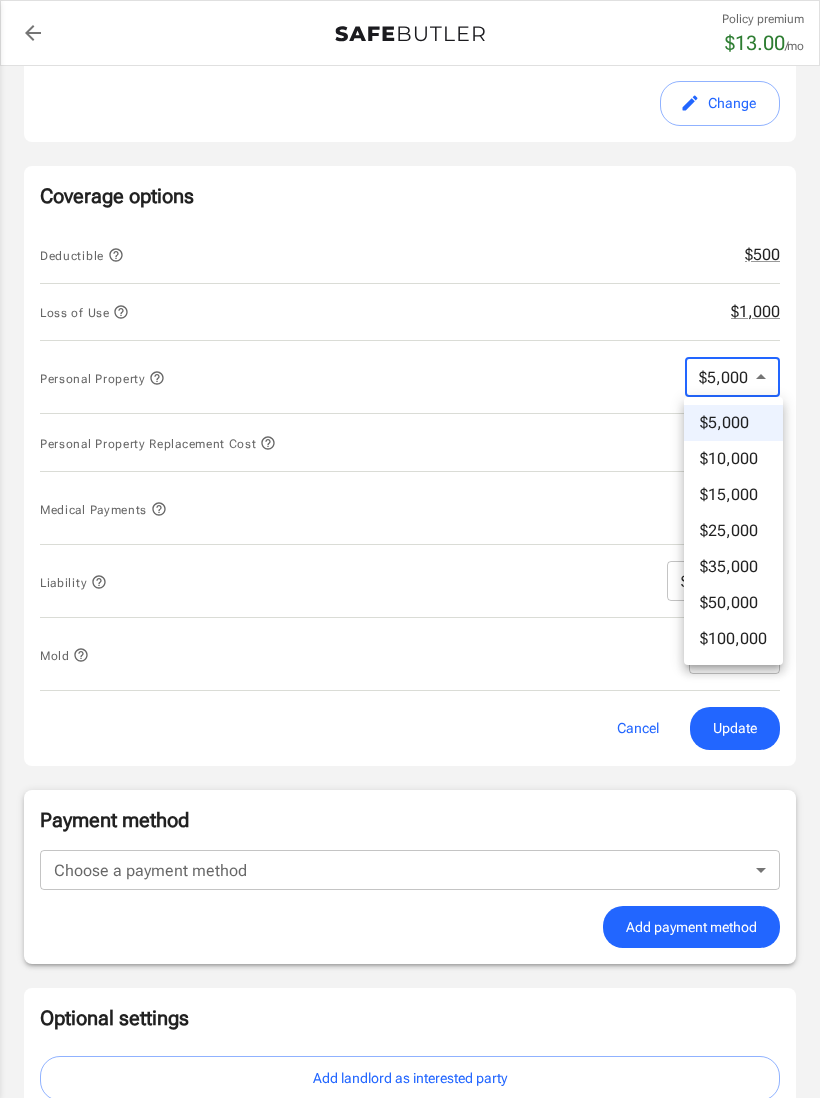 click at bounding box center (410, 549) 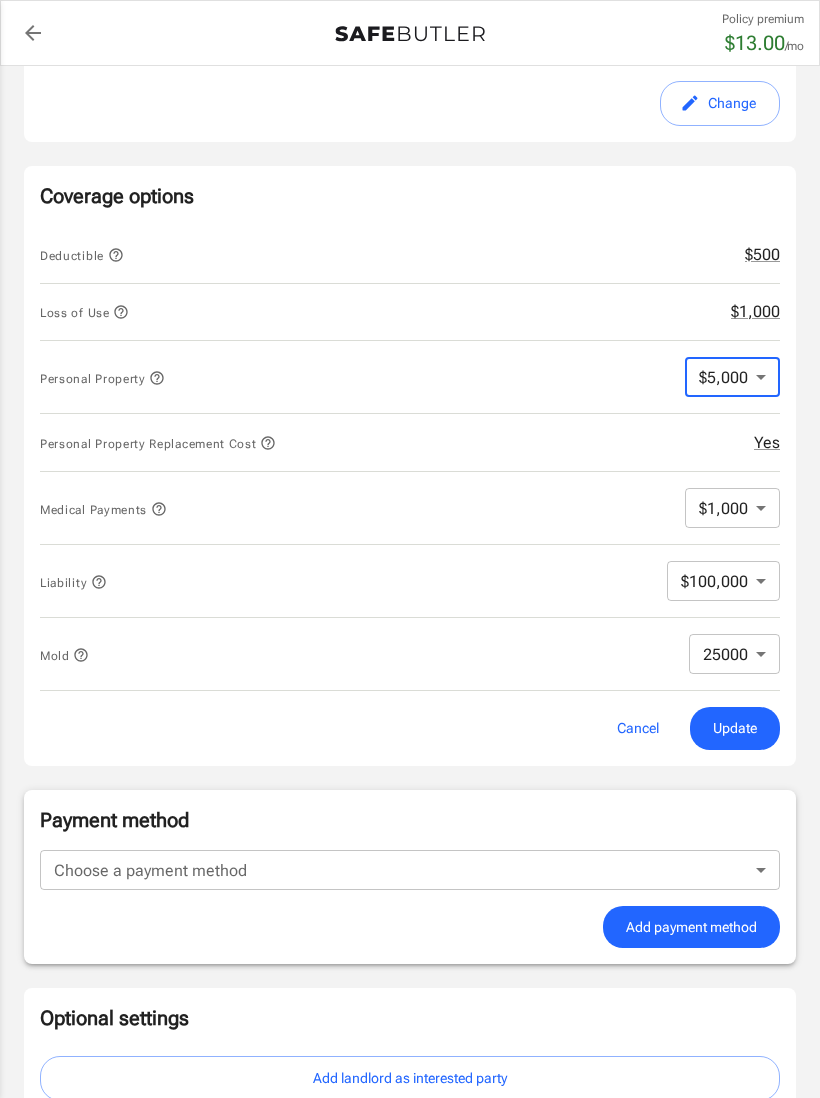 click on "Policy premium $ 13.00 /mo Liberty Mutual Renters Insurance 1020 CURRIE ST 109   FORT WORTH ,  TX   76107 Your address is standardized. Evencia   Welsh Your spouse and live-in family are automatically covered.  Learn More Your details Policy start date Jul 08, 2025 Email evenciaw@gmail.com Phone 7605771723 Building type Low rise (8 stories or less) Lived for over 6 months No Previous Address 29648 Camarillo Court Barstow CA 92311 Change Coverage options Deductible   $500 Loss of Use   $1,000 Personal Property   $5,000 5000 ​ Personal Property Replacement Cost   Yes Medical Payments   $1,000 1000 ​ Liability   $100,000 100000 ​ Mold   25000 25000 ​ Cancel Update Payment method Choose a payment method ​ Choose a payment method Add payment method Optional settings Add landlord as interested party Order summary Insurance provider Product Renters Insurance Policy premium $13.00 /mo. Online purchase discount applied. Payment frequency Today's Due   1-" at bounding box center (410, 554) 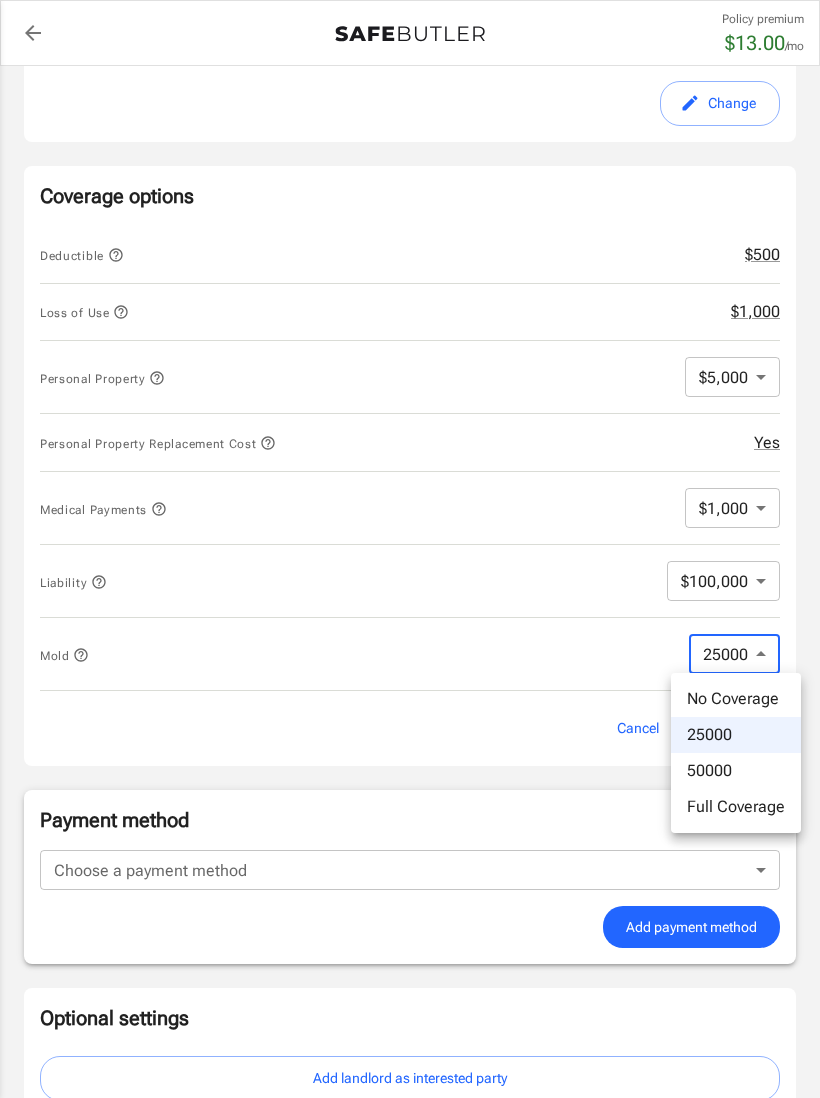 click at bounding box center [410, 549] 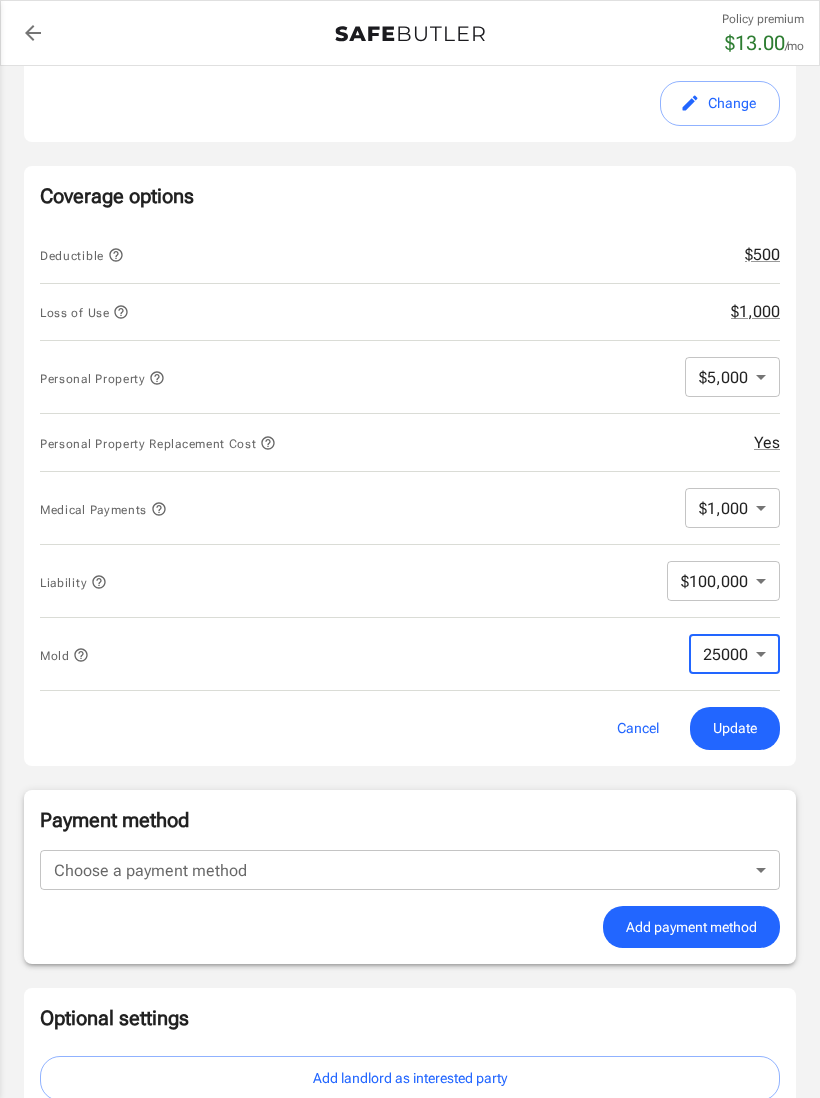click on "Policy premium $ 13.00 /mo Liberty Mutual Renters Insurance 1020 CURRIE ST 109   FORT WORTH ,  TX   76107 Your address is standardized. Evencia   Welsh Your spouse and live-in family are automatically covered.  Learn More Your details Policy start date Jul 08, 2025 Email evenciaw@gmail.com Phone 7605771723 Building type Low rise (8 stories or less) Lived for over 6 months No Previous Address 29648 Camarillo Court Barstow CA 92311 Change Coverage options Deductible   $500 Loss of Use   $1,000 Personal Property   $5,000 5000 ​ Personal Property Replacement Cost   Yes Medical Payments   $1,000 1000 ​ Liability   $100,000 100000 ​ Mold   25000 25000 ​ Cancel Update Payment method Choose a payment method ​ Choose a payment method Add payment method Optional settings Add landlord as interested party Order summary Insurance provider Product Renters Insurance Policy premium $13.00 /mo. Online purchase discount applied. Payment frequency Today's Due   1-" at bounding box center (410, 554) 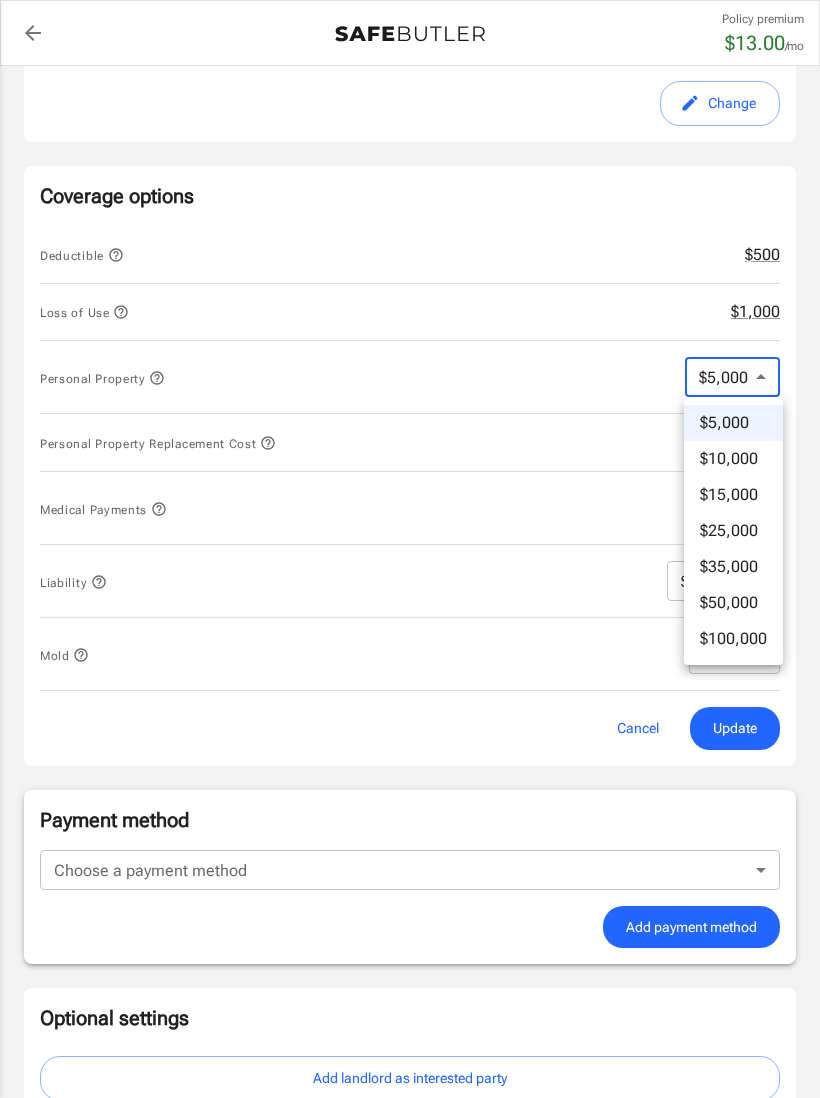 click at bounding box center (410, 549) 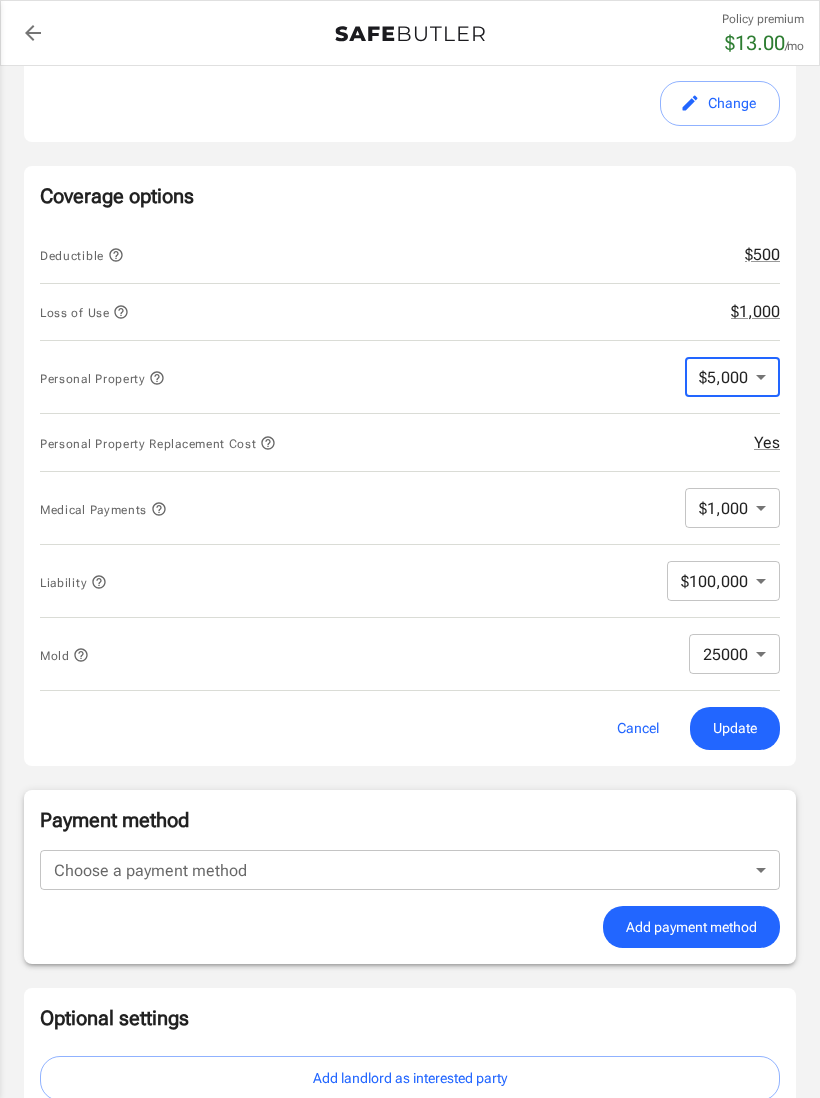 click on "Policy premium $ 13.00 /mo Liberty Mutual Renters Insurance 1020 CURRIE ST 109   FORT WORTH ,  TX   76107 Your address is standardized. Evencia   Welsh Your spouse and live-in family are automatically covered.  Learn More Your details Policy start date Jul 08, 2025 Email evenciaw@gmail.com Phone 7605771723 Building type Low rise (8 stories or less) Lived for over 6 months No Previous Address 29648 Camarillo Court Barstow CA 92311 Change Coverage options Deductible   $500 Loss of Use   $1,000 Personal Property   $5,000 5000 ​ Personal Property Replacement Cost   Yes Medical Payments   $1,000 1000 ​ Liability   $100,000 100000 ​ Mold   25000 25000 ​ Cancel Update Payment method Choose a payment method ​ Choose a payment method Add payment method Optional settings Add landlord as interested party Order summary Insurance provider Product Renters Insurance Policy premium $13.00 /mo. Online purchase discount applied. Payment frequency Today's Due   1-" at bounding box center [410, 554] 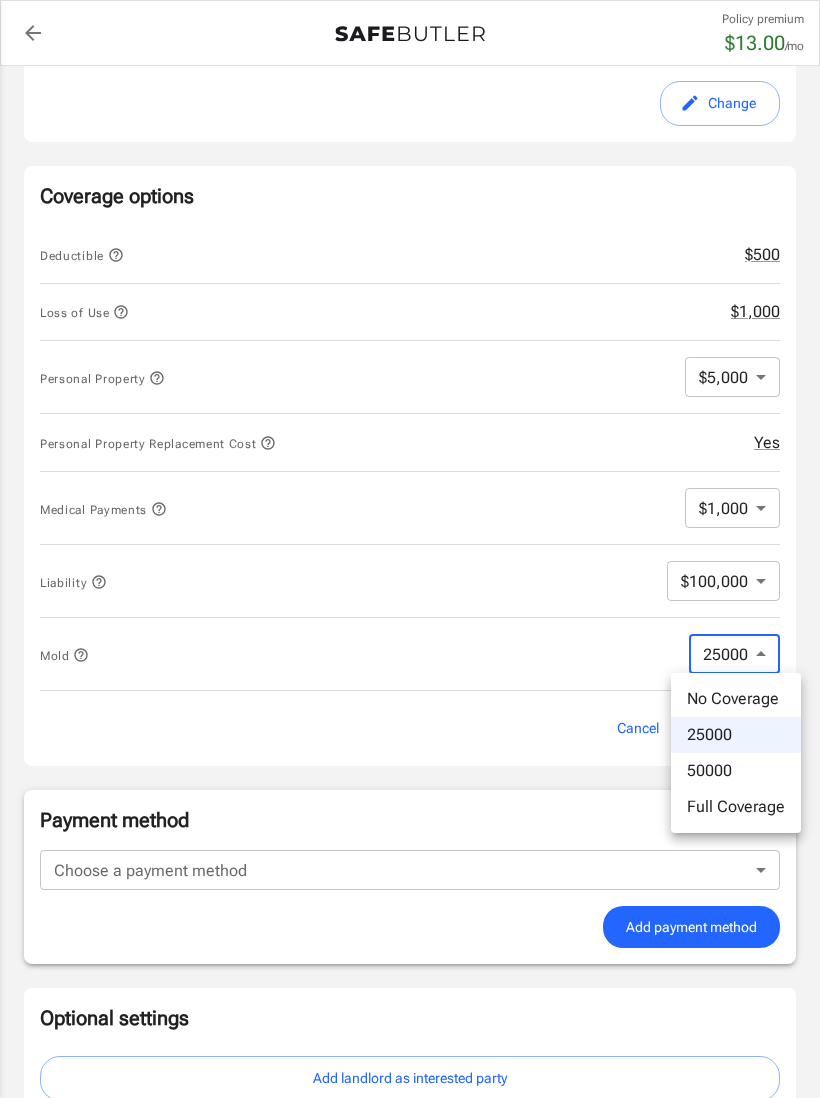 click on "[PRICE]" at bounding box center [736, 735] 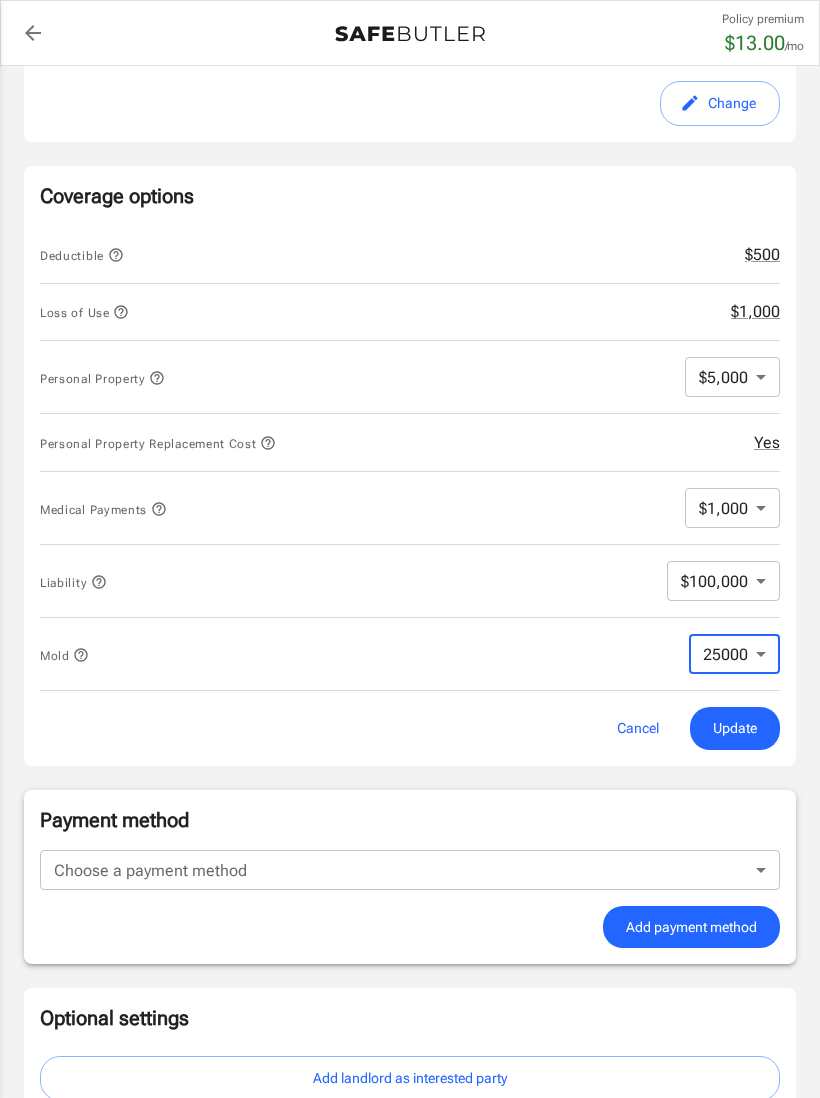 click at bounding box center [116, 255] 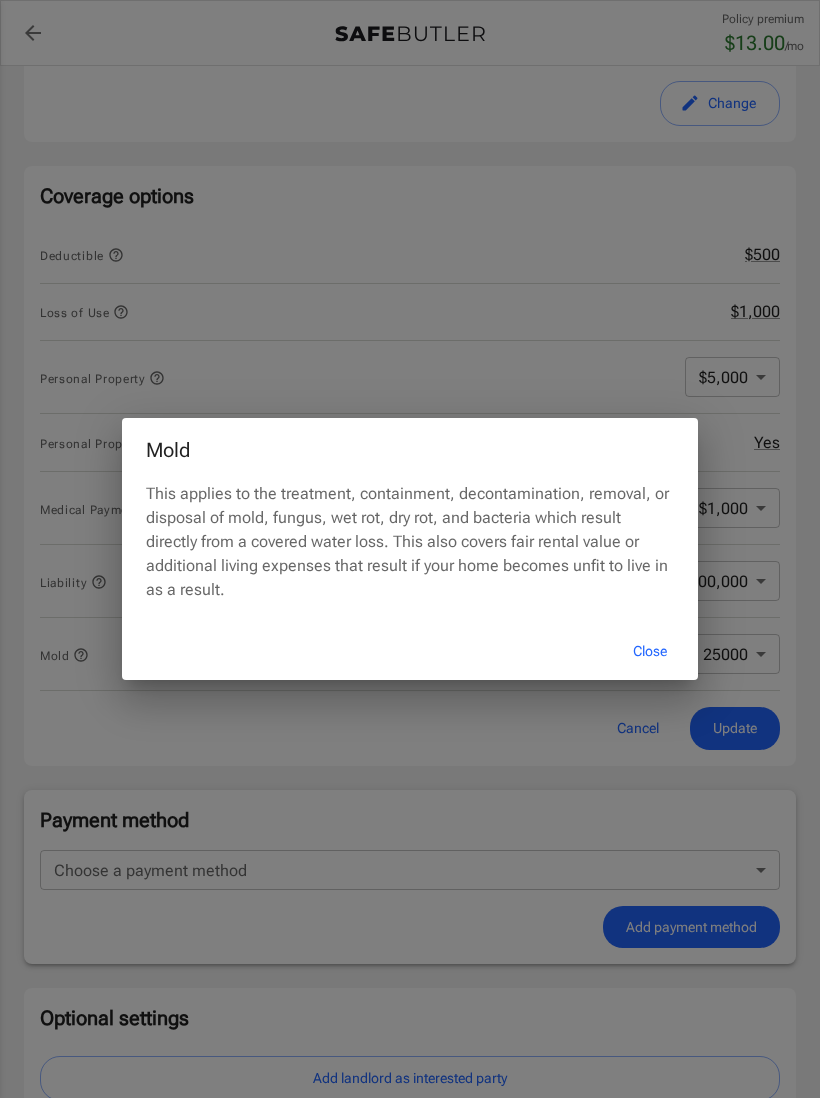 click on "Close" at bounding box center (650, 651) 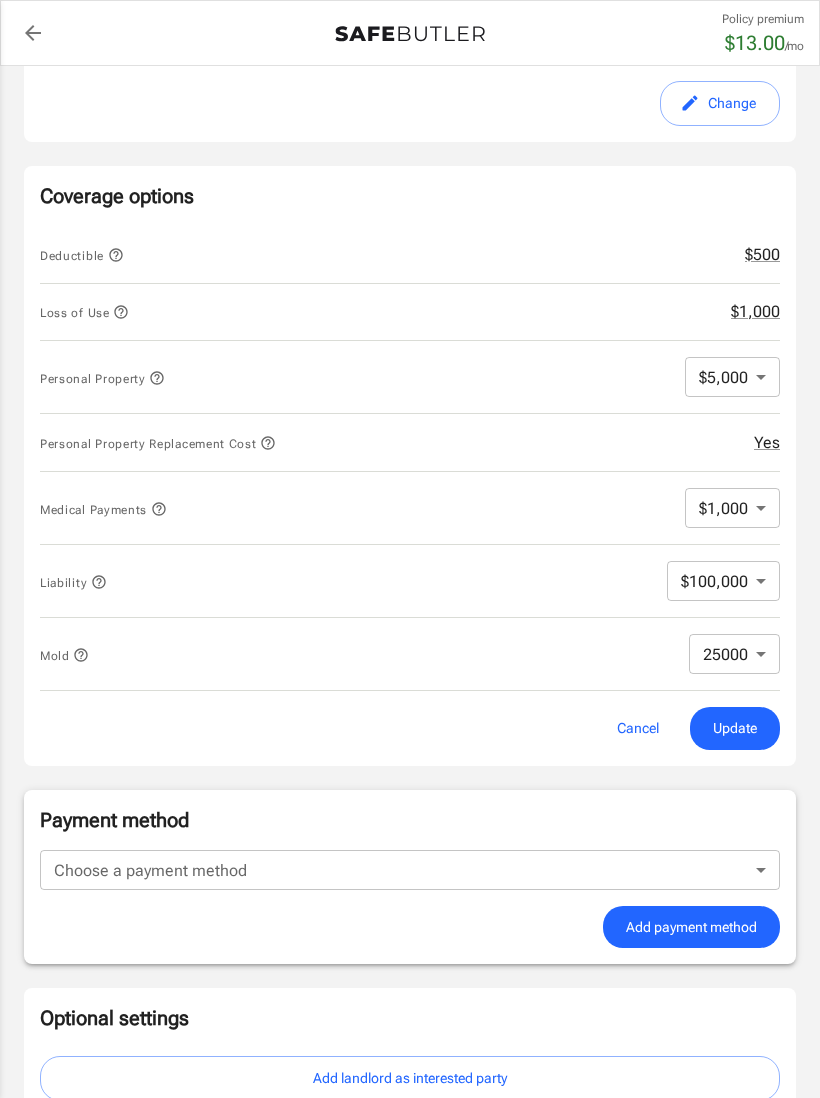 click on "Policy premium $ 13.00 /mo Liberty Mutual Renters Insurance 1020 CURRIE ST 109   FORT WORTH ,  TX   76107 Your address is standardized. Evencia   Welsh Your spouse and live-in family are automatically covered.  Learn More Your details Policy start date Jul 08, 2025 Email evenciaw@gmail.com Phone 7605771723 Building type Low rise (8 stories or less) Lived for over 6 months No Previous Address 29648 Camarillo Court Barstow CA 92311 Change Coverage options Deductible   $500 Loss of Use   $1,000 Personal Property   $5,000 5000 ​ Personal Property Replacement Cost   Yes Medical Payments   $1,000 1000 ​ Liability   $100,000 100000 ​ Mold   25000 25000 ​ Cancel Update Payment method Choose a payment method ​ Choose a payment method Add payment method Optional settings Add landlord as interested party Order summary Insurance provider Product Renters Insurance Policy premium $13.00 /mo. Online purchase discount applied. Payment frequency Today's Due   1-" at bounding box center (410, 554) 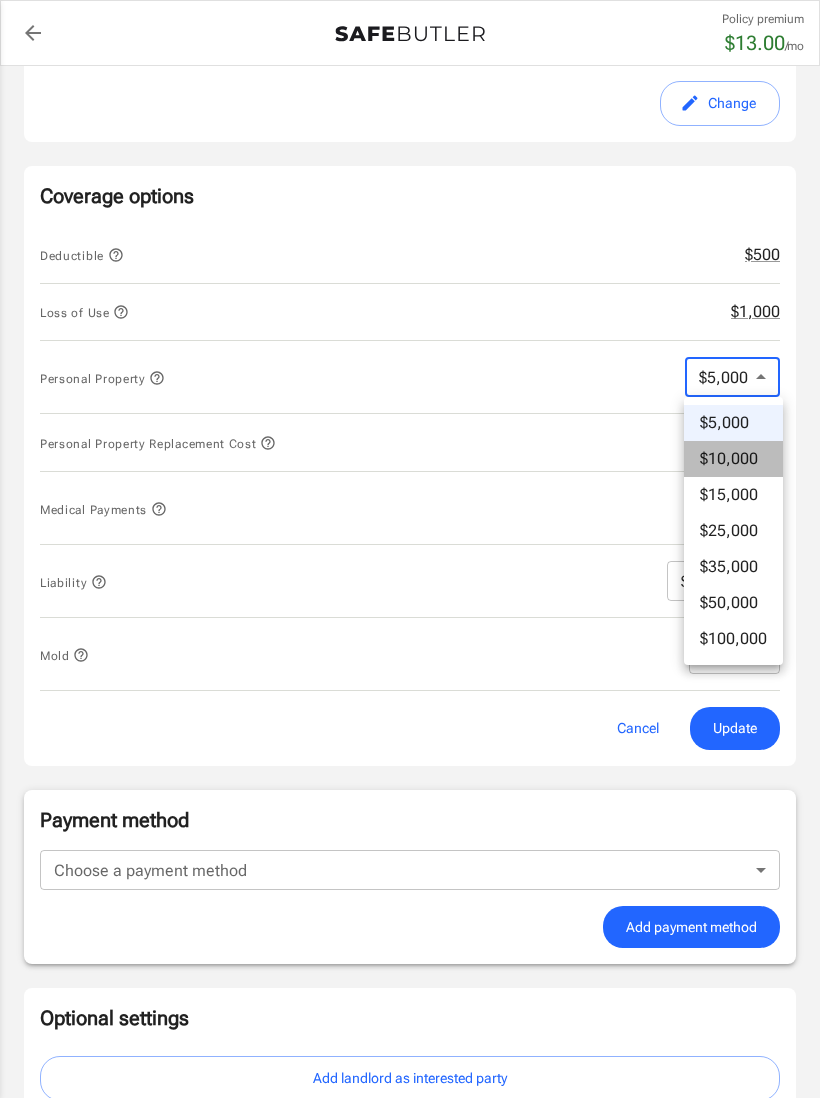 click on "$10,000" at bounding box center [733, 459] 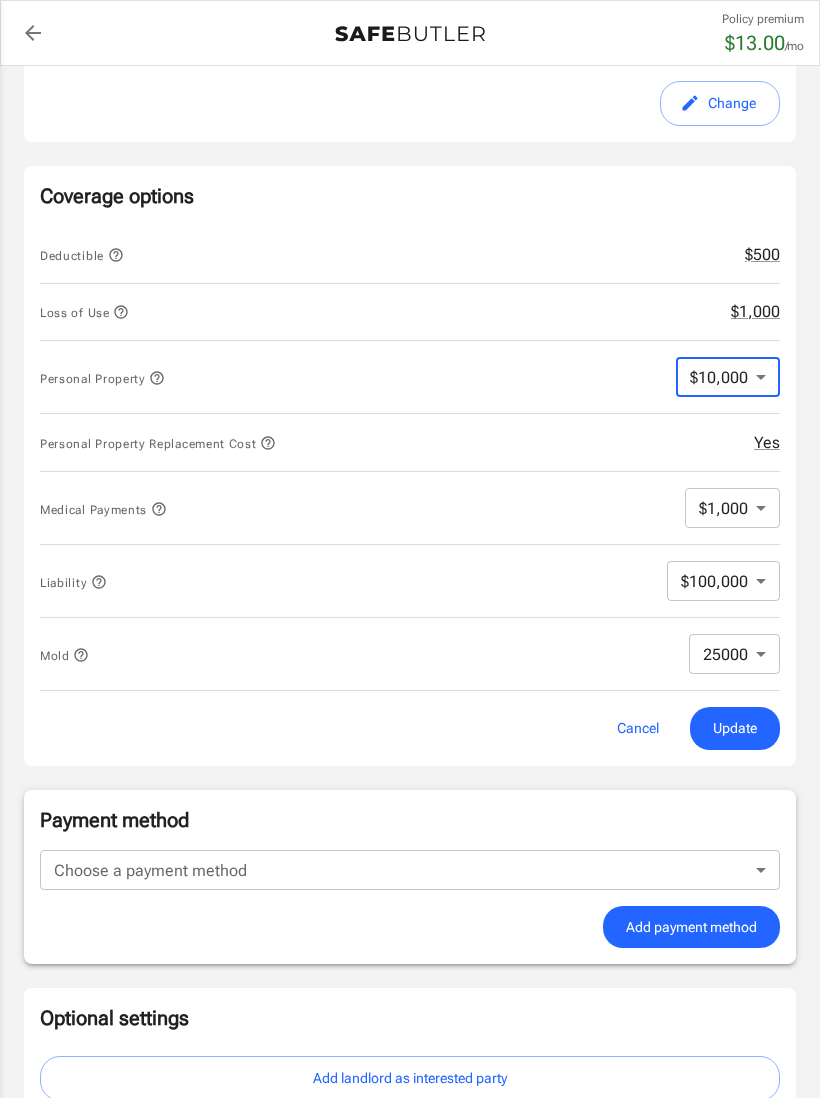 click on "Update" at bounding box center [735, 728] 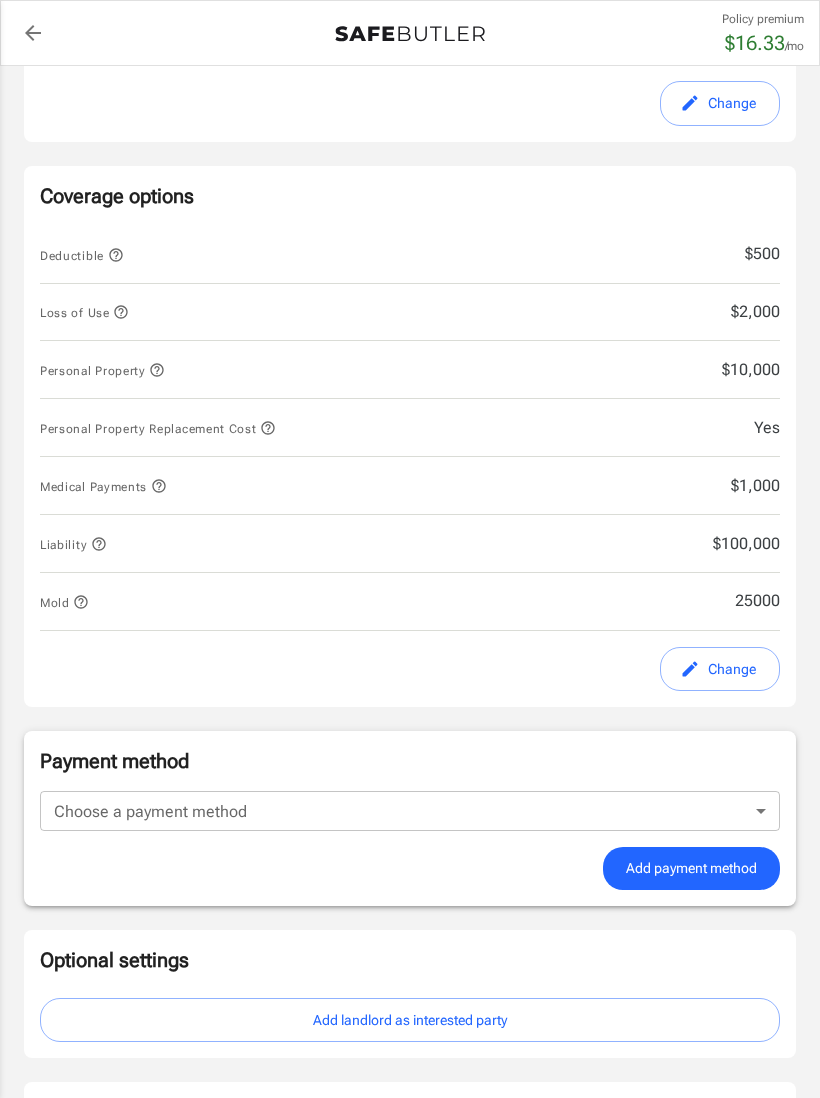 click at bounding box center [116, 255] 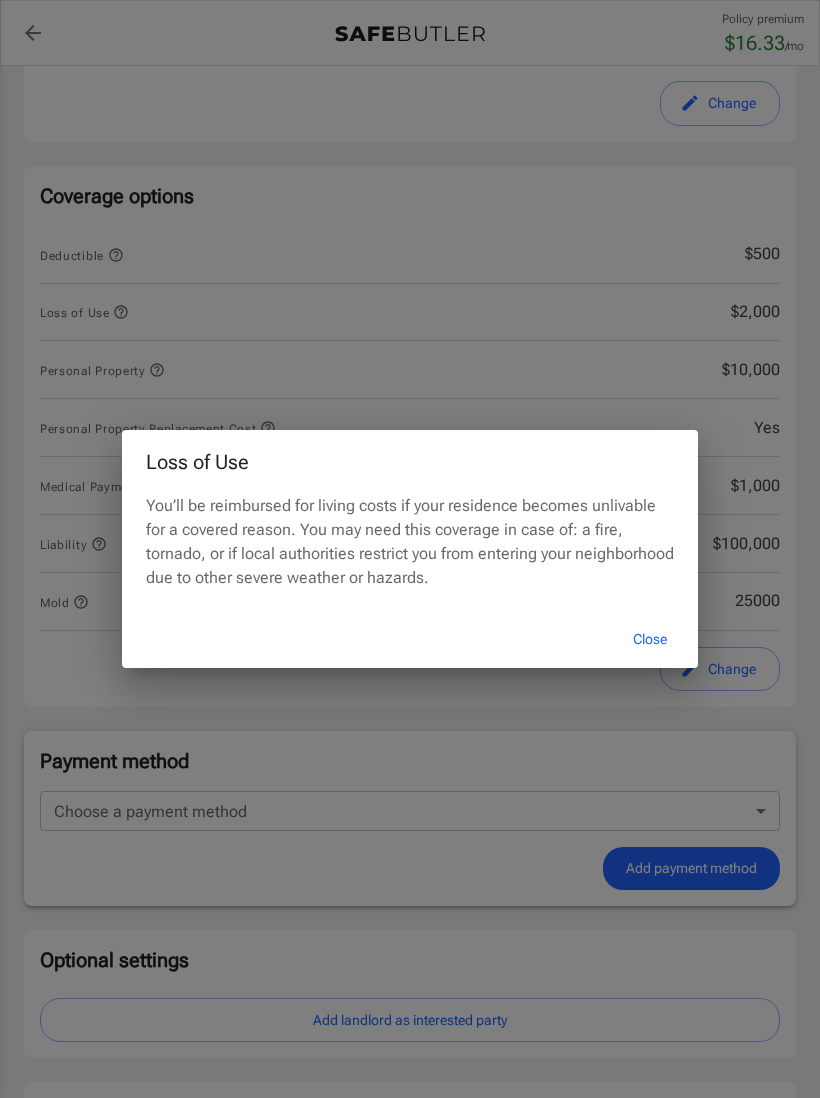 click on "Close" at bounding box center (650, 639) 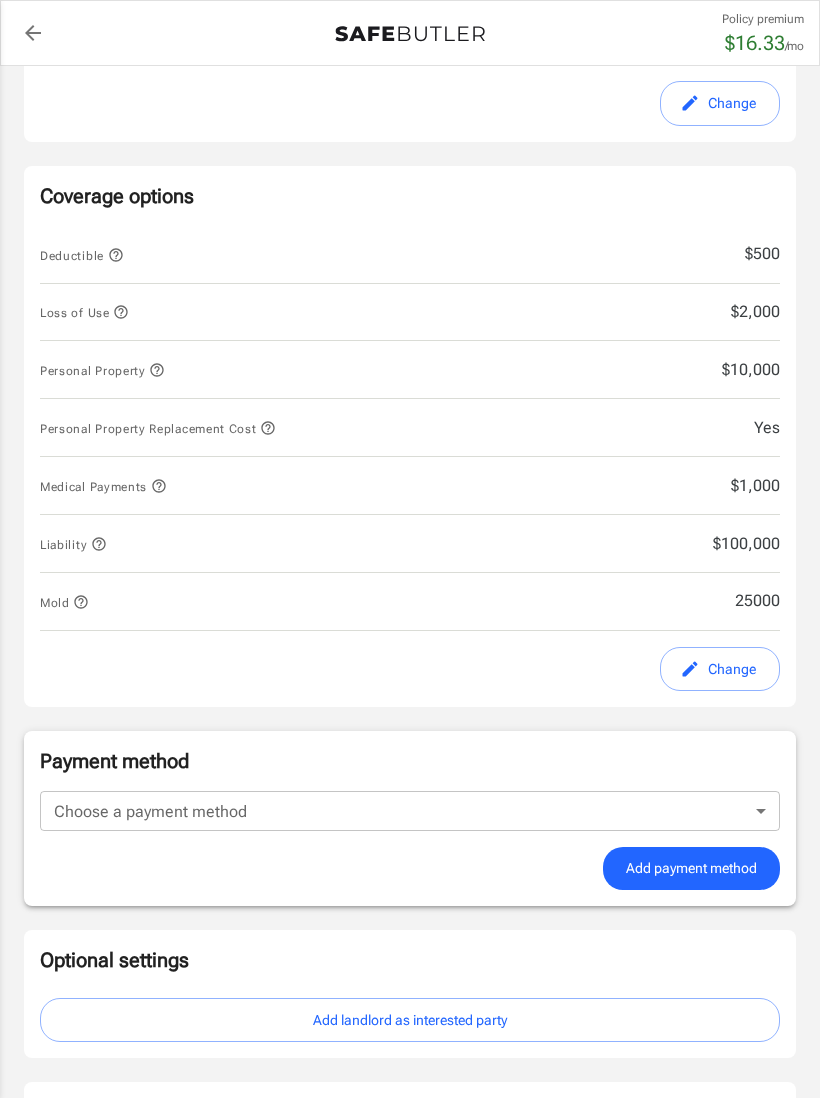click on "Change" at bounding box center [720, 669] 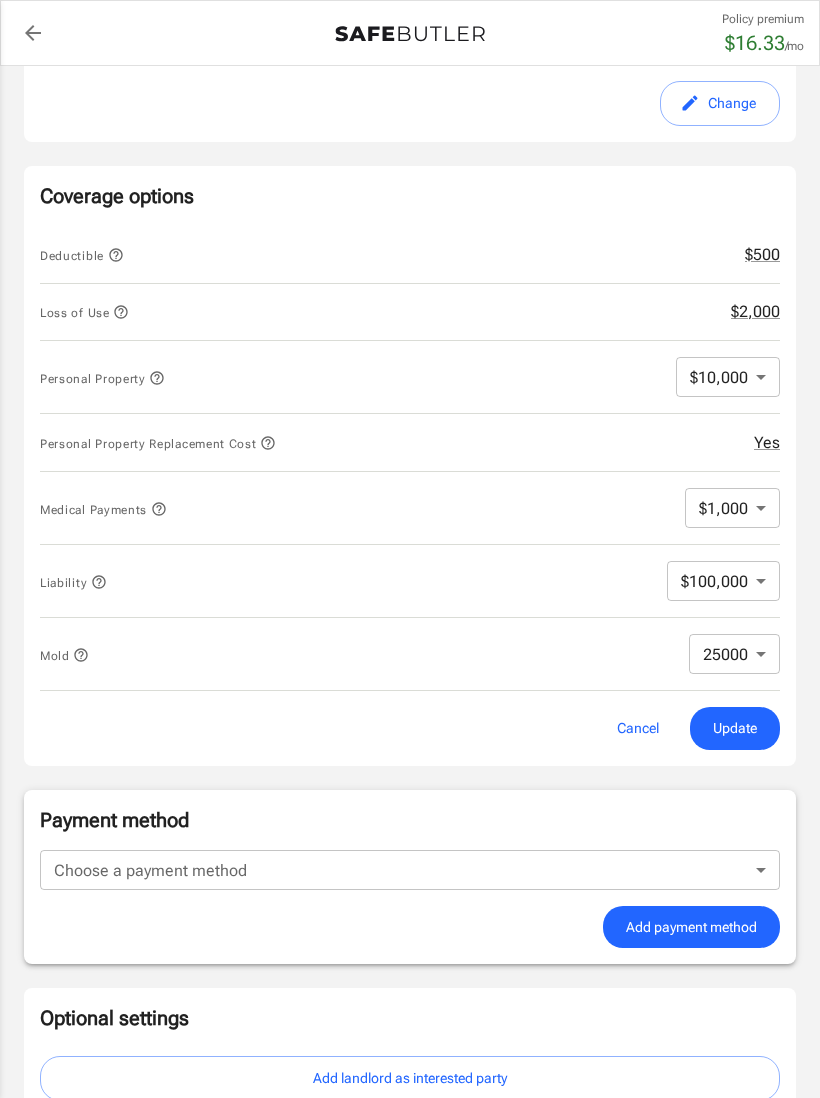 click on "Policy premium $ 16.33 /mo Liberty Mutual Renters Insurance 1020 CURRIE ST 109   FORT WORTH ,  TX   76107 Your address is standardized. Evencia   Welsh Your spouse and live-in family are automatically covered.  Learn More Your details Policy start date Jul 08, 2025 Email evenciaw@gmail.com Phone 7605771723 Building type Low rise (8 stories or less) Lived for over 6 months No Previous Address 29648 Camarillo Court Barstow CA 92311 Change Coverage options Deductible   $500 Loss of Use   $2,000 Personal Property   $10,000 10000 ​ Personal Property Replacement Cost   Yes Medical Payments   $1,000 1000 ​ Liability   $100,000 100000 ​ Mold   25000 25000 ​ Cancel Update Payment method Choose a payment method ​ Choose a payment method Add payment method Optional settings Add landlord as interested party Order summary Insurance provider Product Renters Insurance Policy premium $16.33 /mo. Online purchase discount applied. Payment frequency Today's Due" at bounding box center (410, 554) 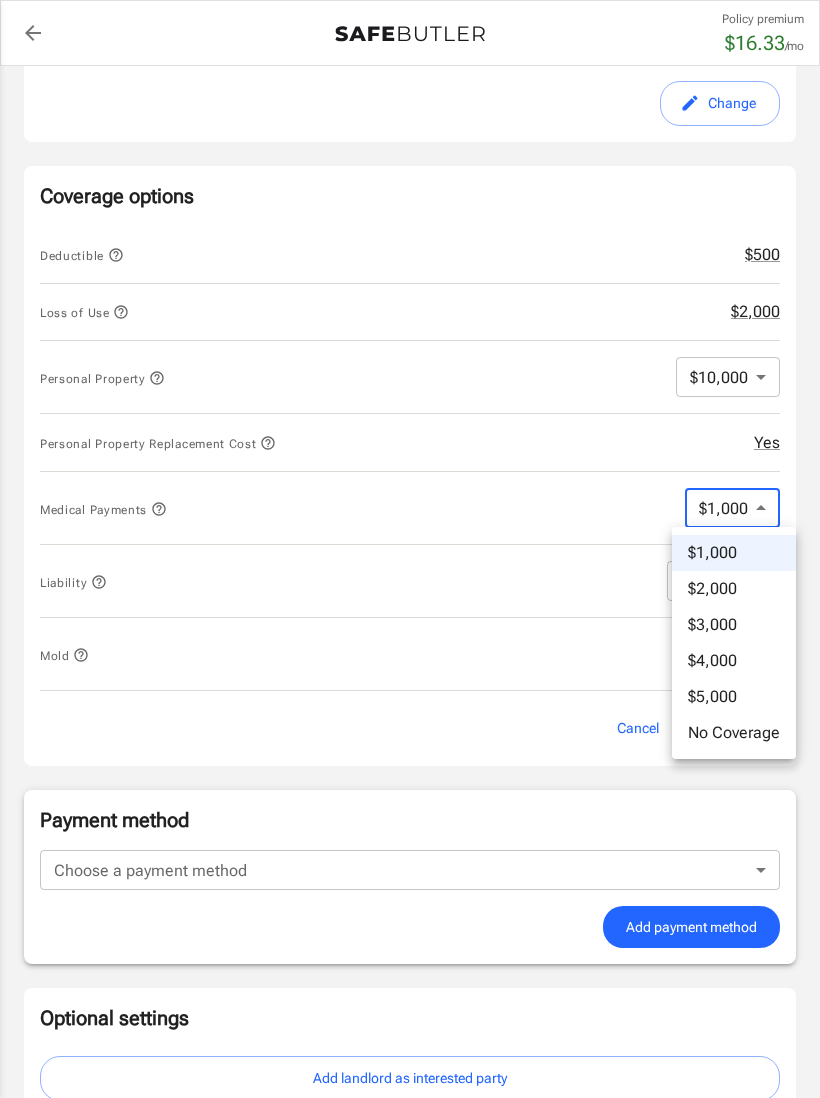click at bounding box center (410, 549) 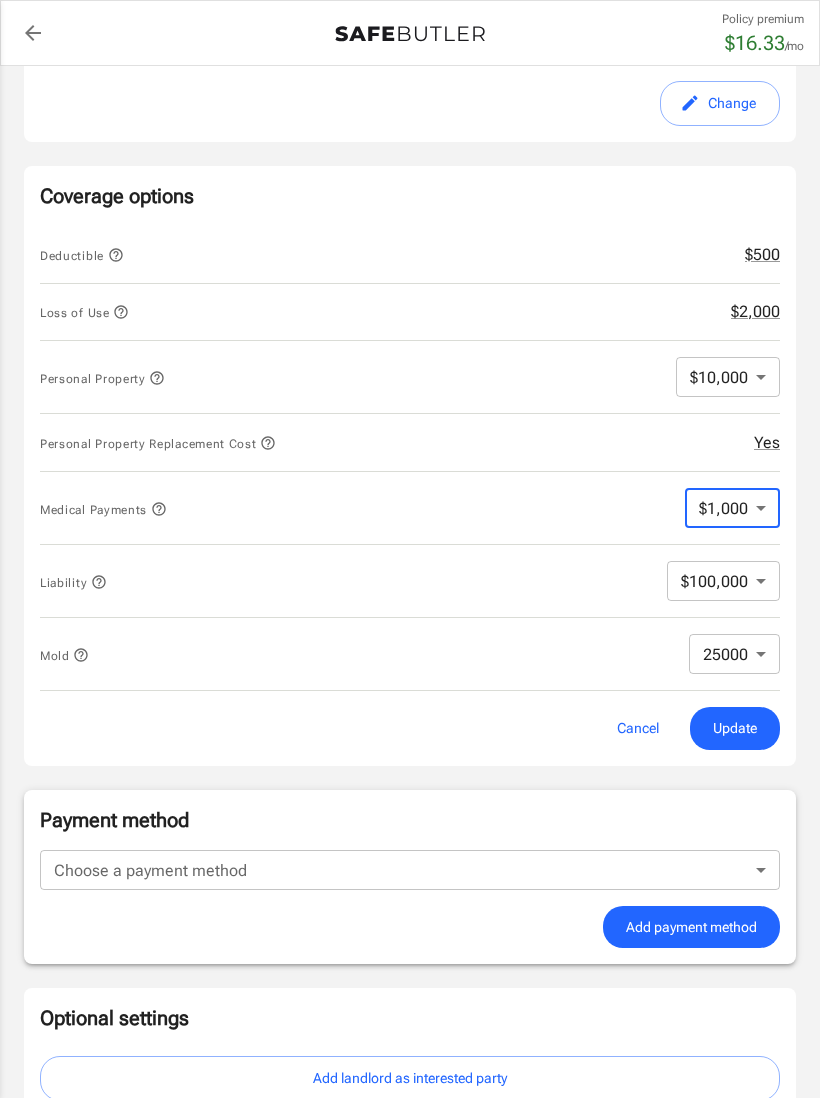 click on "Policy premium $ 16.33 /mo Liberty Mutual Renters Insurance 1020 CURRIE ST 109   FORT WORTH ,  TX   76107 Your address is standardized. Evencia   Welsh Your spouse and live-in family are automatically covered.  Learn More Your details Policy start date Jul 08, 2025 Email evenciaw@gmail.com Phone 7605771723 Building type Low rise (8 stories or less) Lived for over 6 months No Previous Address 29648 Camarillo Court Barstow CA 92311 Change Coverage options Deductible   $500 Loss of Use   $2,000 Personal Property   $10,000 10000 ​ Personal Property Replacement Cost   Yes Medical Payments   $1,000 1000 ​ Liability   $100,000 100000 ​ Mold   25000 25000 ​ Cancel Update Payment method Choose a payment method ​ Choose a payment method Add payment method Optional settings Add landlord as interested party Order summary Insurance provider Product Renters Insurance Policy premium $16.33 /mo. Online purchase discount applied. Payment frequency Today's Due" at bounding box center [410, 554] 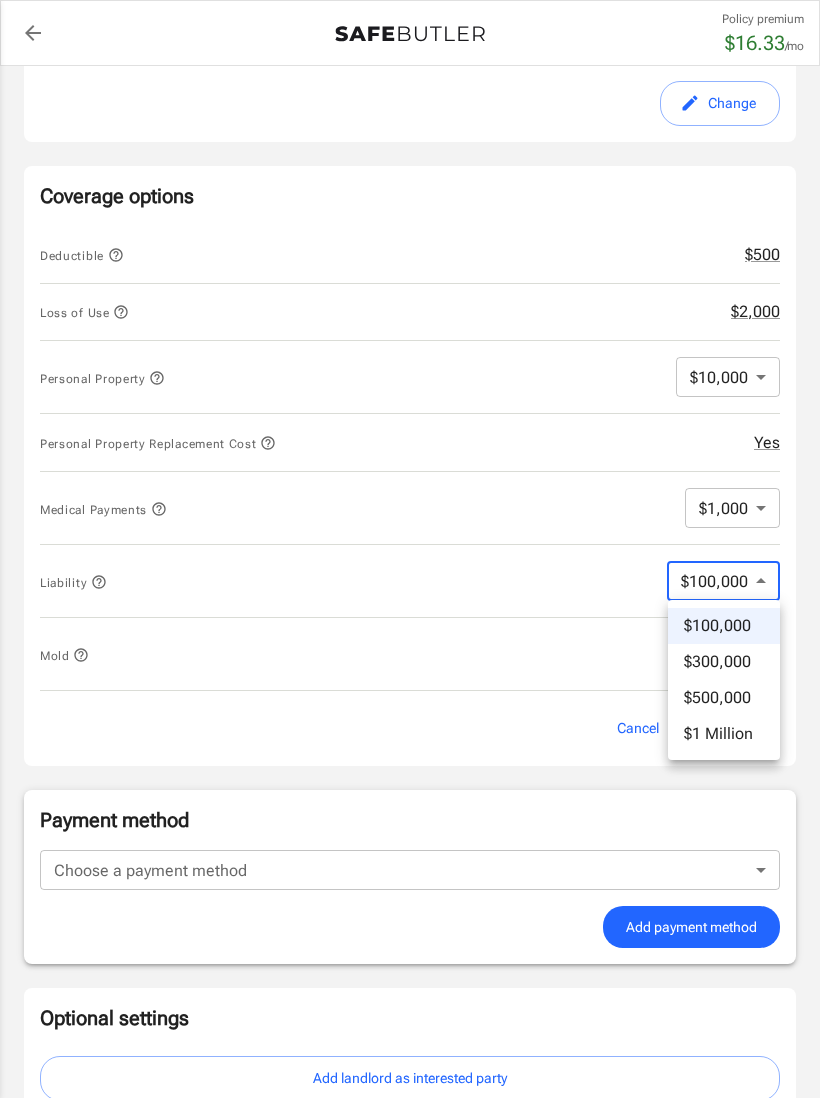 click at bounding box center (410, 549) 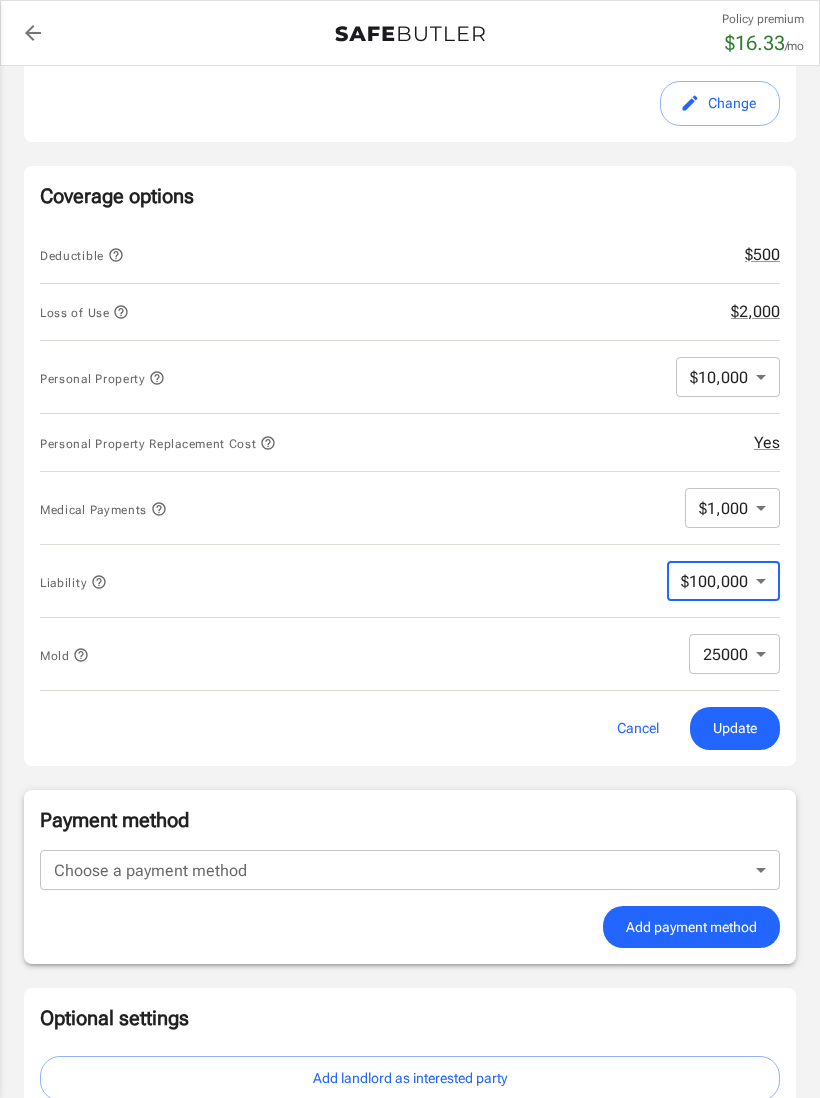 click on "Policy premium $ 16.33 /mo Liberty Mutual Renters Insurance 1020 CURRIE ST 109   FORT WORTH ,  TX   76107 Your address is standardized. Evencia   Welsh Your spouse and live-in family are automatically covered.  Learn More Your details Policy start date Jul 08, 2025 Email evenciaw@gmail.com Phone 7605771723 Building type Low rise (8 stories or less) Lived for over 6 months No Previous Address 29648 Camarillo Court Barstow CA 92311 Change Coverage options Deductible   $500 Loss of Use   $2,000 Personal Property   $10,000 10000 ​ Personal Property Replacement Cost   Yes Medical Payments   $1,000 1000 ​ Liability   $100,000 100000 ​ Mold   25000 25000 ​ Cancel Update Payment method Choose a payment method ​ Choose a payment method Add payment method Optional settings Add landlord as interested party Order summary Insurance provider Product Renters Insurance Policy premium $16.33 /mo. Online purchase discount applied. Payment frequency Today's Due" at bounding box center [410, 554] 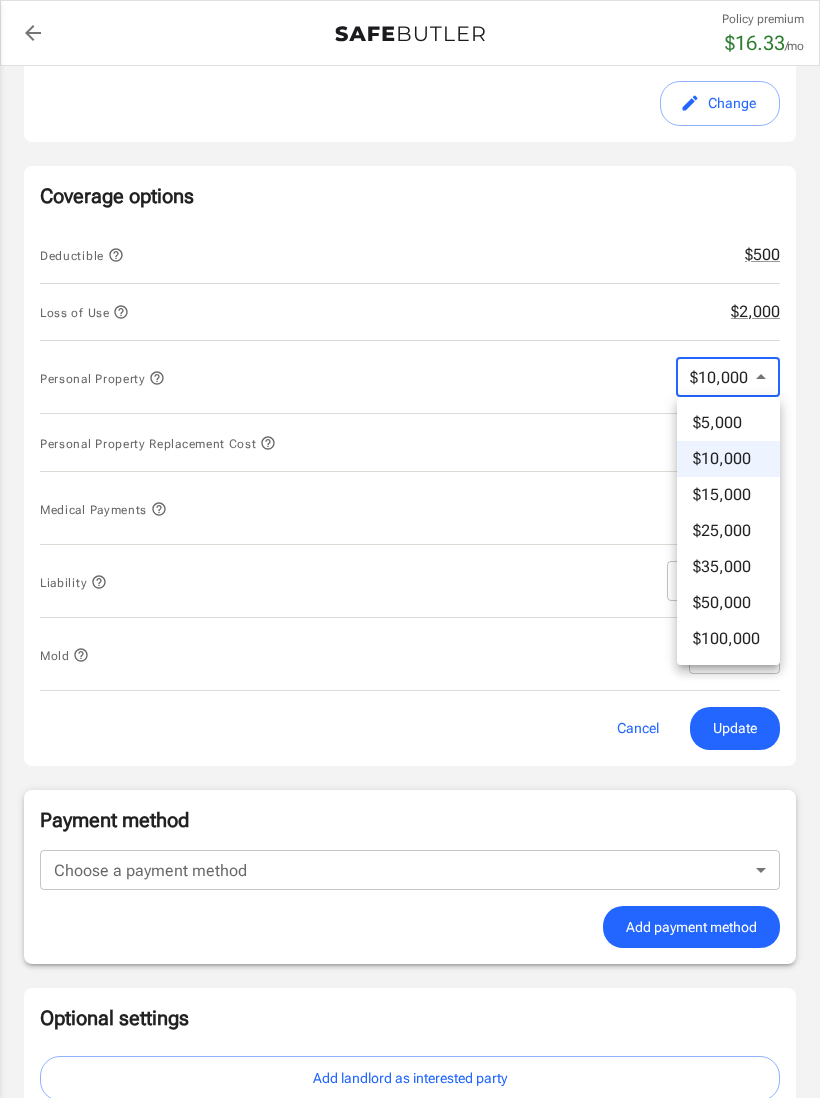 click on "$5,000" at bounding box center (728, 423) 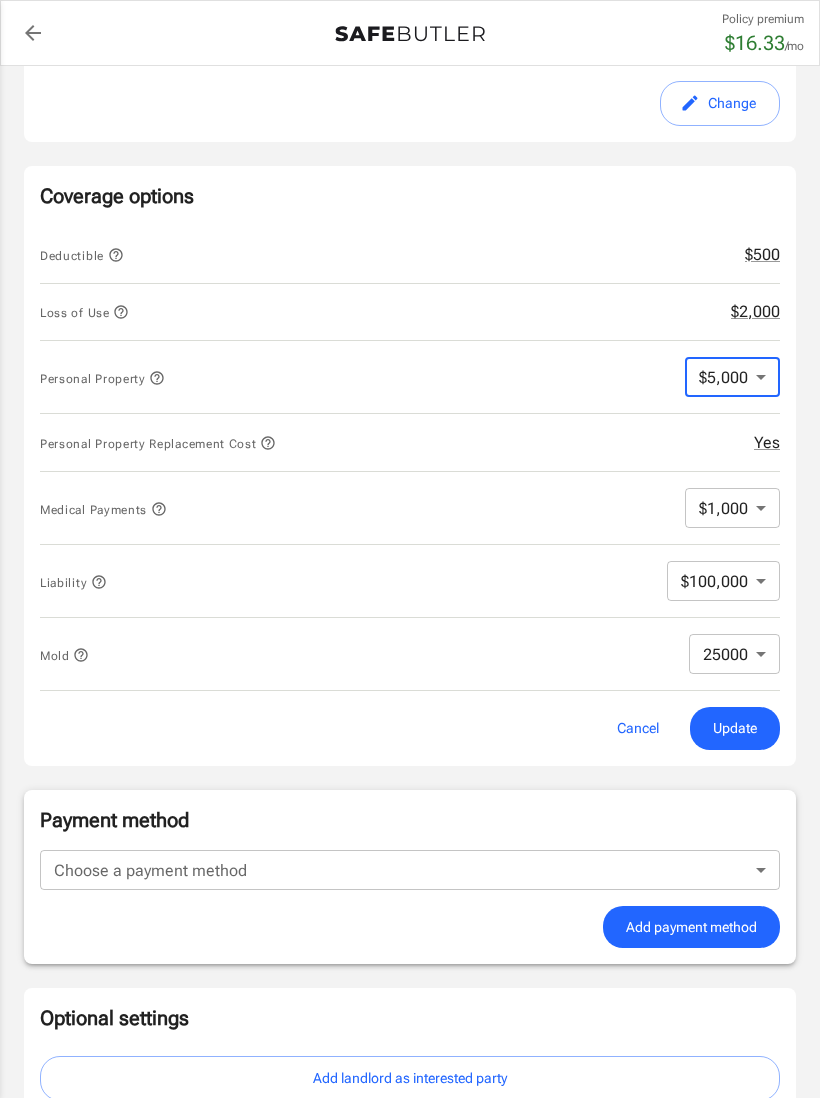 click on "Update" at bounding box center (735, 728) 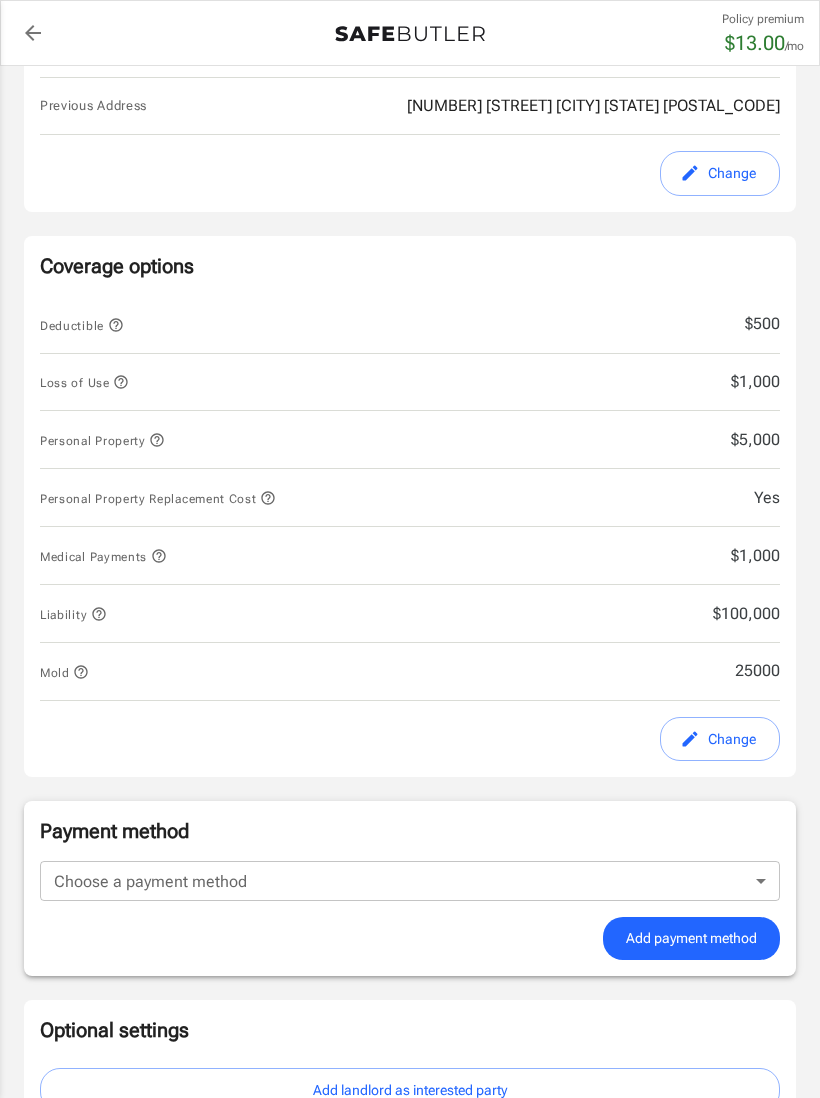 scroll, scrollTop: 636, scrollLeft: 0, axis: vertical 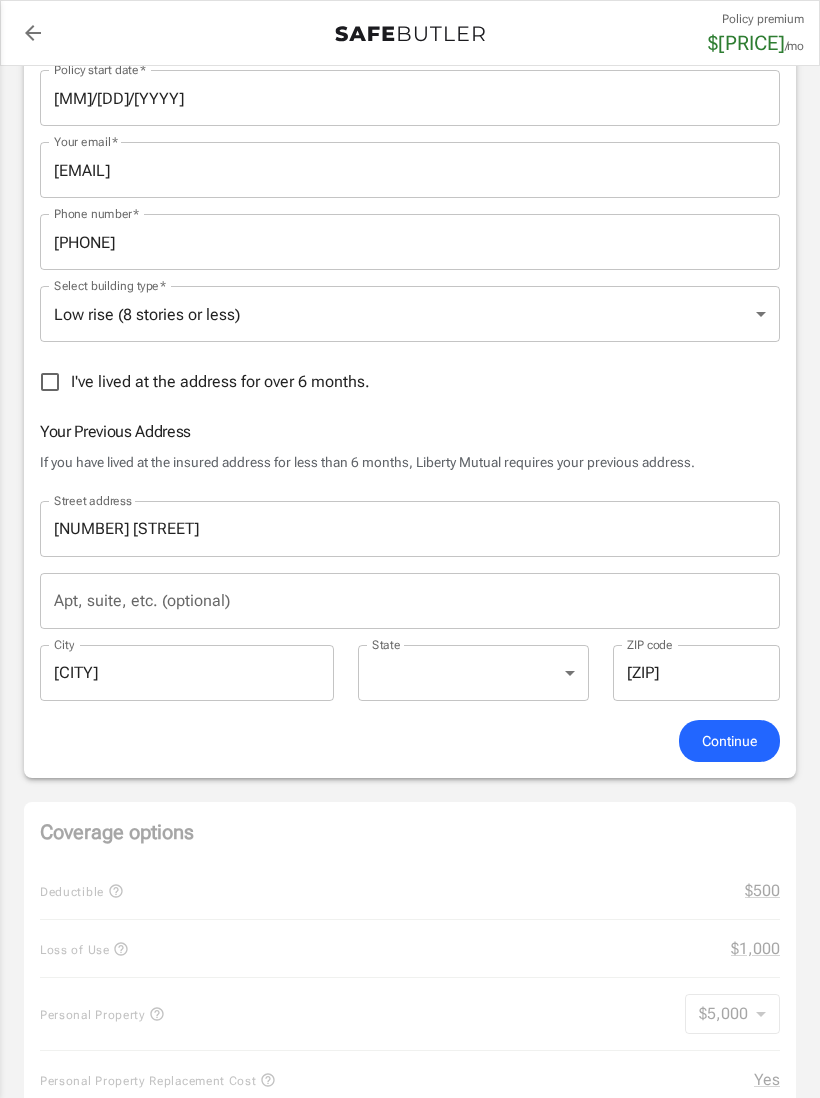click on "Continue" at bounding box center (729, 741) 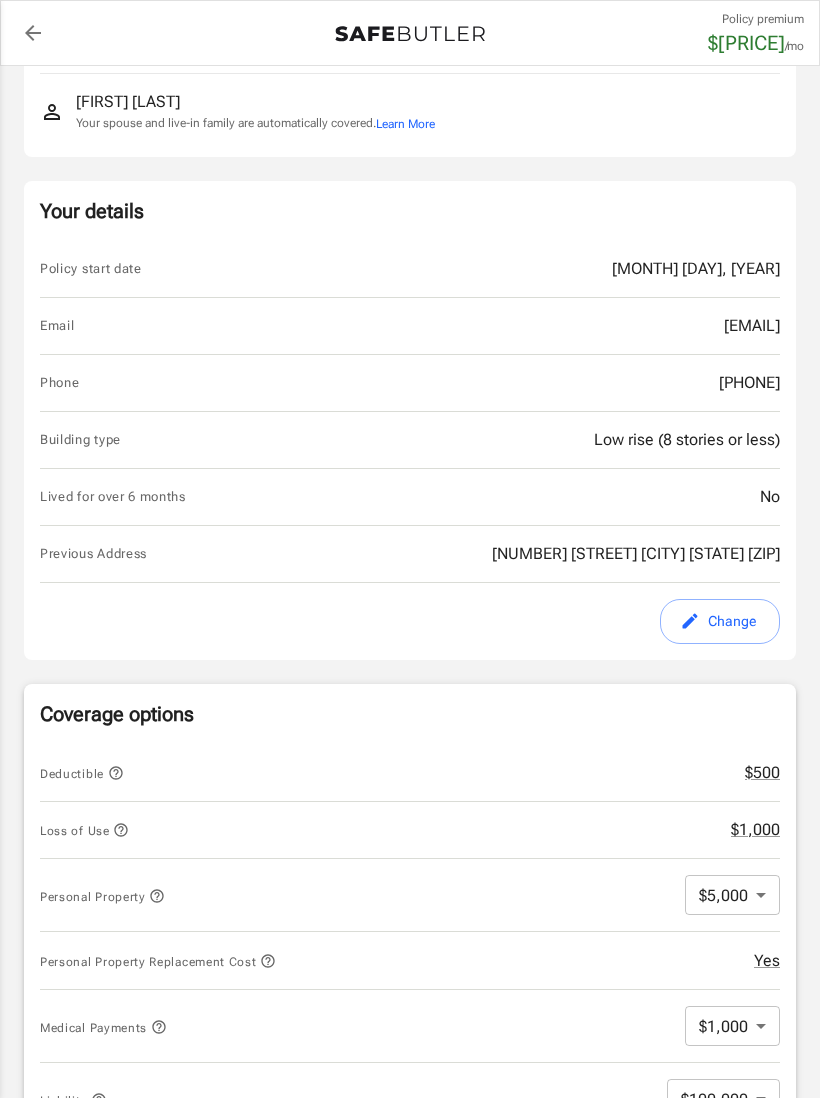 scroll, scrollTop: 167, scrollLeft: 0, axis: vertical 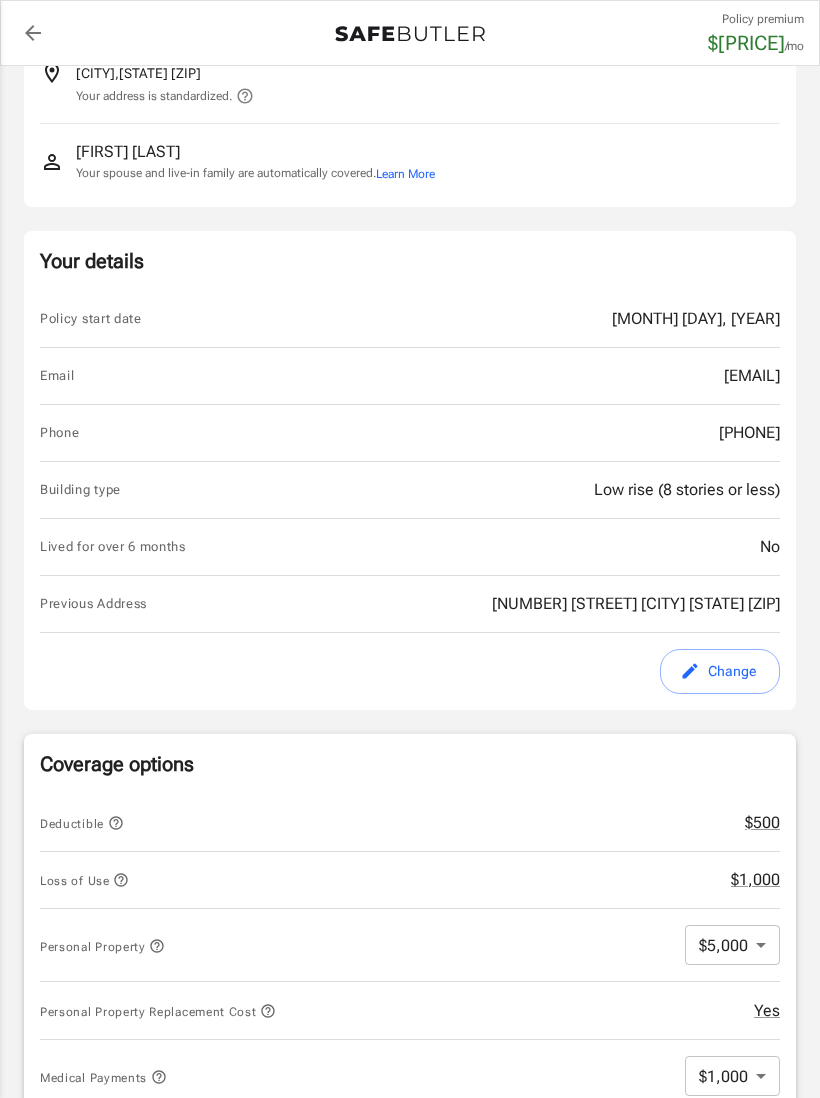 click on "Change" at bounding box center [720, 671] 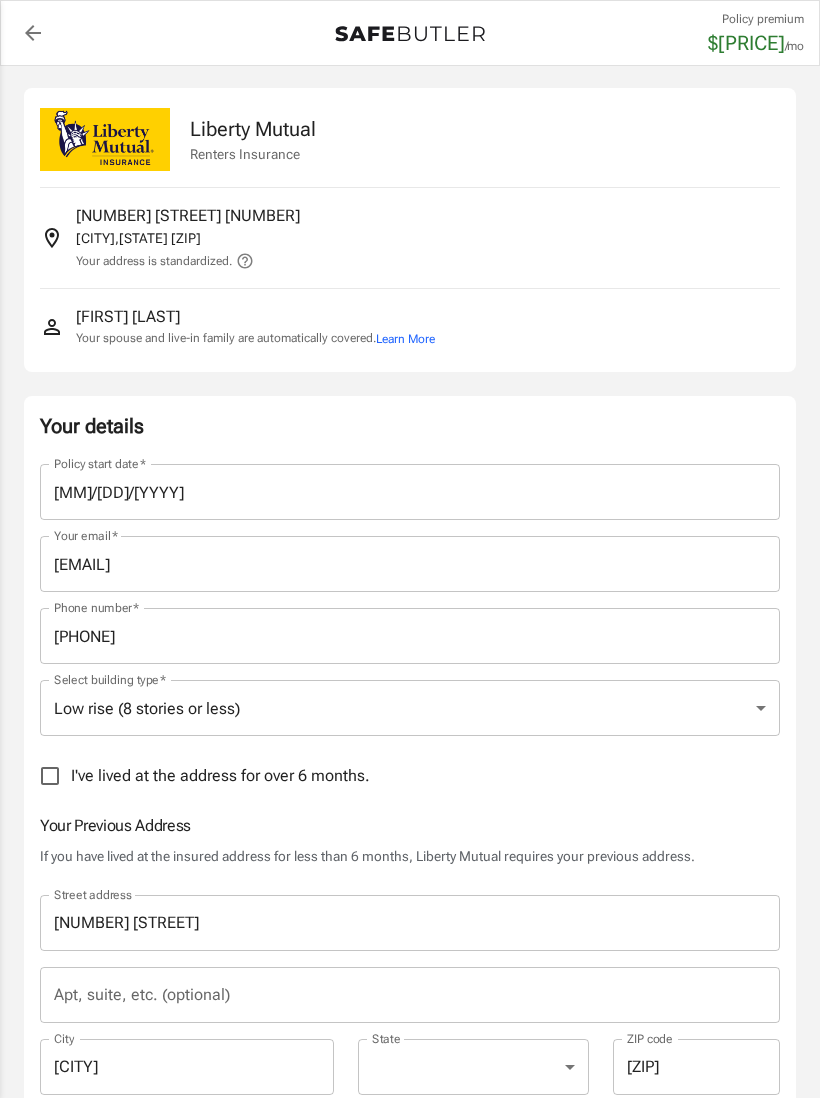 scroll, scrollTop: 6, scrollLeft: 0, axis: vertical 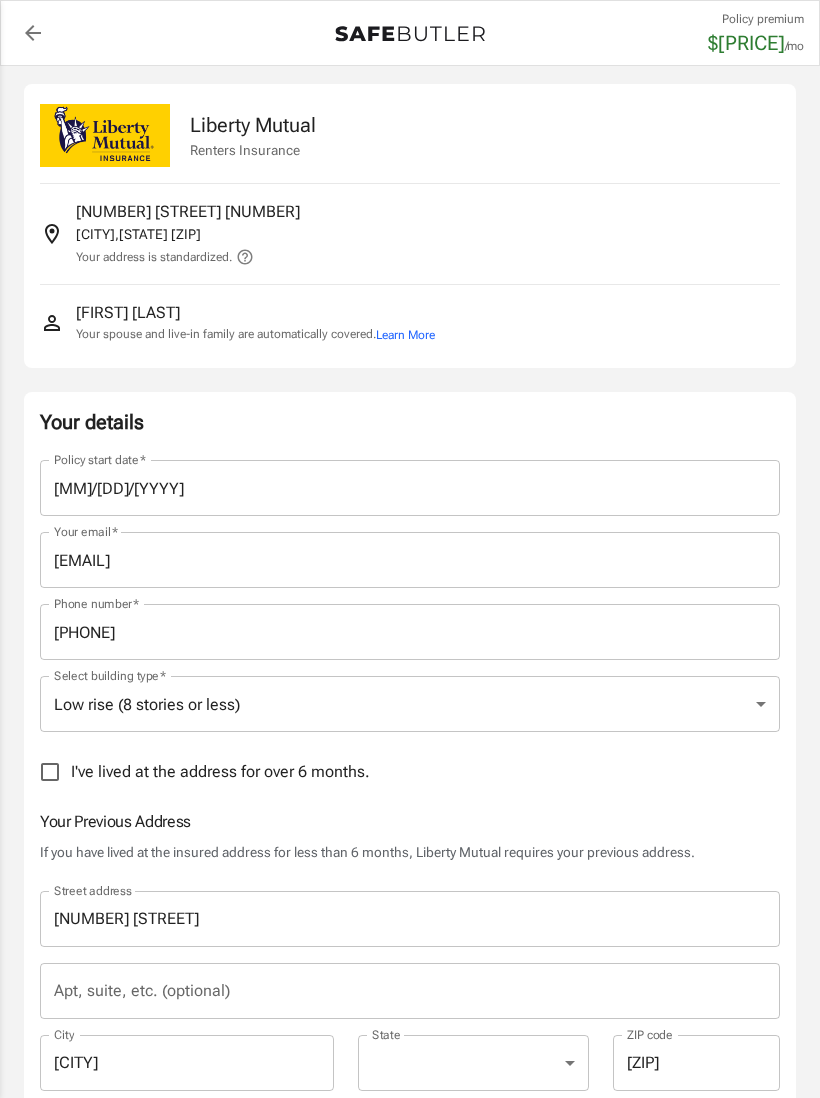 click on "[MM]/[DD]/[YYYY]" at bounding box center (403, 488) 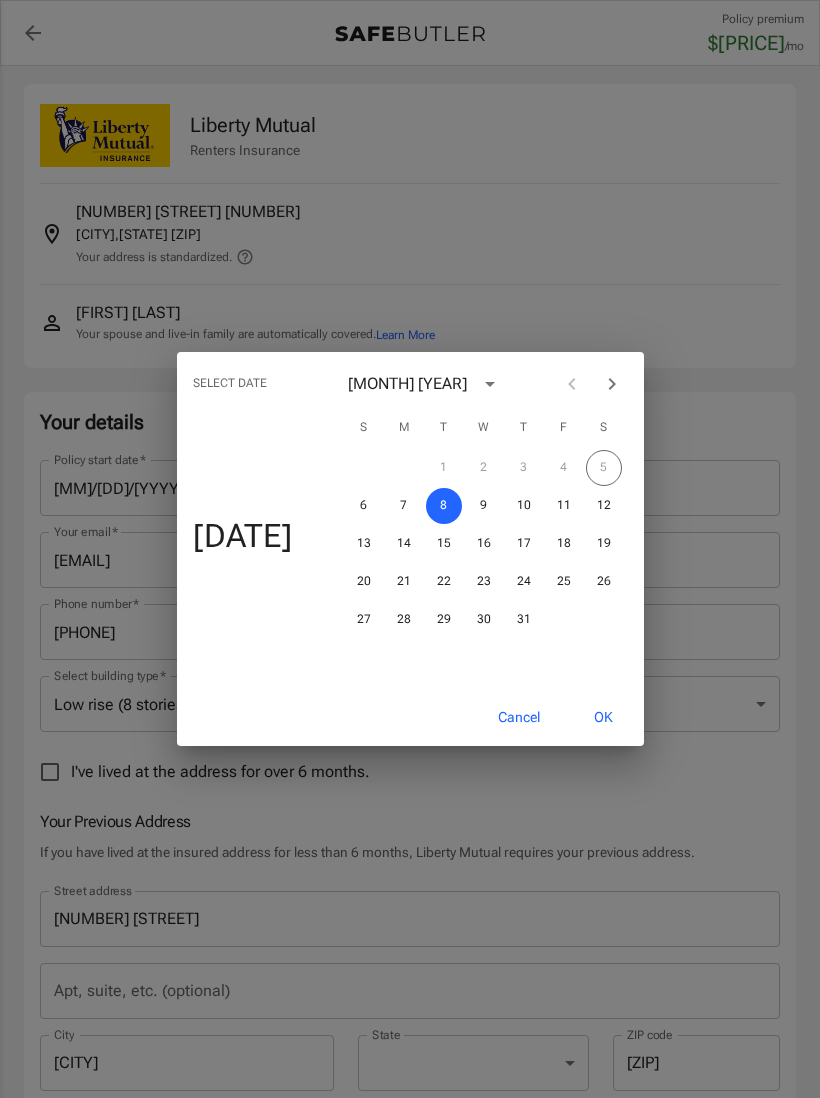 click at bounding box center (612, 384) 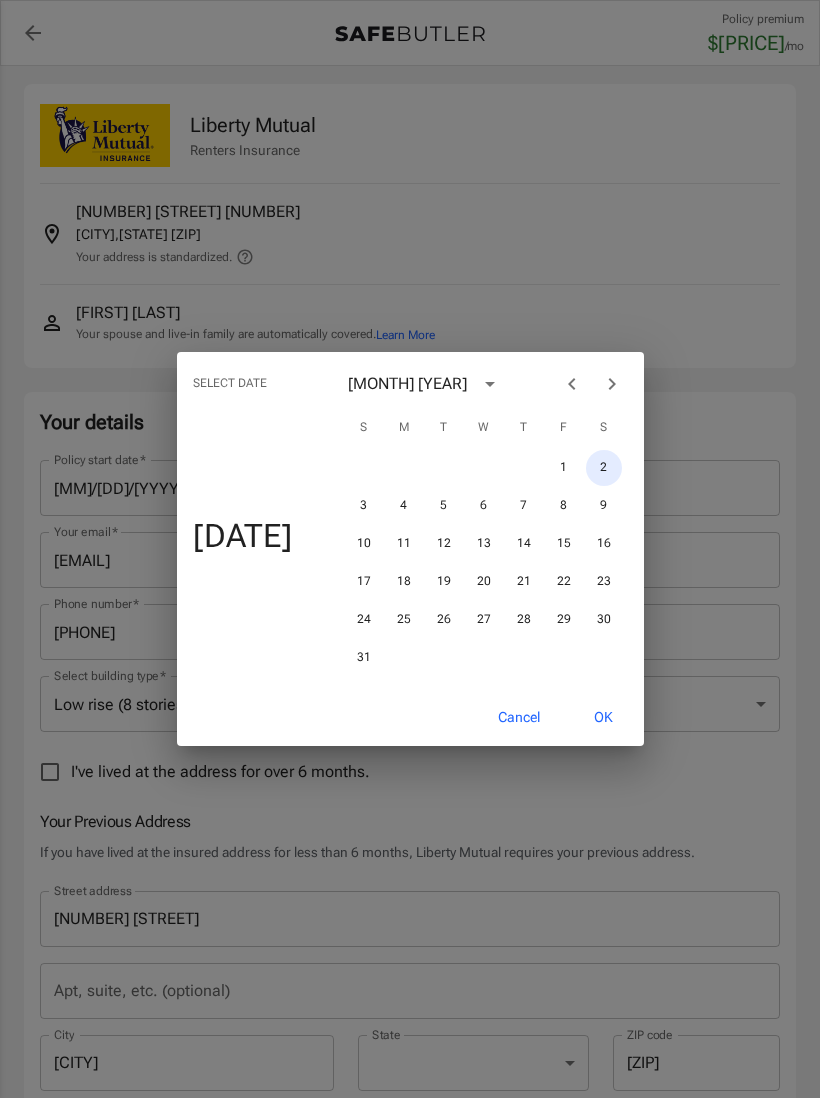 click on "2" at bounding box center (604, 468) 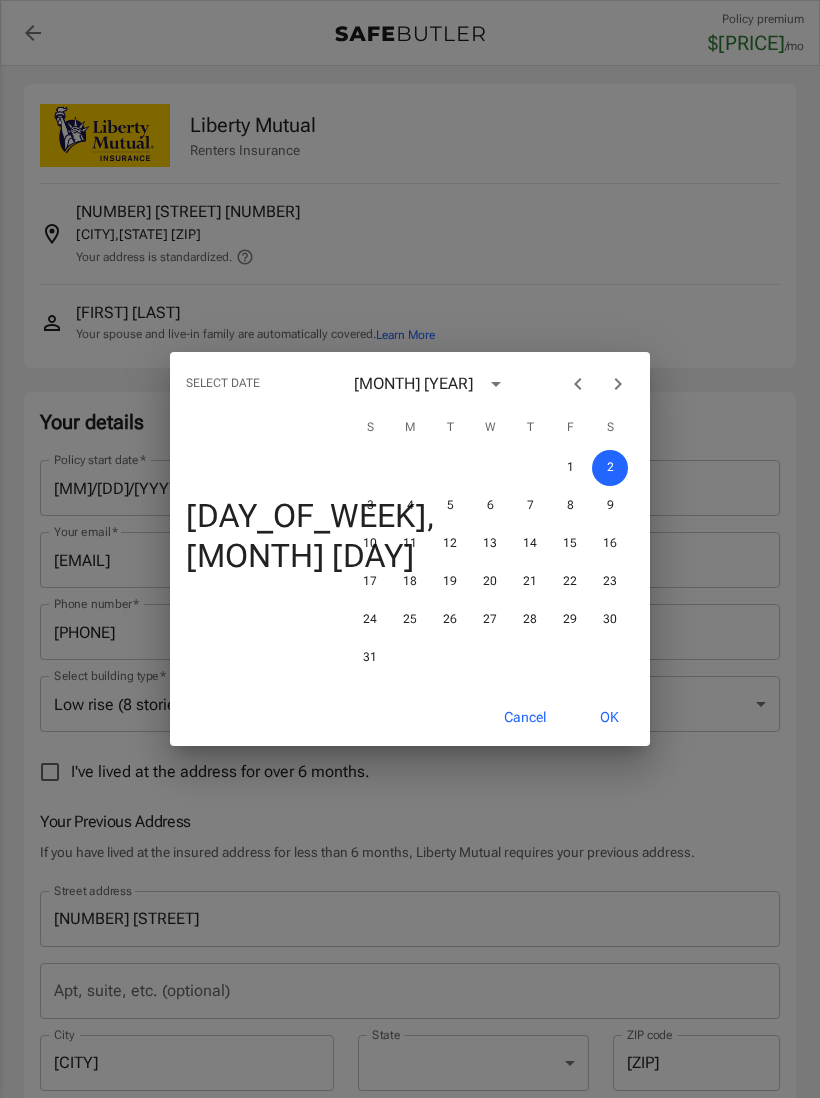 click on "OK" at bounding box center [609, 717] 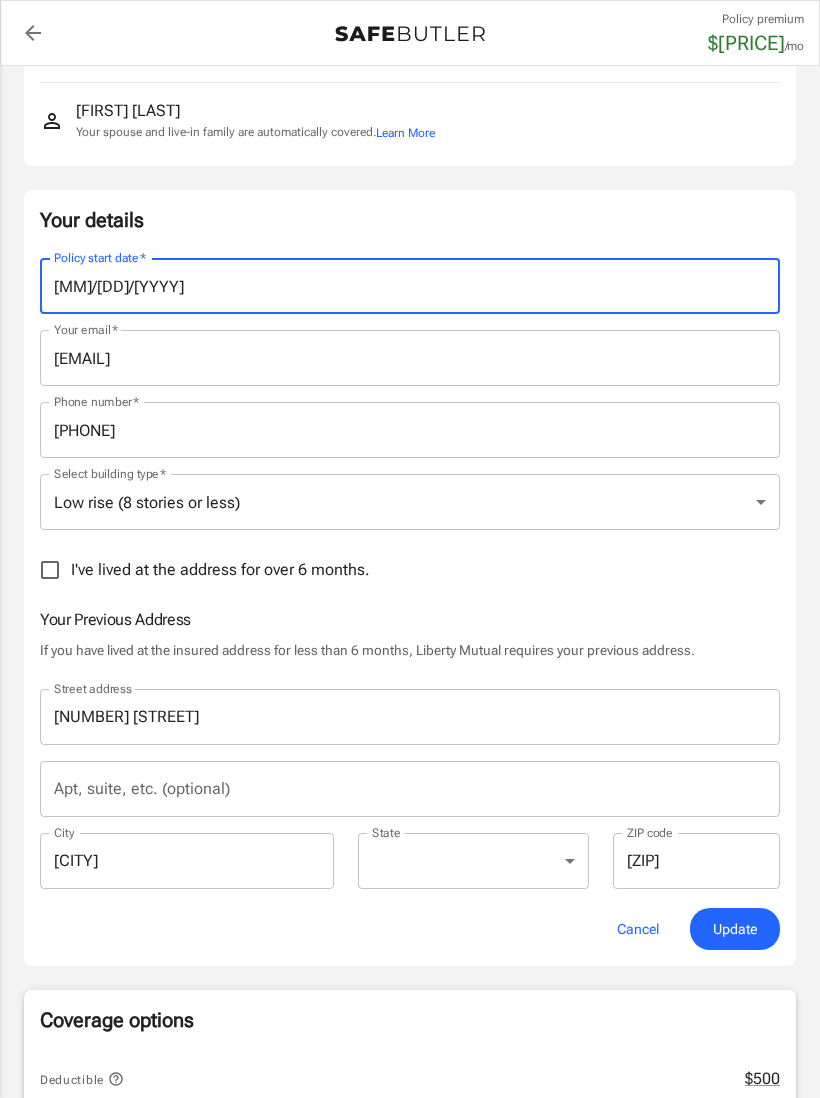 scroll, scrollTop: 267, scrollLeft: 0, axis: vertical 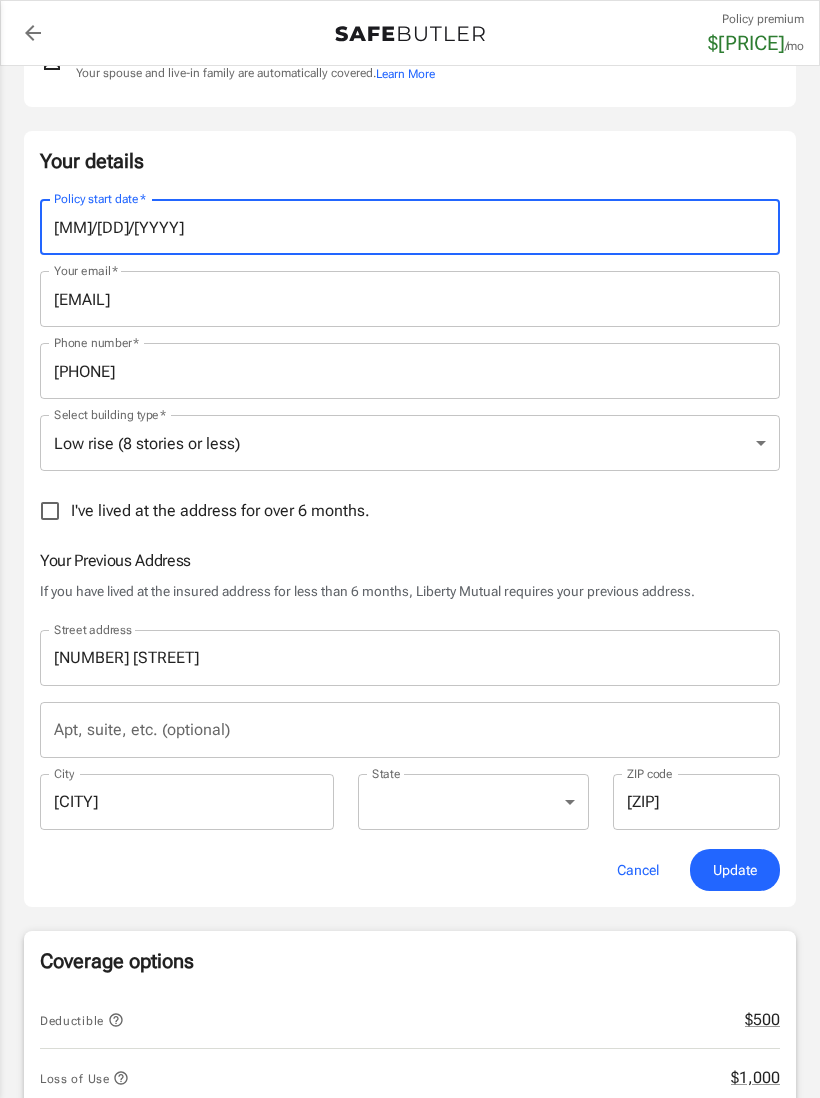 click on "Update" at bounding box center (735, 870) 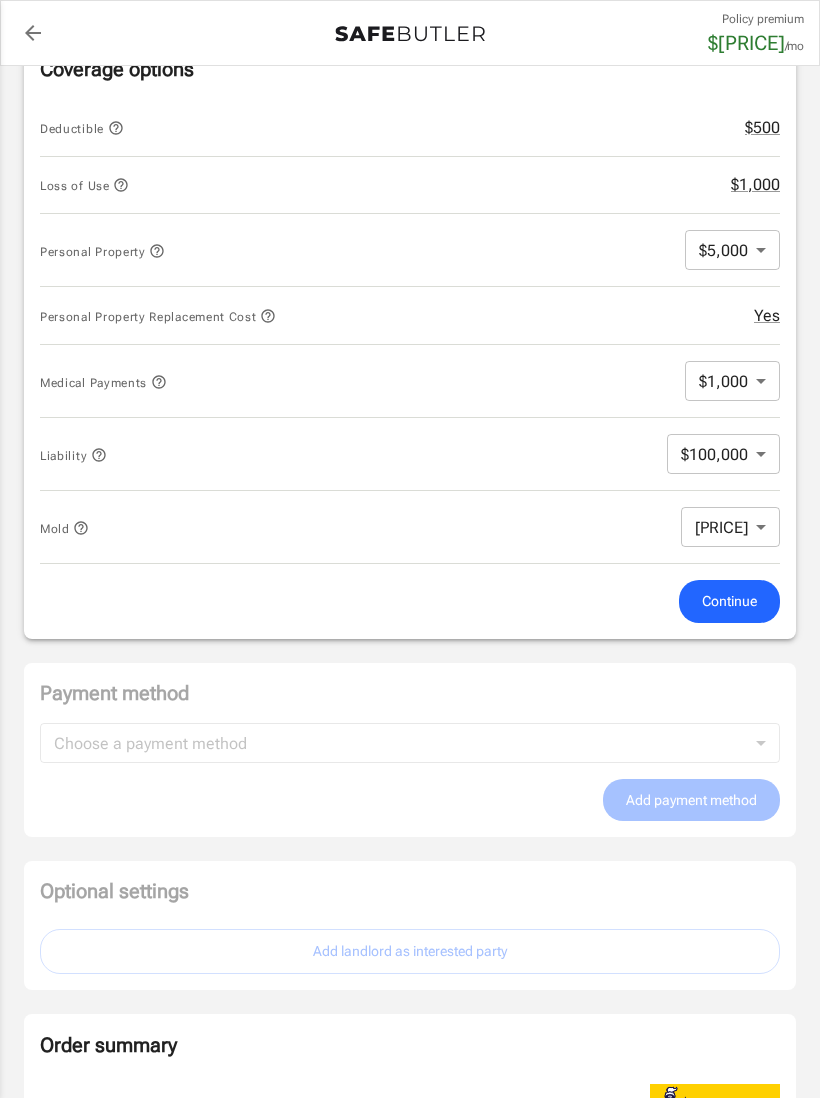 scroll, scrollTop: 825, scrollLeft: 0, axis: vertical 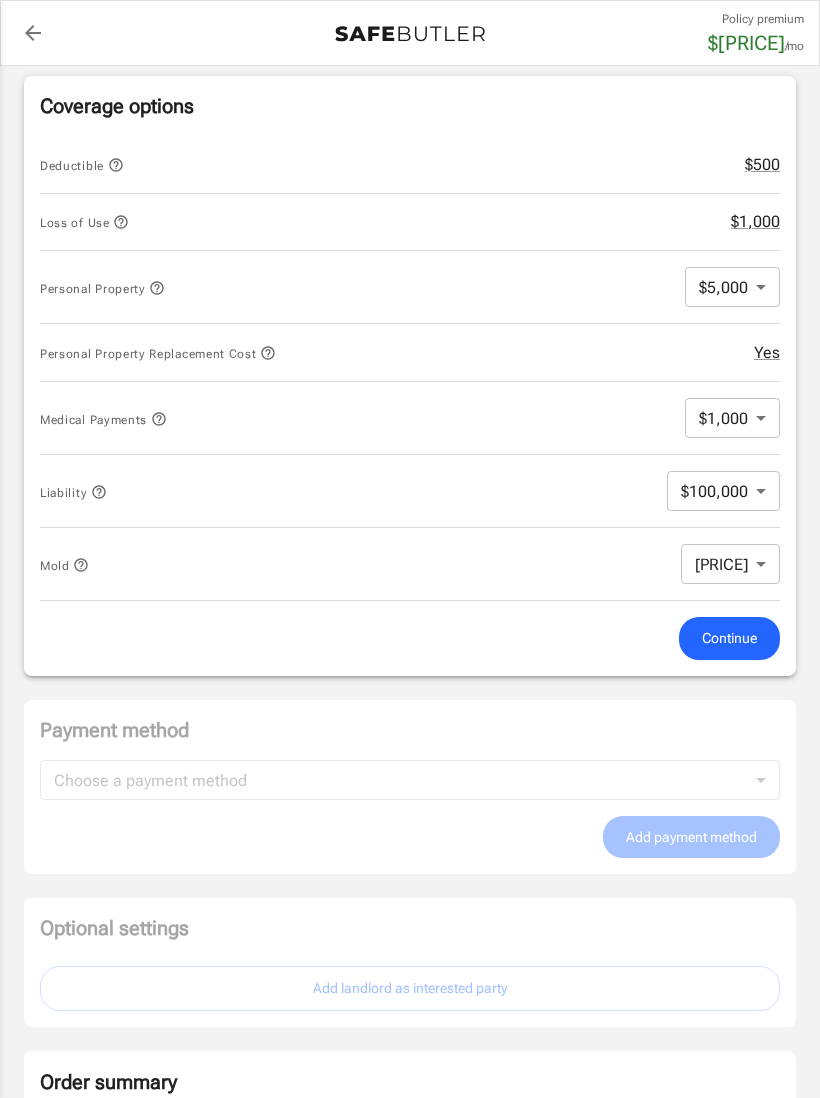 click on "Policy premium $ 13.00 /mo Liberty Mutual Renters Insurance [NUMBER] [STREET] [NUMBER]   [CITY] ,  [STATE]   [POSTAL_CODE] Your address is standardized. [FIRST]   [LAST] Your spouse and live-in family are automatically covered.  Learn More Your details Policy start date [MONTH] [DAY], [YEAR] Email [EMAIL] Phone [PHONE] Building type Low rise (8 stories or less) Lived for over 6 months No Previous Address [NUMBER] [STREET] [CITY] [STATE] [POSTAL_CODE] Change Coverage options Deductible   $500 Loss of Use   $1,000 Personal Property   $5,000 5000 ​ Personal Property Replacement Cost   Yes Medical Payments   $1,000 1000 ​ Liability   $100,000 100000 ​ Mold   25000 25000 ​ Continue Payment method Choose a payment method ​ Choose a payment method Add payment method Optional settings Add landlord as interested party Order summary Insurance provider Product Renters Insurance Policy premium $13.00 /mo. Online purchase discount applied. Payment frequency No additional fees." at bounding box center [410, 464] 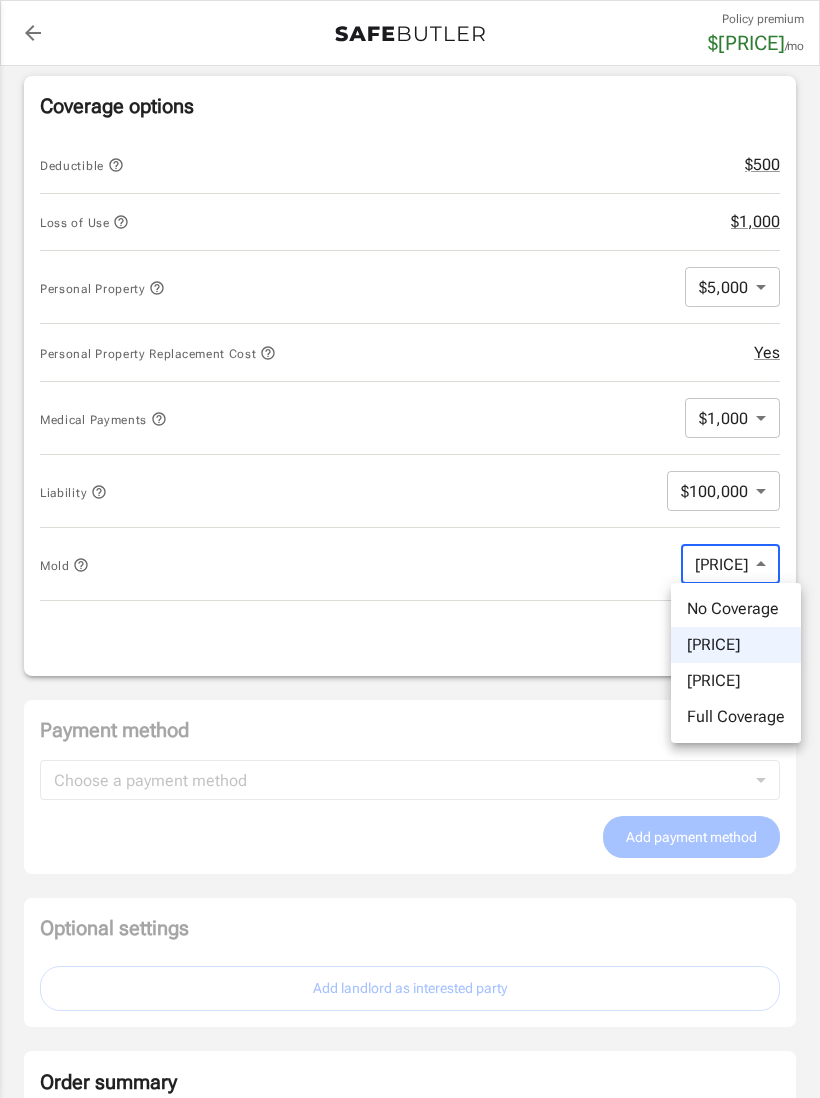 click on "No Coverage" at bounding box center (736, 609) 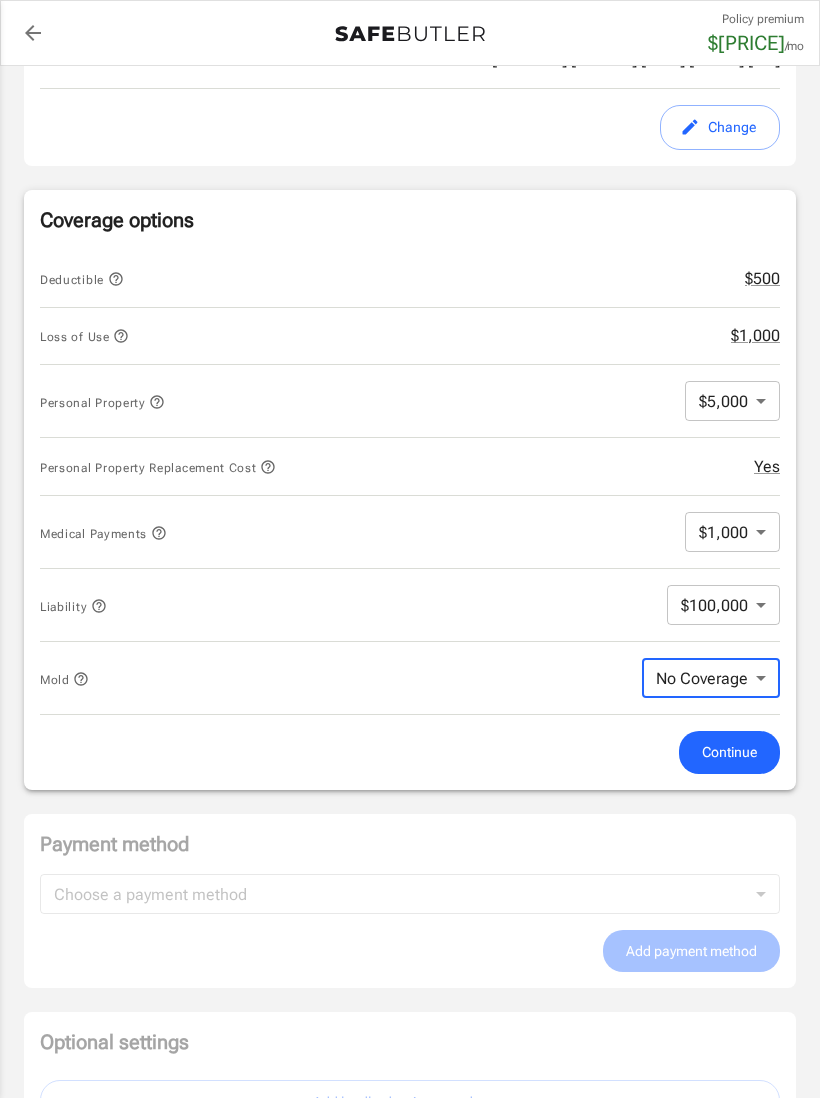 scroll, scrollTop: 704, scrollLeft: 0, axis: vertical 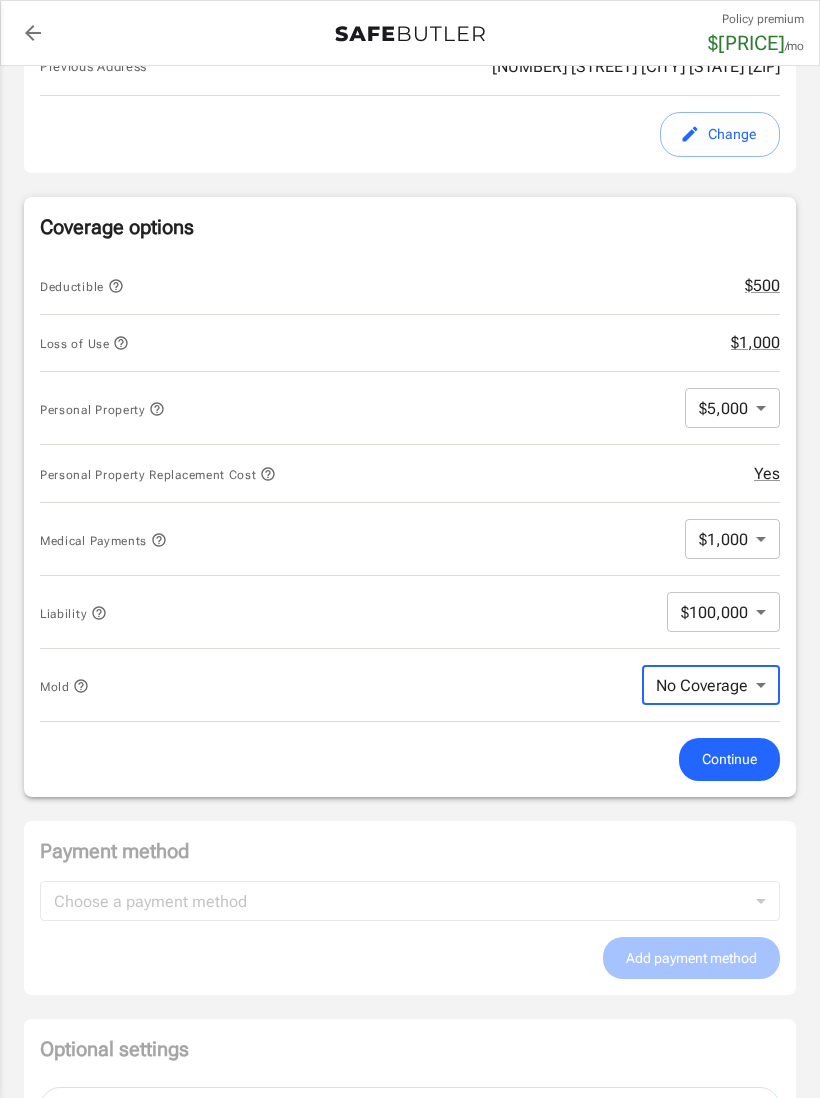 click on "Policy premium $[PRICE] /mo Liberty Mutual Renters Insurance [NUMBER] [STREET] [NUMBER]   [CITY] ,  [STATE]   [ZIP] Your address is standardized. [FIRST]   [LAST] Your spouse and live-in family are automatically covered.  Learn More Your details Policy start date [DATE] Email [EMAIL] Phone [PHONE] Building type Low rise (8 stories or less) Lived for over 6 months No Previous Address [NUMBER] [STREET] [CITY] [STATE] [ZIP] Change Coverage options Deductible   $[PRICE] Loss of Use   $[PRICE] Personal Property   $[PRICE] [PRICE] ​ Personal Property Replacement Cost   Yes Medical Payments   $[PRICE] [PRICE] ​ Liability   $[PRICE] [PRICE] ​ Mold   No Coverage No Coverage ​ Continue Payment method Choose a payment method ​ Choose a payment method Add payment method Optional settings Add landlord as interested party Order summary Insurance provider Product Renters Insurance Policy premium $[PRICE] /mo. Online purchase discount applied. Payment frequency $[PRICE]" at bounding box center [410, 585] 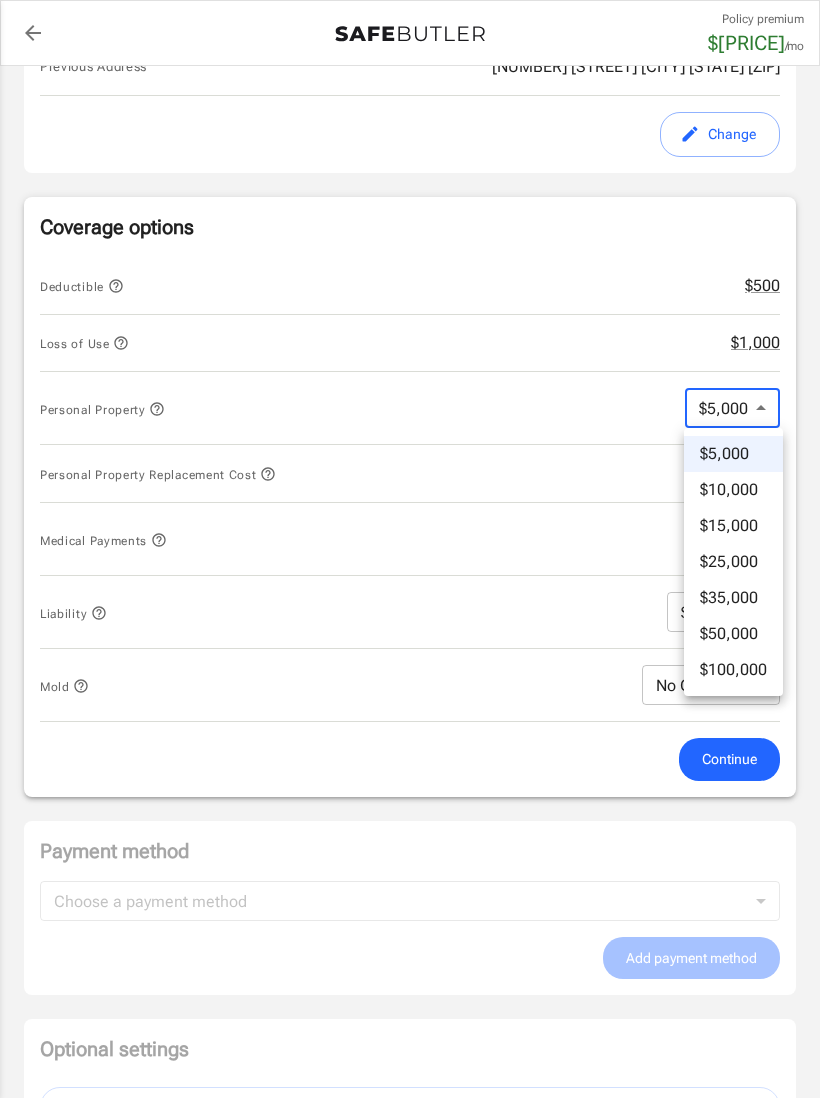 click on "$10,000" at bounding box center (733, 490) 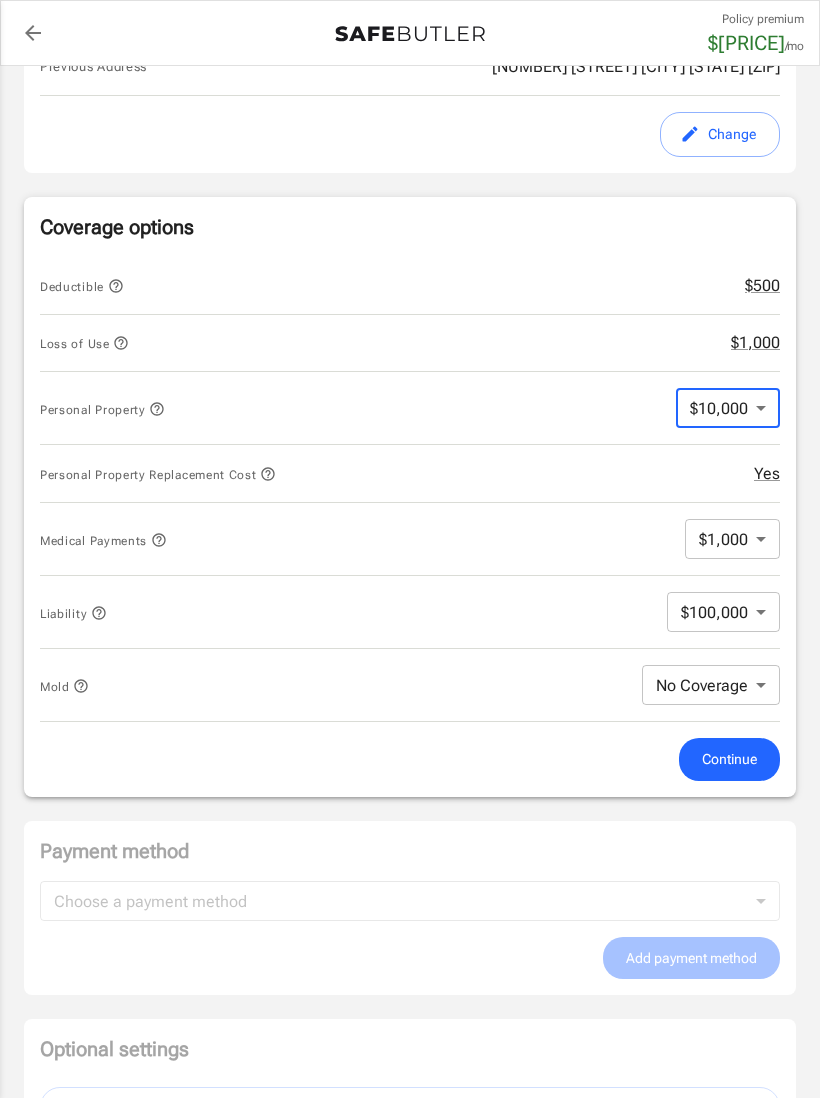 click on "Continue" at bounding box center [729, 759] 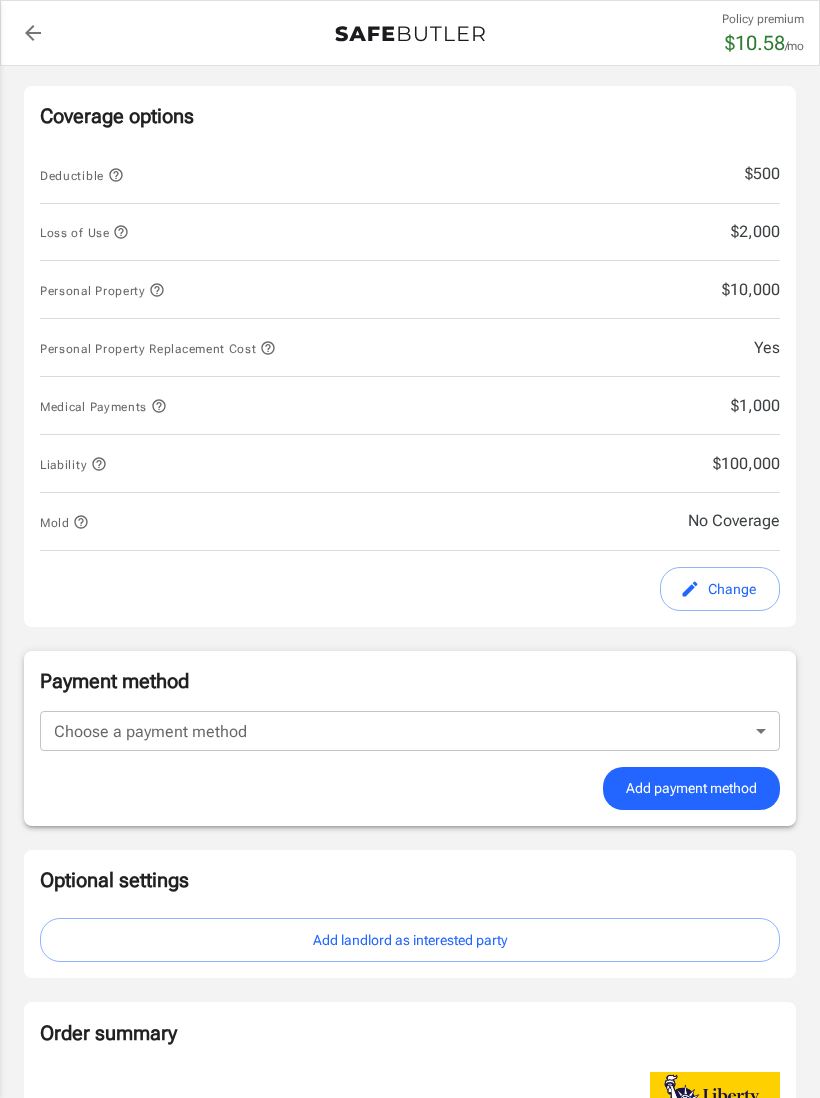 scroll, scrollTop: 984, scrollLeft: 0, axis: vertical 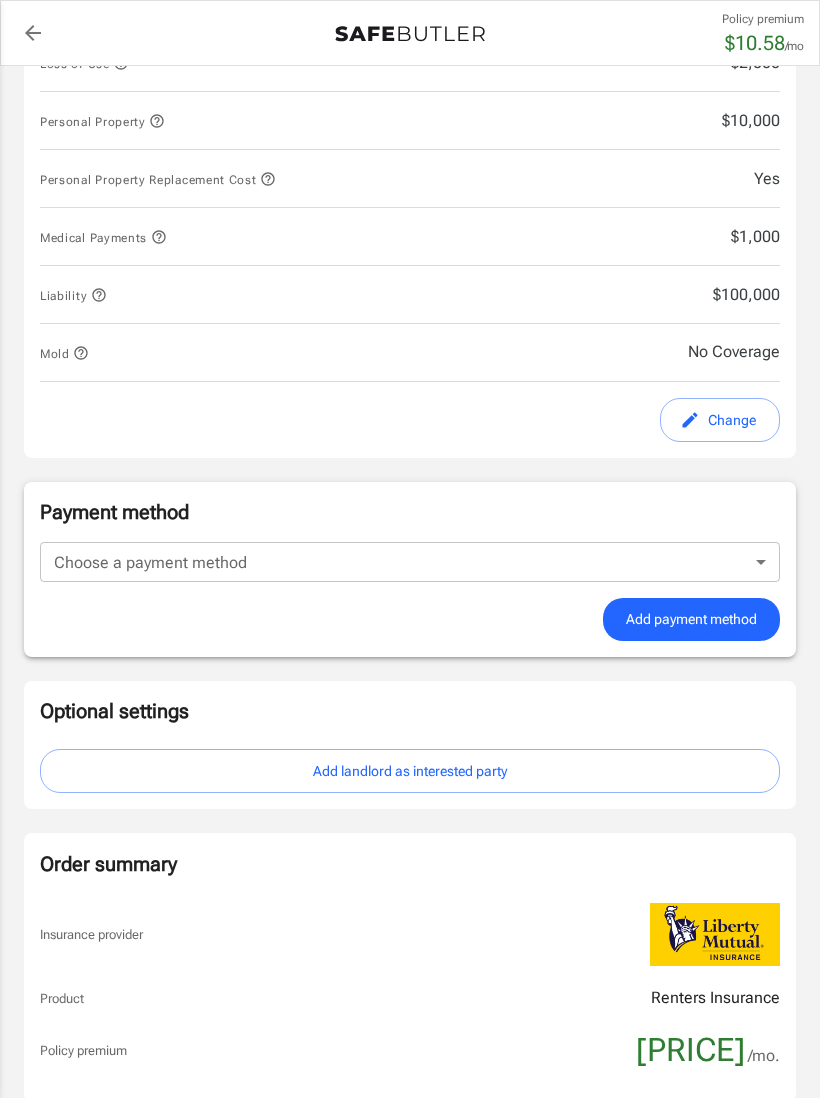 click on "Policy premium $[PRICE] /mo Liberty Mutual Renters Insurance [NUMBER] [STREET] [NUMBER]   [CITY] ,  [STATE]   [ZIP] Your address is standardized. [FIRST]   [LAST] Your spouse and live-in family are automatically covered.  Learn More Your details Policy start date [DATE] Email [EMAIL] Phone [PHONE] Building type Low rise (8 stories or less) Lived for over 6 months No Previous Address [NUMBER] [STREET] [CITY] [STATE] [ZIP] Change Coverage options Deductible   $[PRICE] Loss of Use   $[PRICE] Personal Property   $[PRICE] Personal Property Replacement Cost   Yes Medical Payments   $[PRICE] Liability   $[PRICE] Mold   No Coverage Change Payment method Choose a payment method ​ Choose a payment method Add payment method Optional settings Add landlord as interested party Order summary Insurance provider Product Renters Insurance Policy premium $[PRICE] /mo. Online purchase discount applied. Payment frequency No additional fees. Today's Due $[PRICE] Place order   1-" at bounding box center (410, 276) 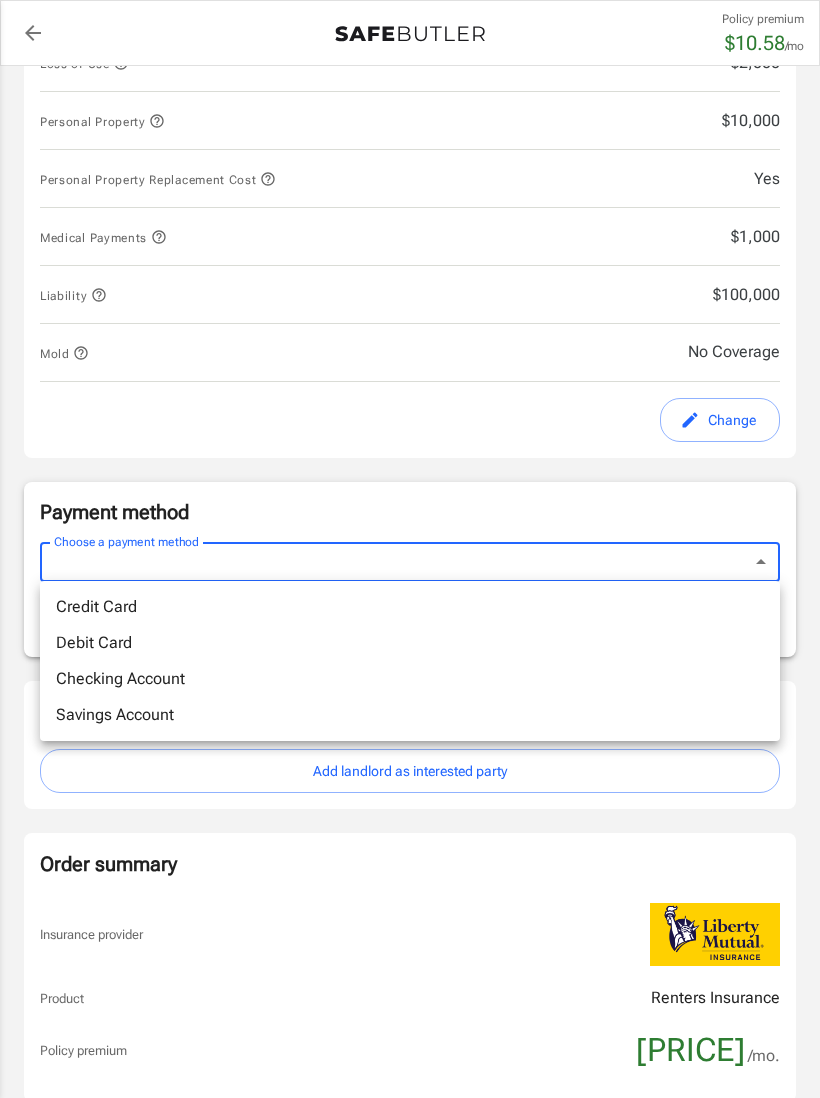 click on "Checking Account" at bounding box center (410, 679) 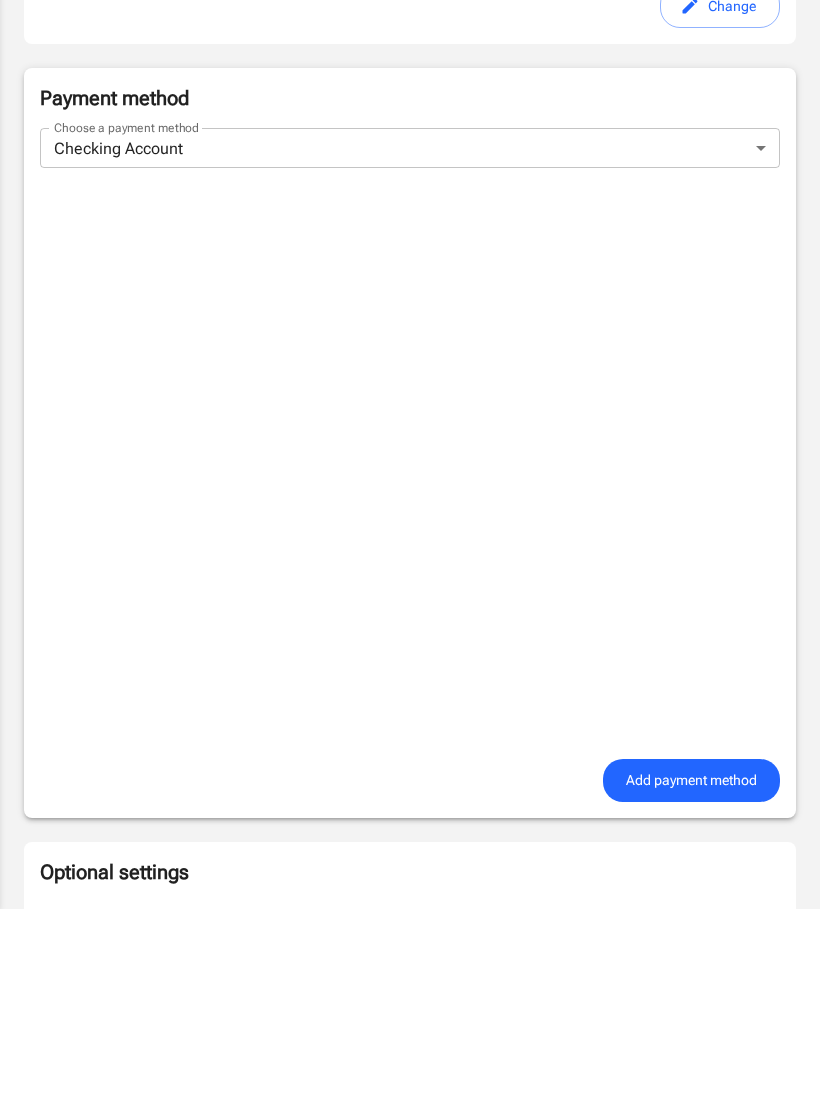 scroll, scrollTop: 1398, scrollLeft: 0, axis: vertical 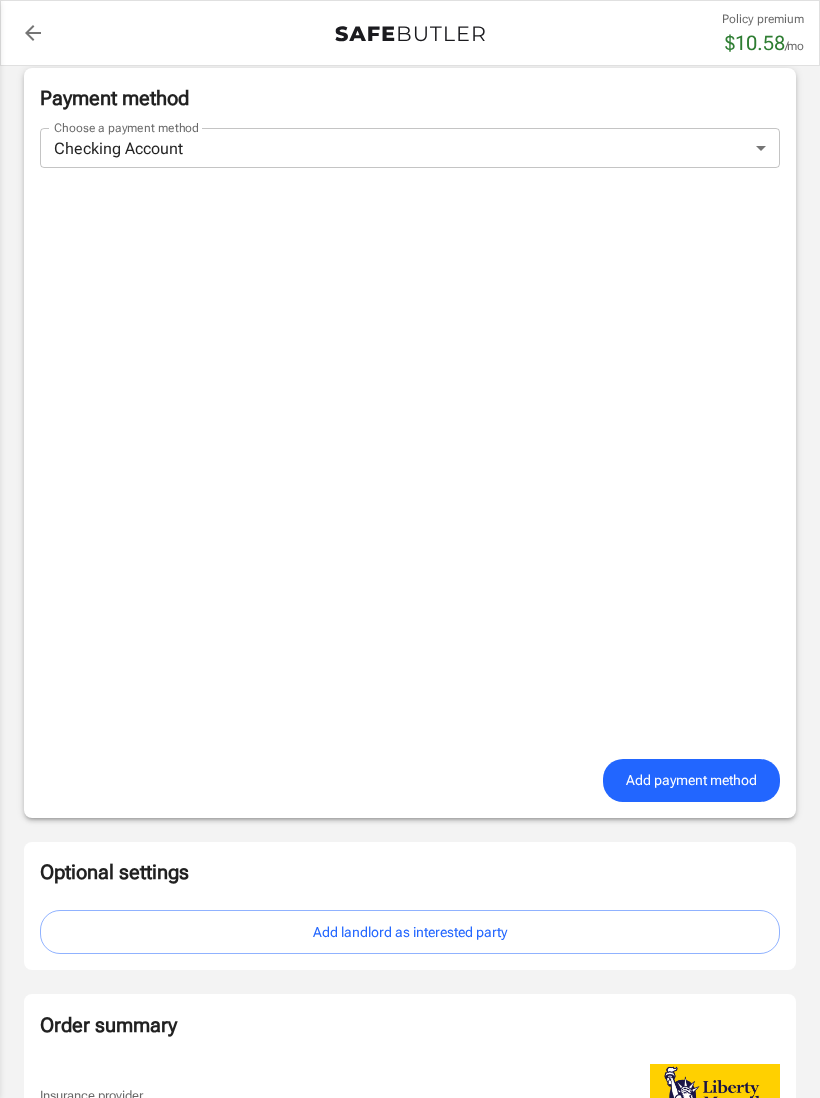 click on "Add payment method" at bounding box center (691, 780) 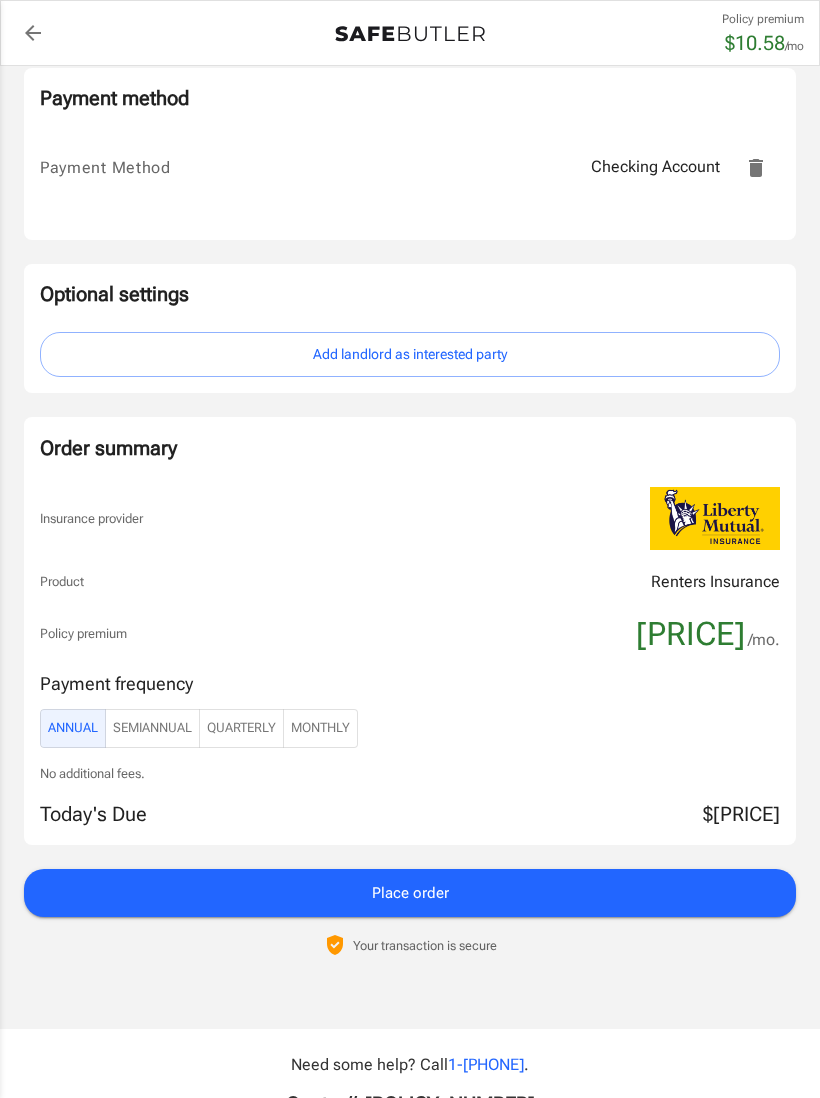 click on "Monthly" at bounding box center (320, 728) 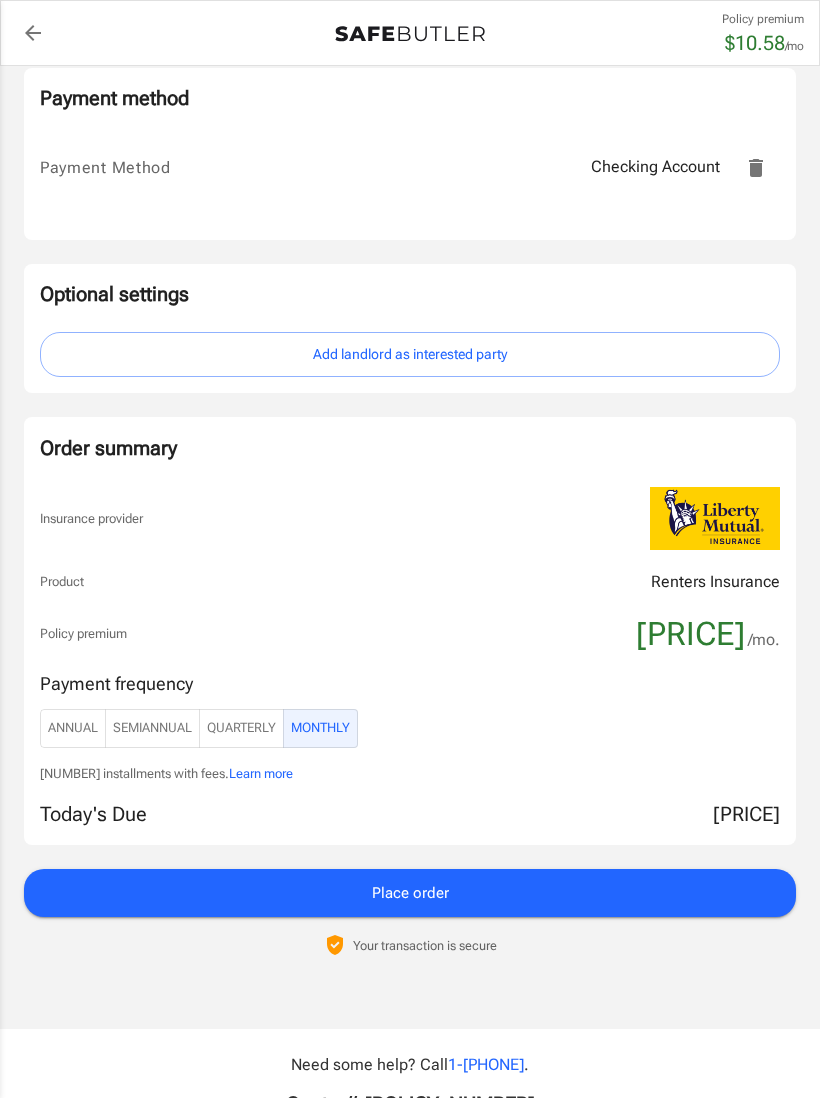 click on "Quarterly" at bounding box center (152, 728) 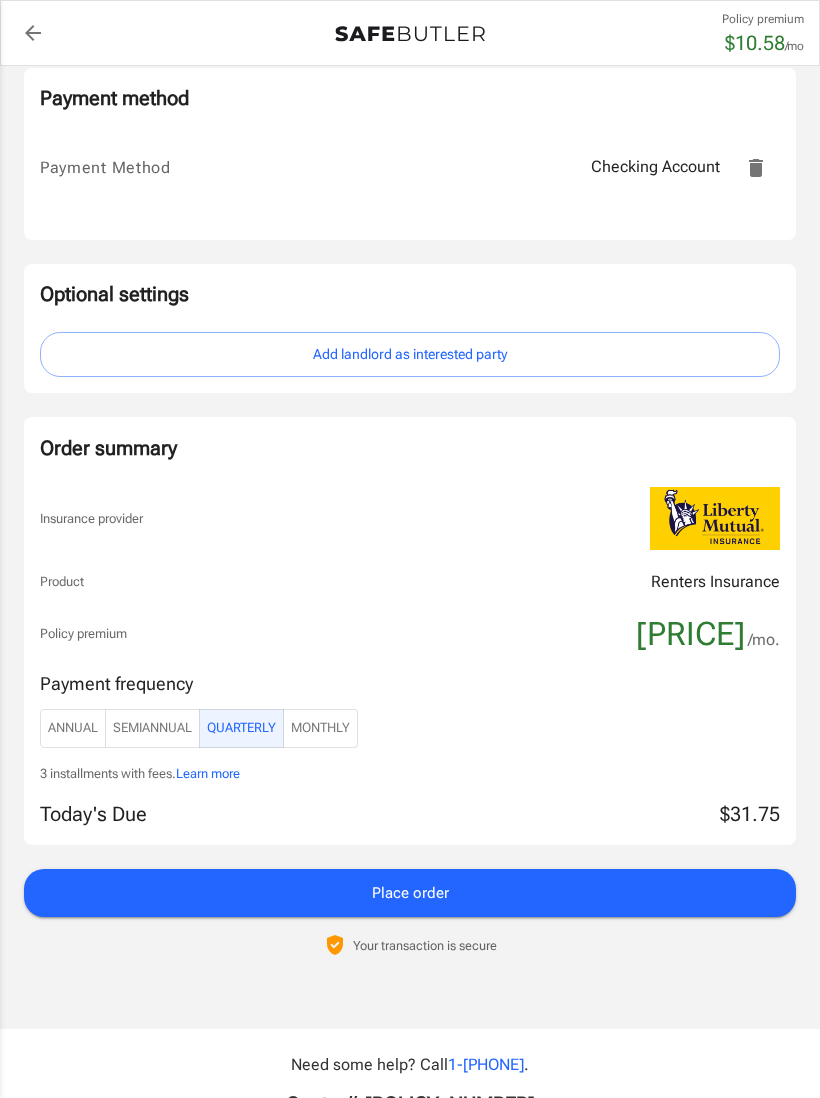 click on "Monthly" at bounding box center [320, 728] 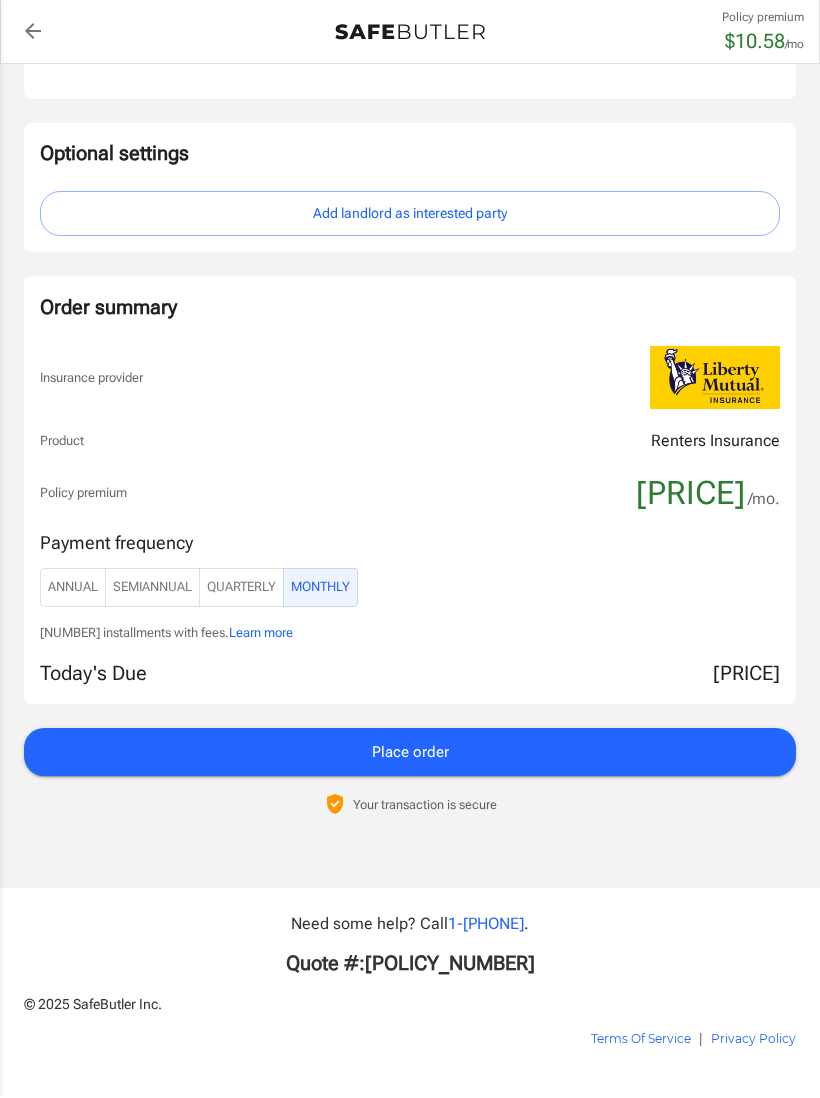 scroll, scrollTop: 1537, scrollLeft: 0, axis: vertical 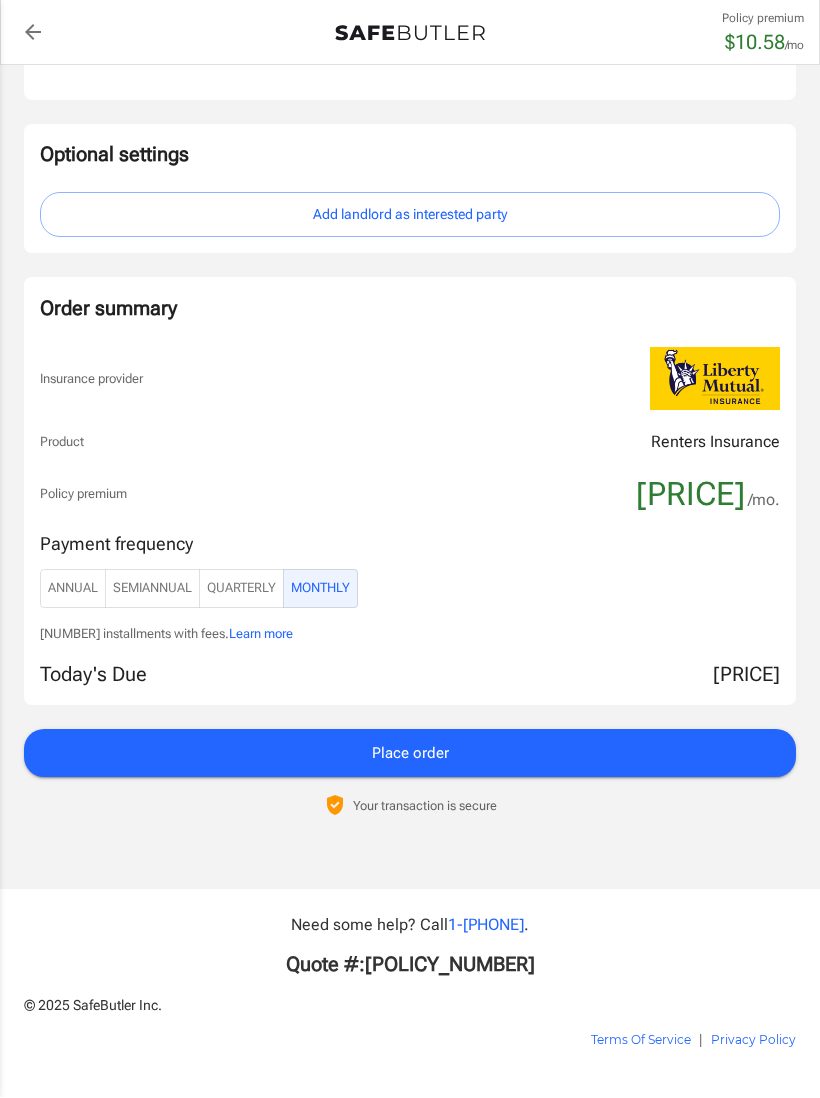 click on "SemiAnnual" at bounding box center (152, 589) 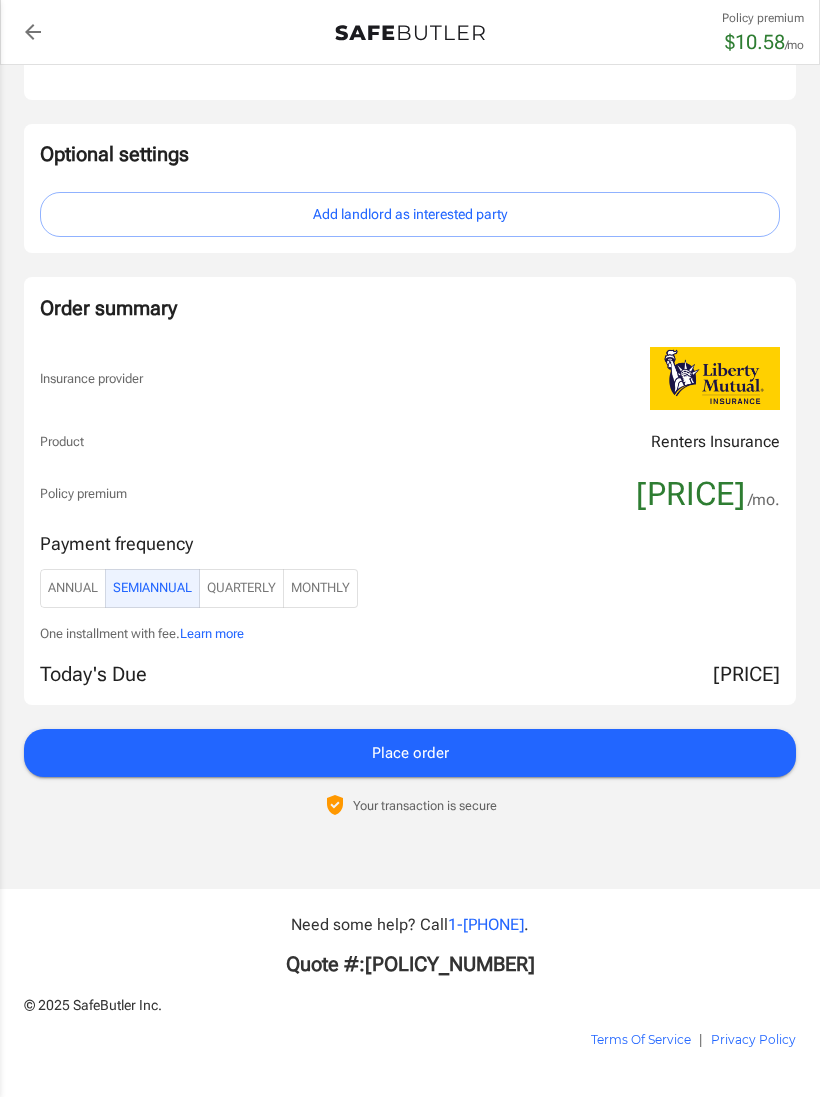 click on "Quarterly" at bounding box center (152, 589) 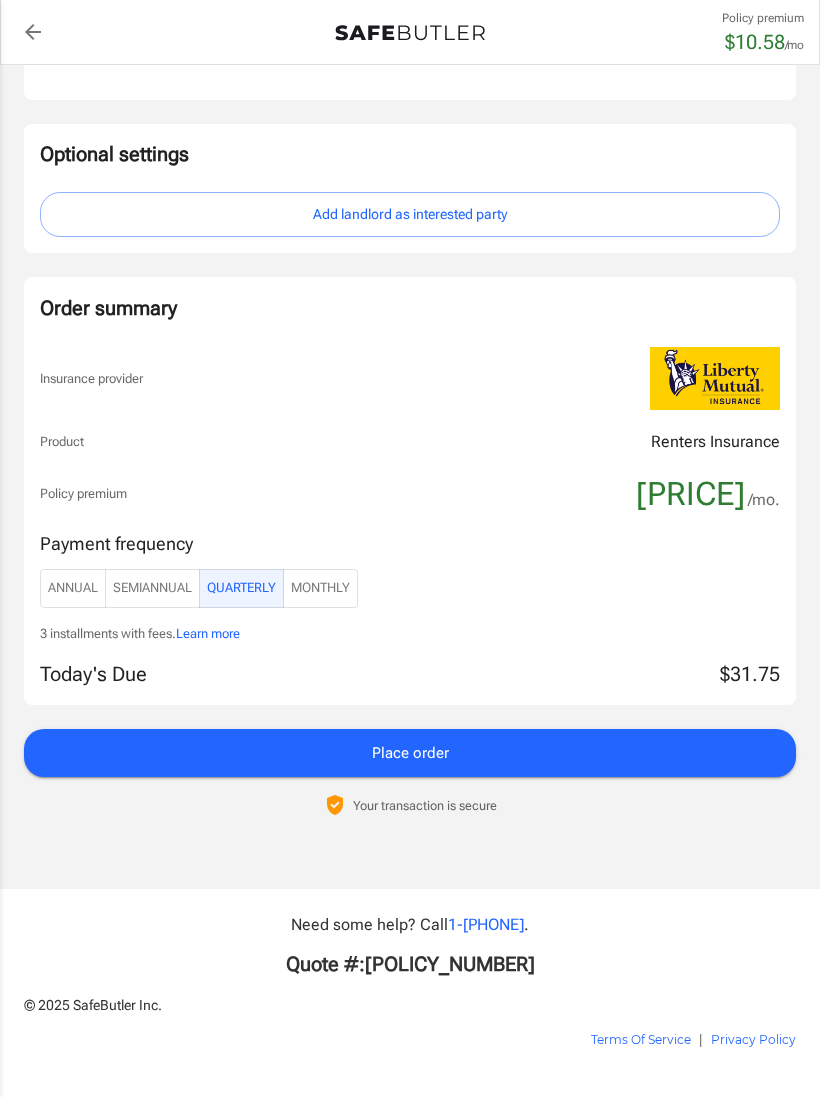 click on "Monthly" at bounding box center [320, 589] 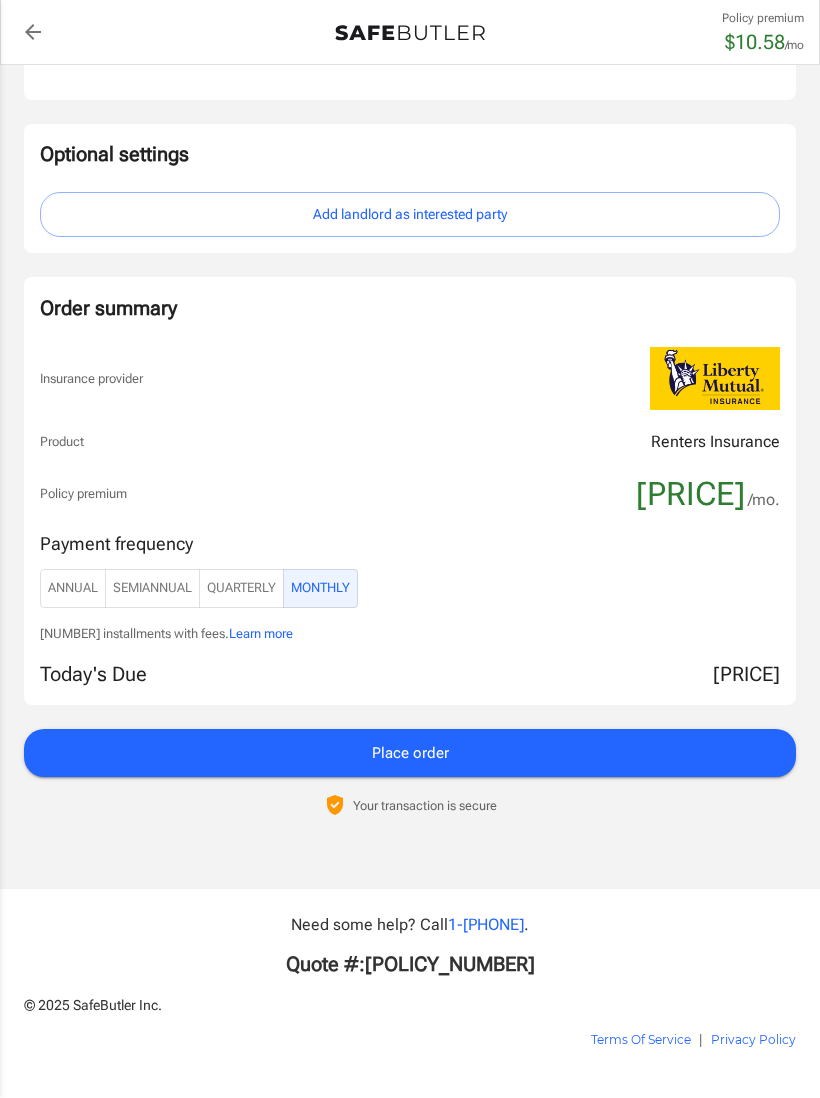 click on "Quarterly" at bounding box center [152, 589] 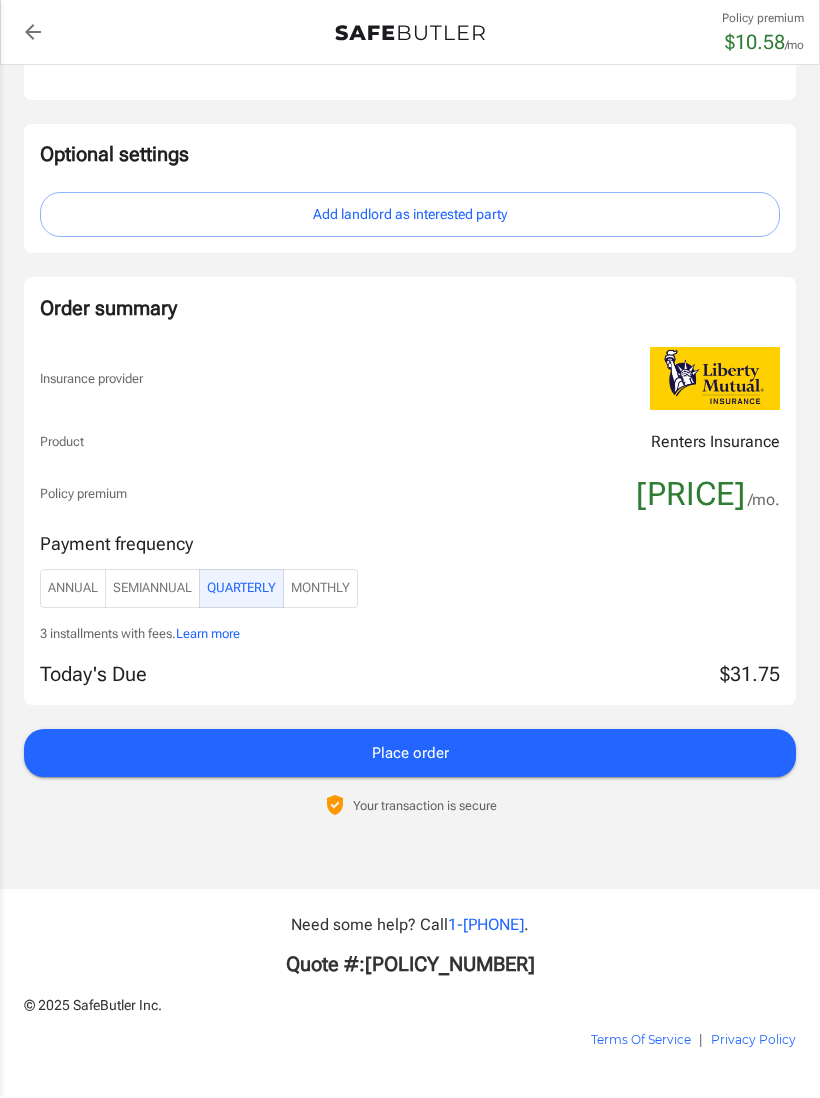 click on "Monthly" at bounding box center [320, 589] 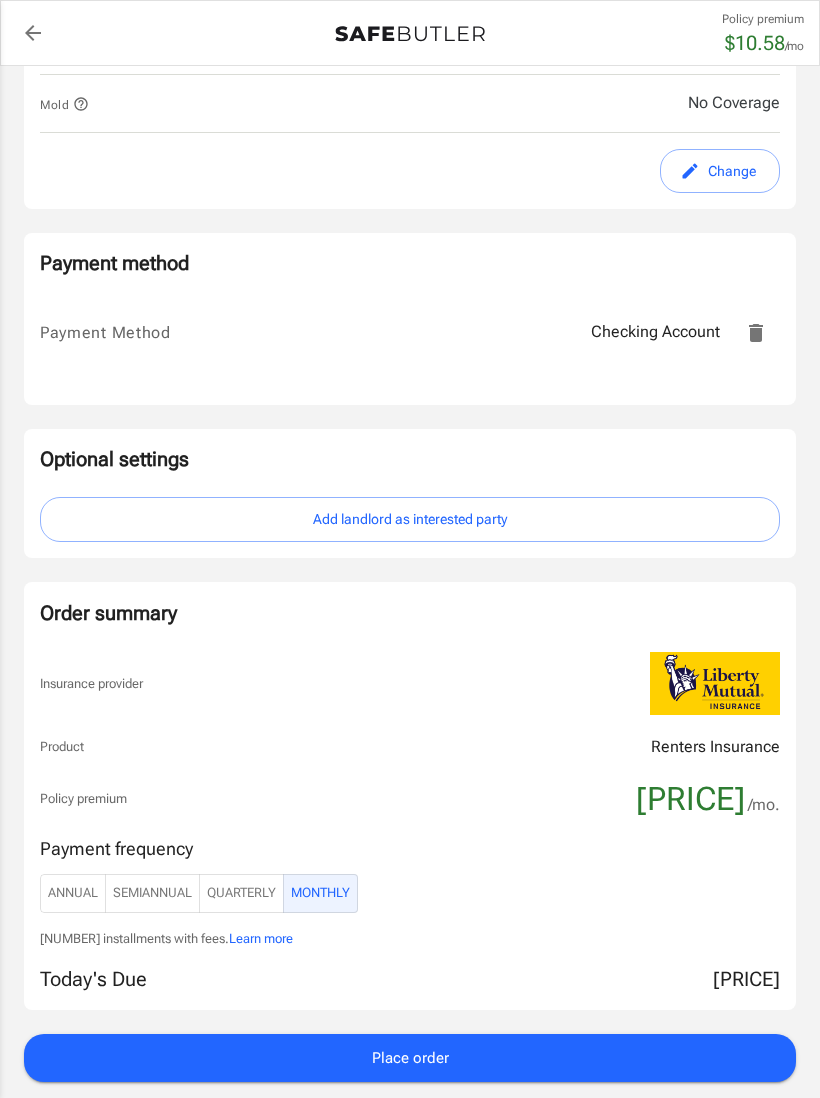 scroll, scrollTop: 1236, scrollLeft: 0, axis: vertical 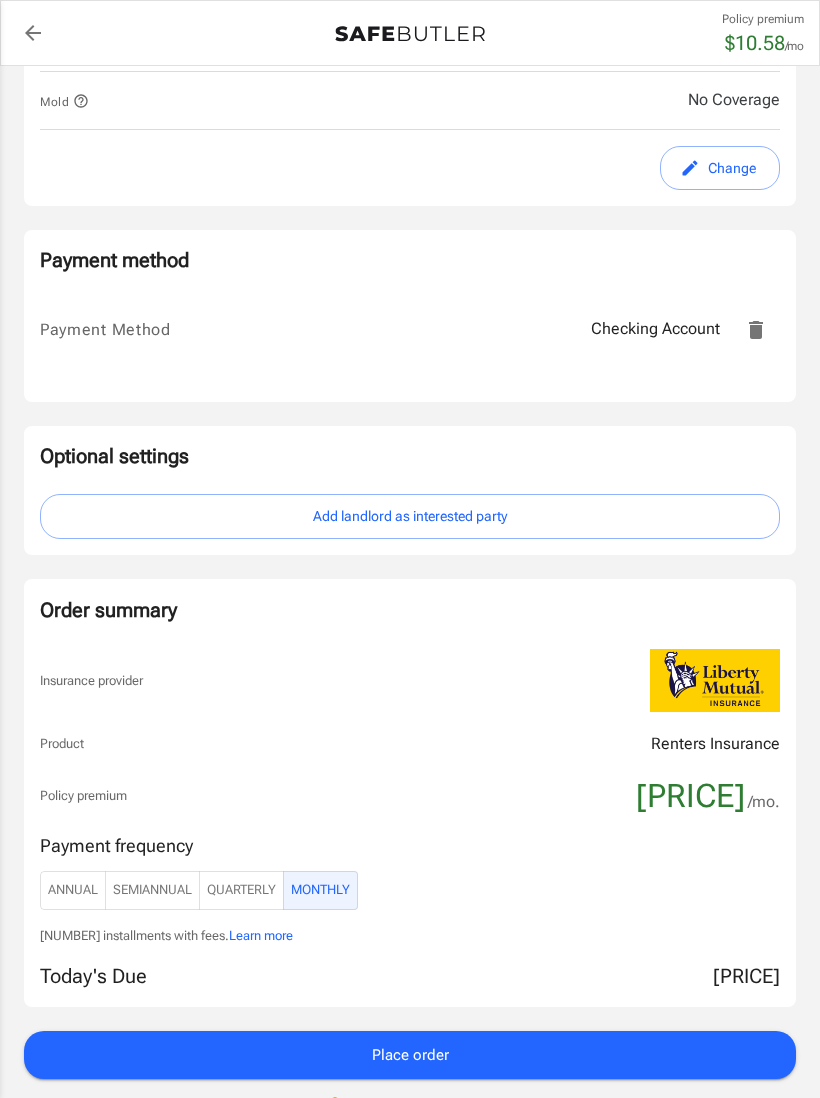 click on "Add landlord as interested party" at bounding box center (410, 516) 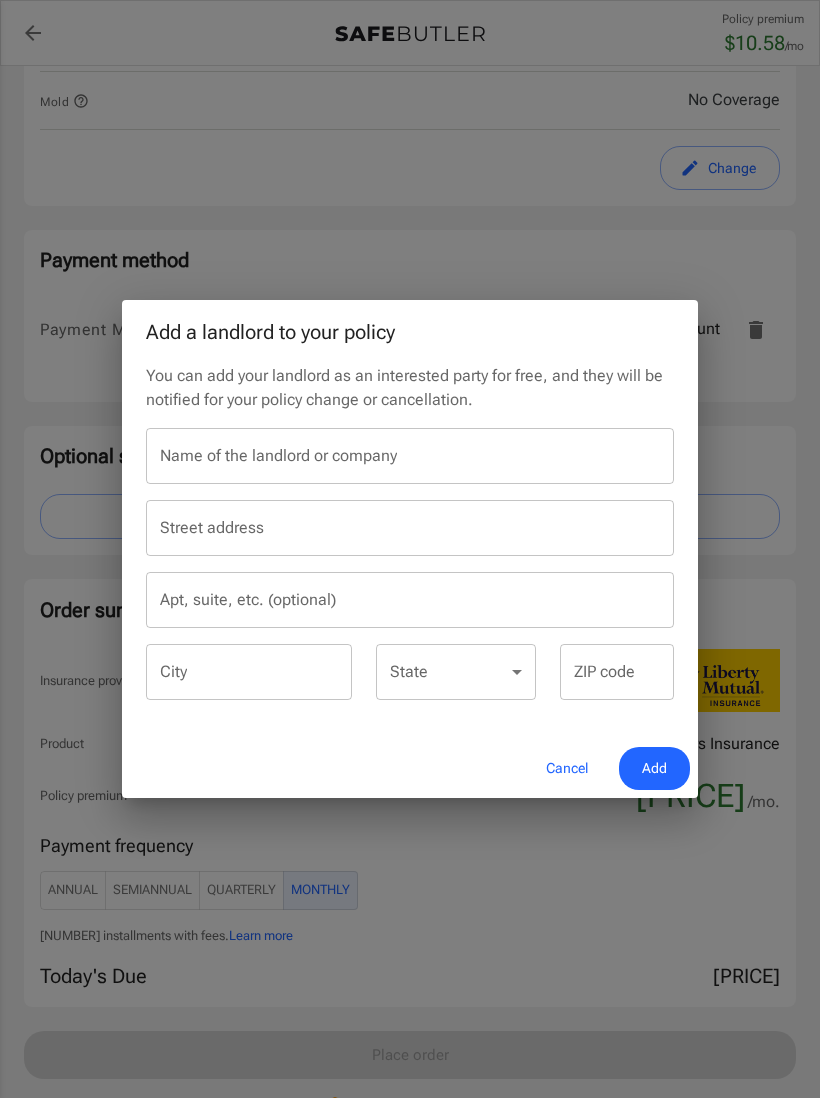 click on "Name of the landlord or company" at bounding box center [410, 456] 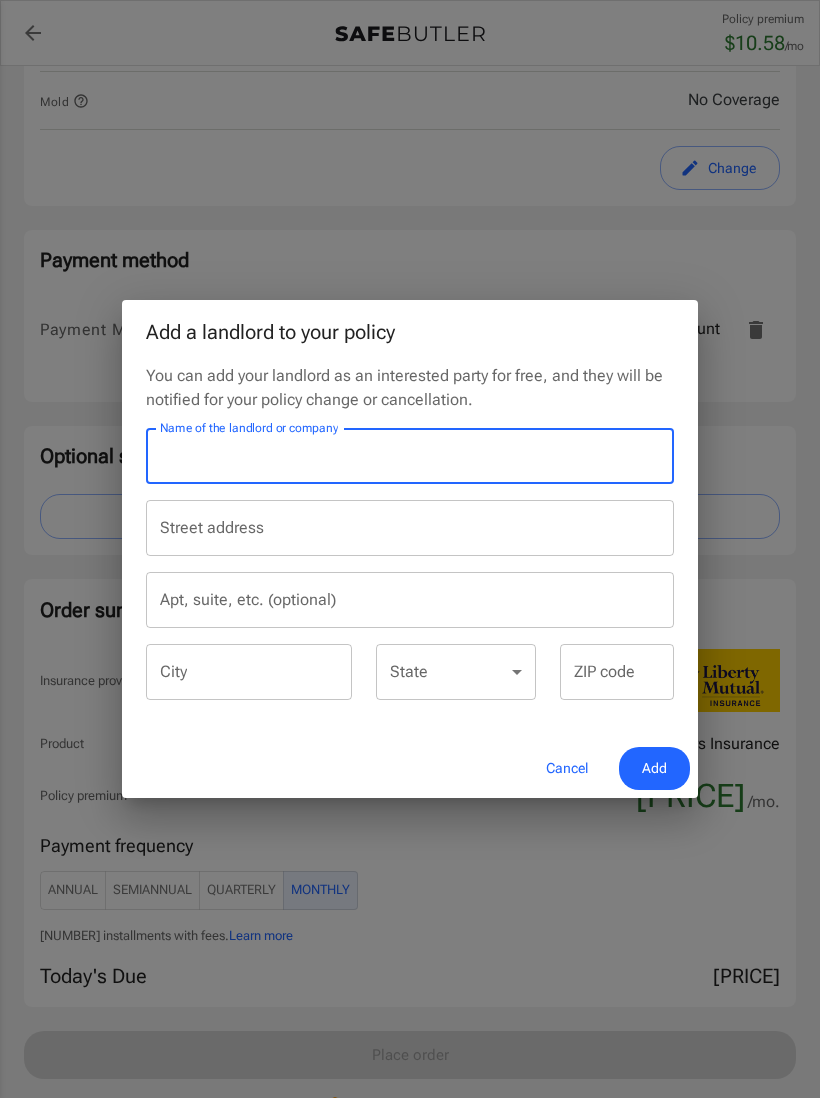 scroll, scrollTop: 1235, scrollLeft: 0, axis: vertical 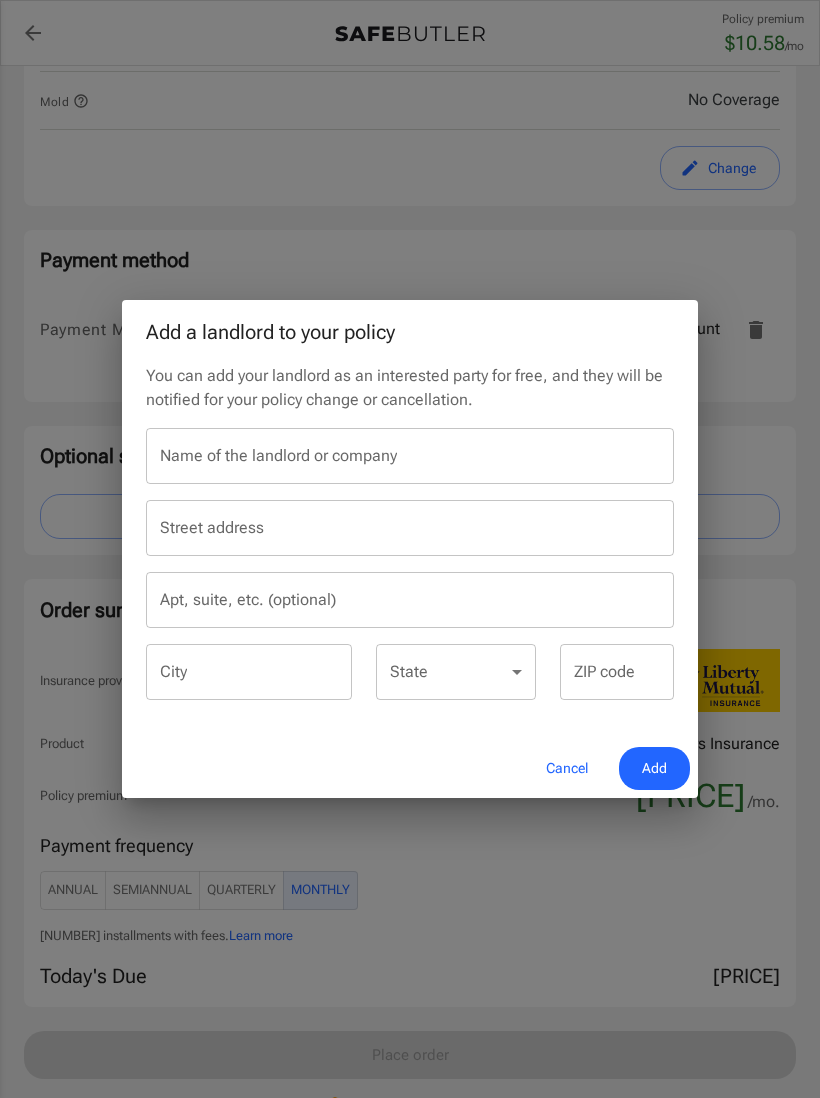 click on "Name of the landlord or company" at bounding box center (410, 456) 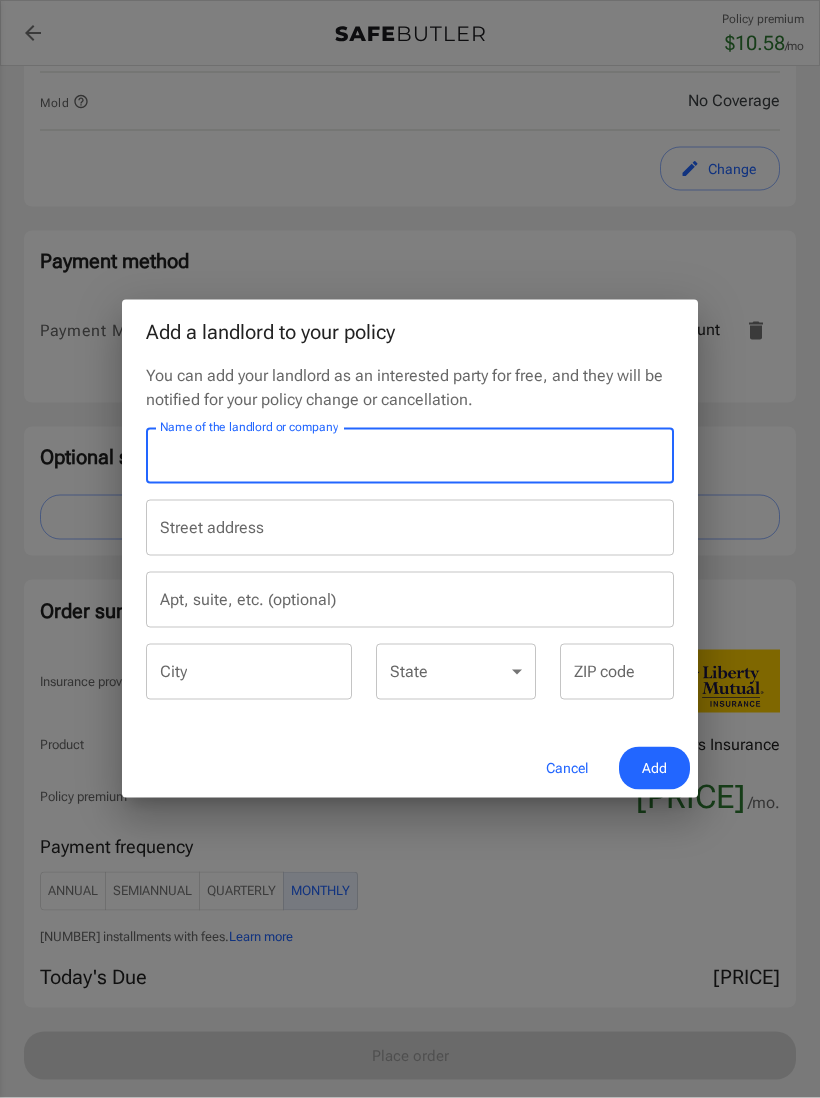 click on "Name of the landlord or company" at bounding box center [410, 456] 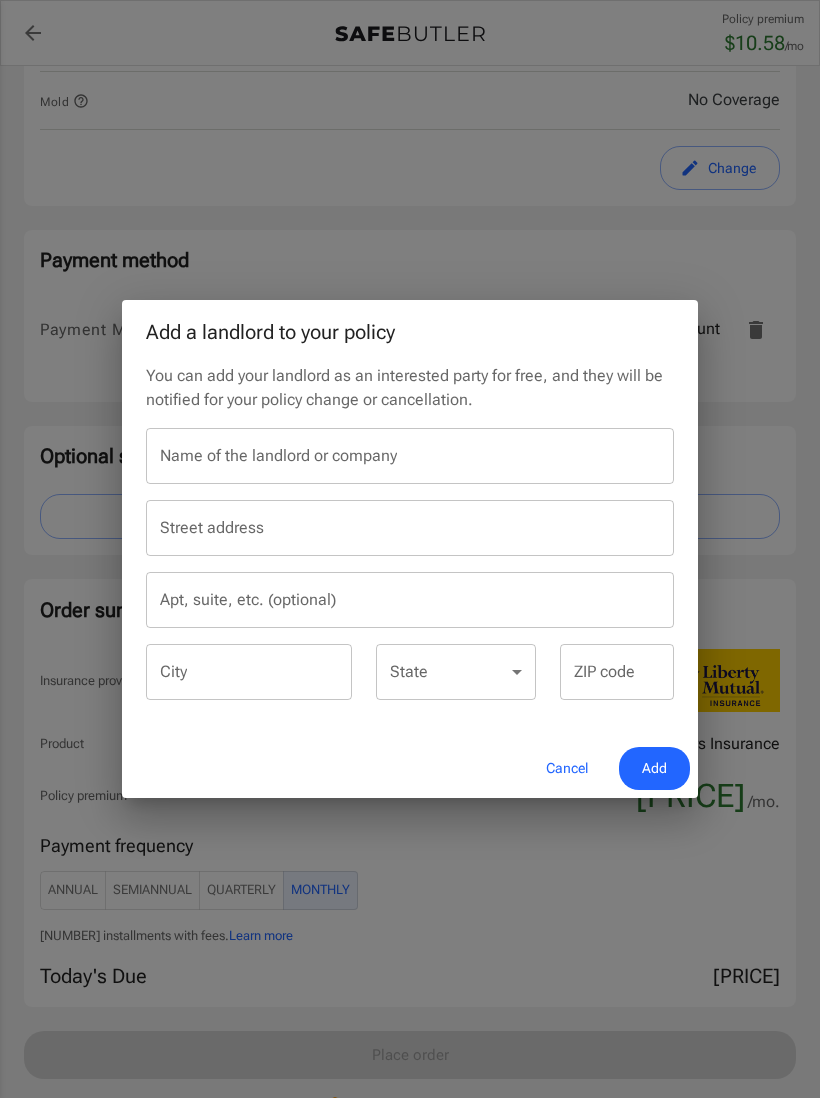 click on "Name of the landlord or company Name of the landlord or company" at bounding box center (410, 456) 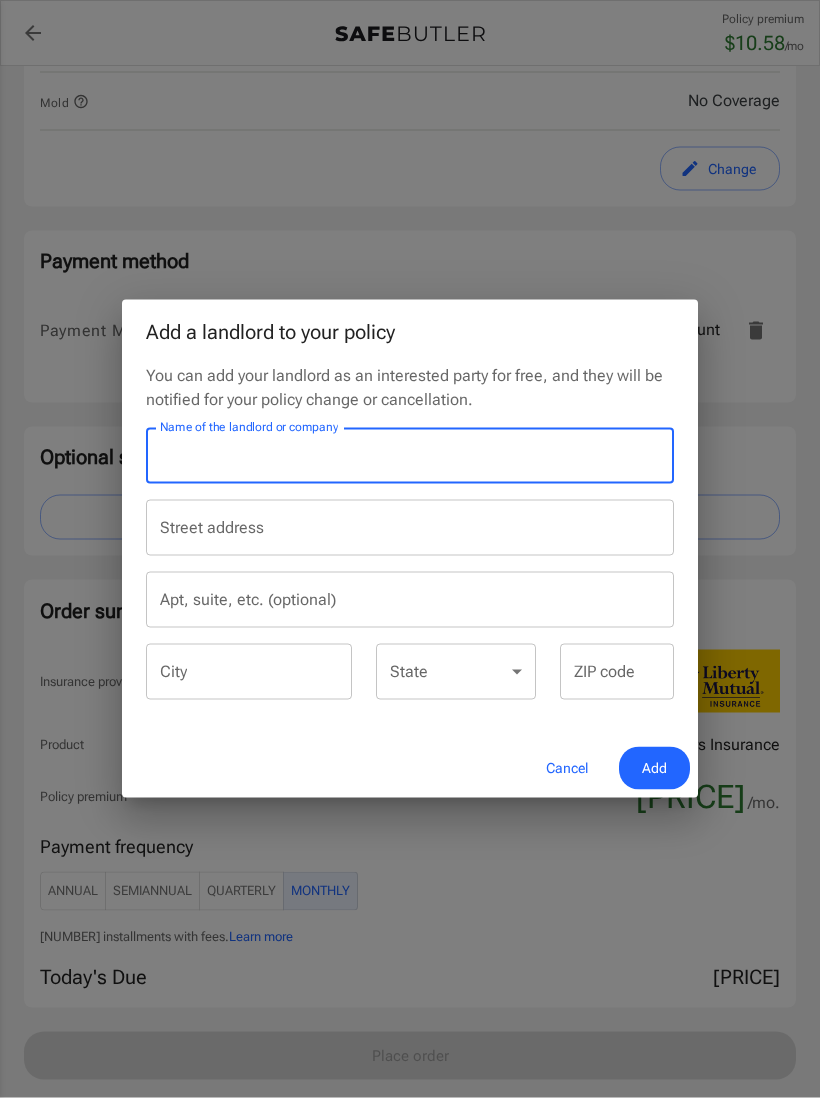 click on "Name of the landlord or company" at bounding box center [410, 456] 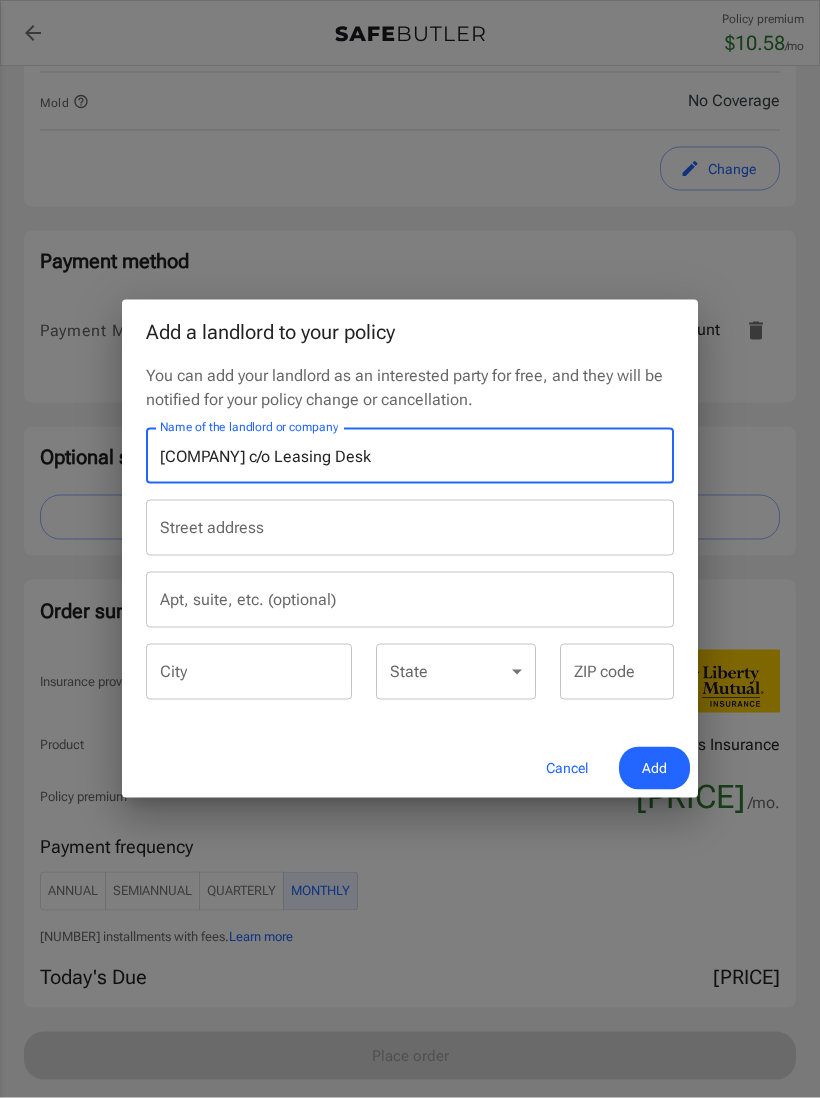 type on "[COMPANY] c/o Leasing Desk" 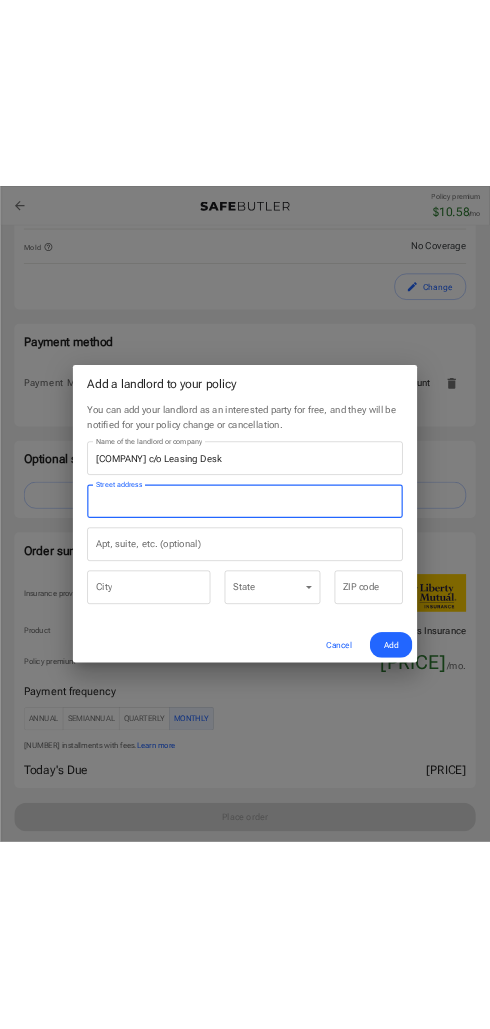 scroll, scrollTop: 1197, scrollLeft: 0, axis: vertical 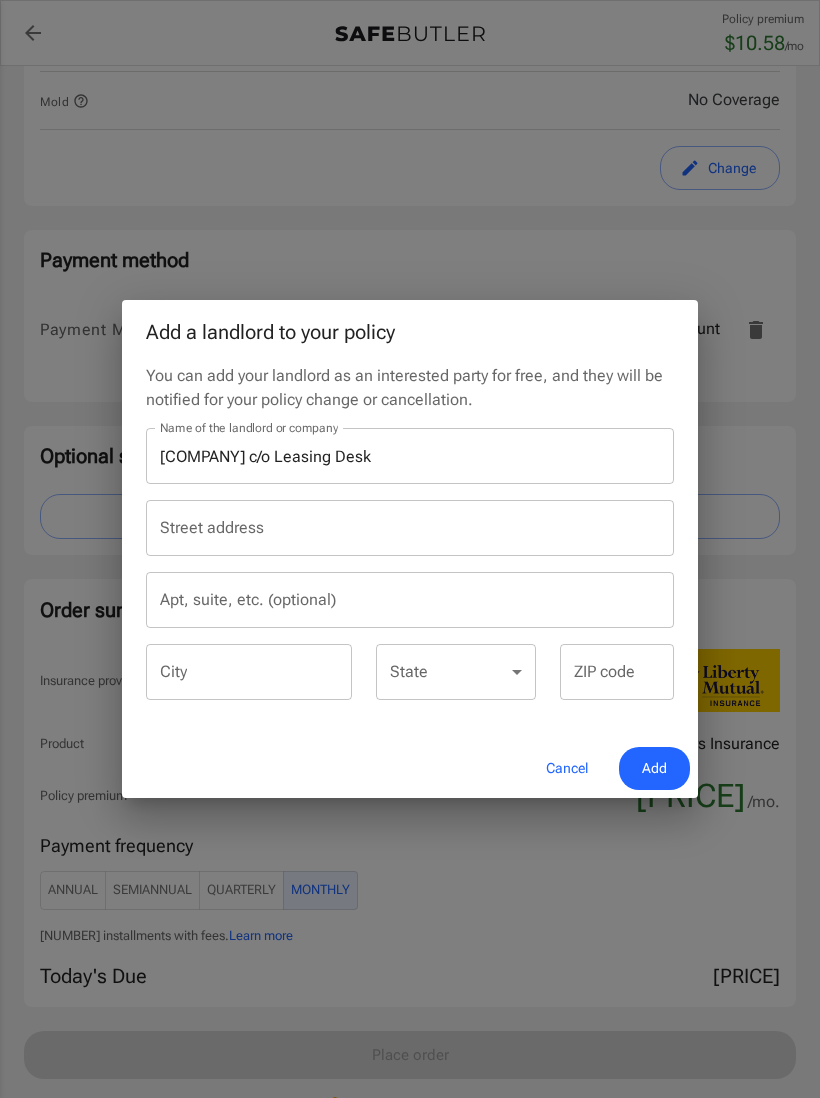click on "Street address Street address" at bounding box center (410, 528) 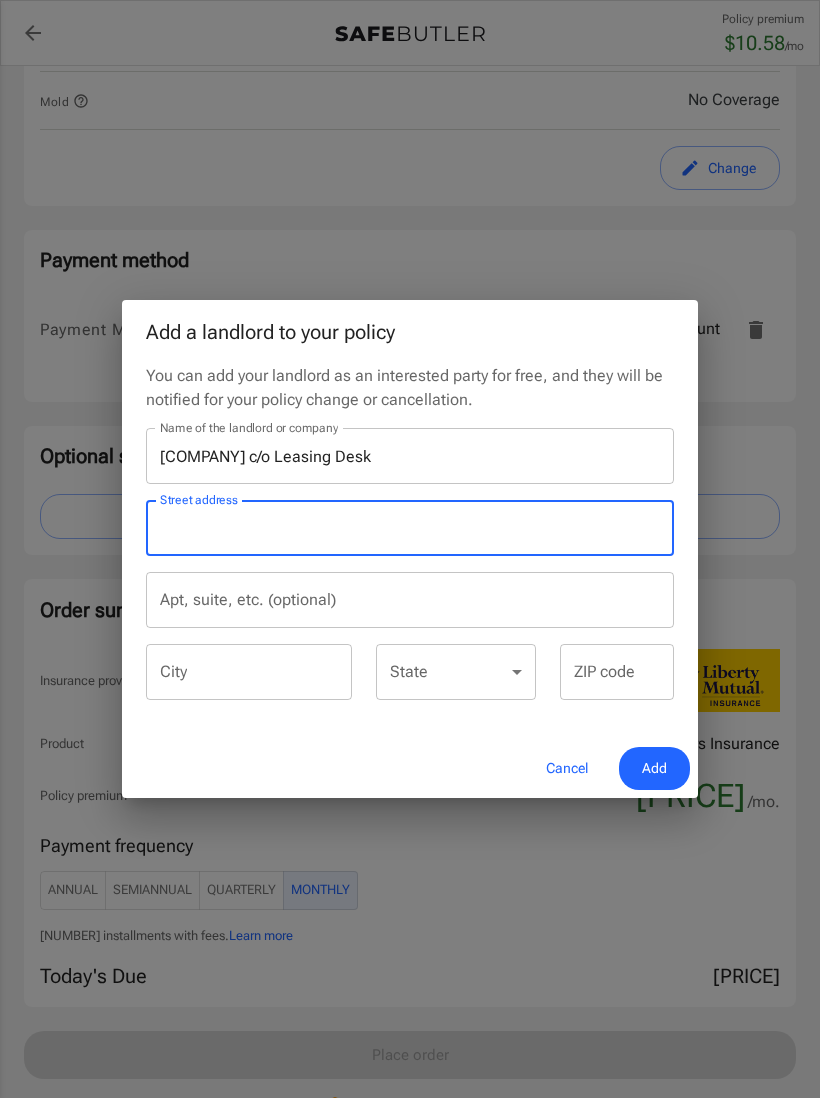scroll, scrollTop: 1235, scrollLeft: 0, axis: vertical 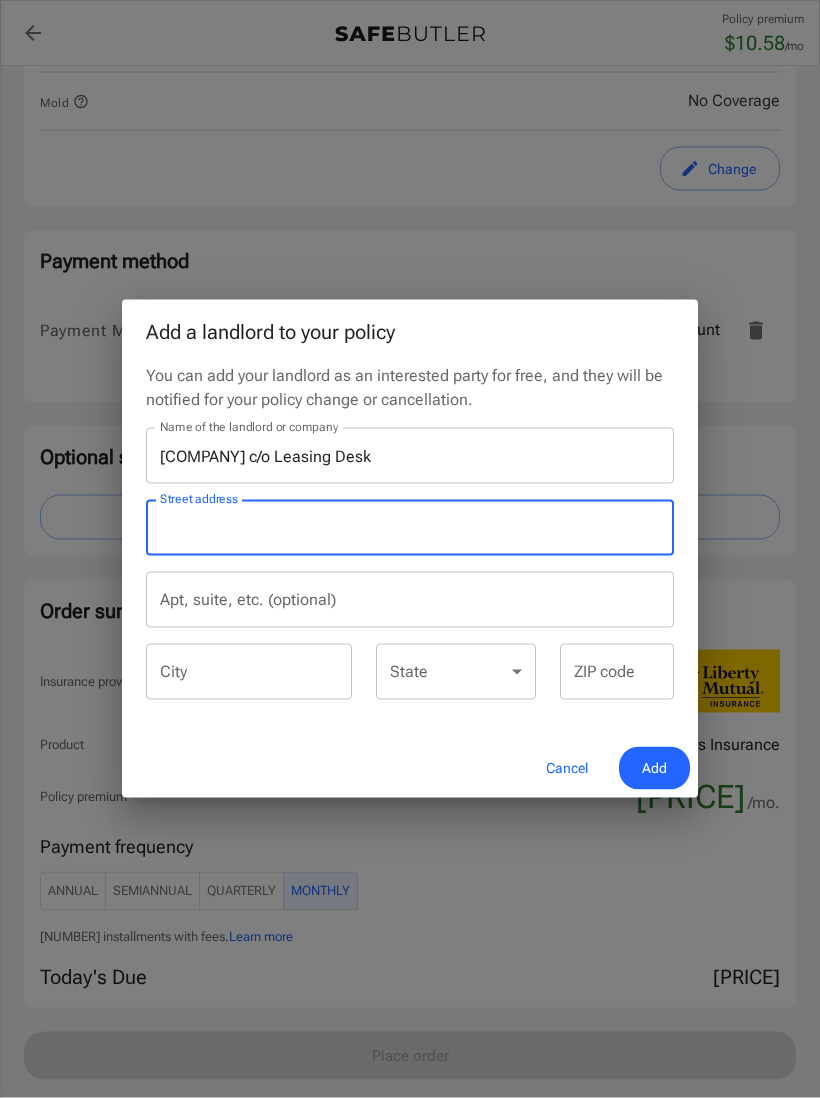 click on "Street address" at bounding box center (410, 528) 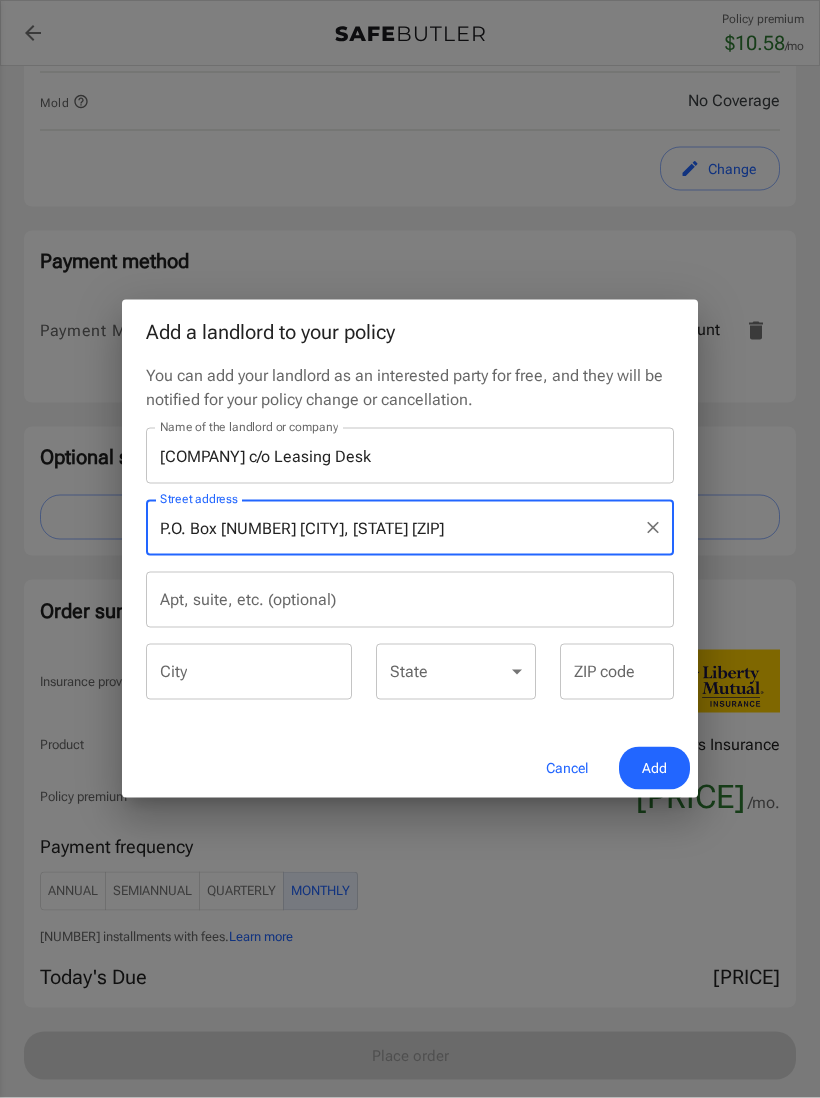 type on "P.O. Box [NUMBER] [CITY], [STATE] [ZIP]" 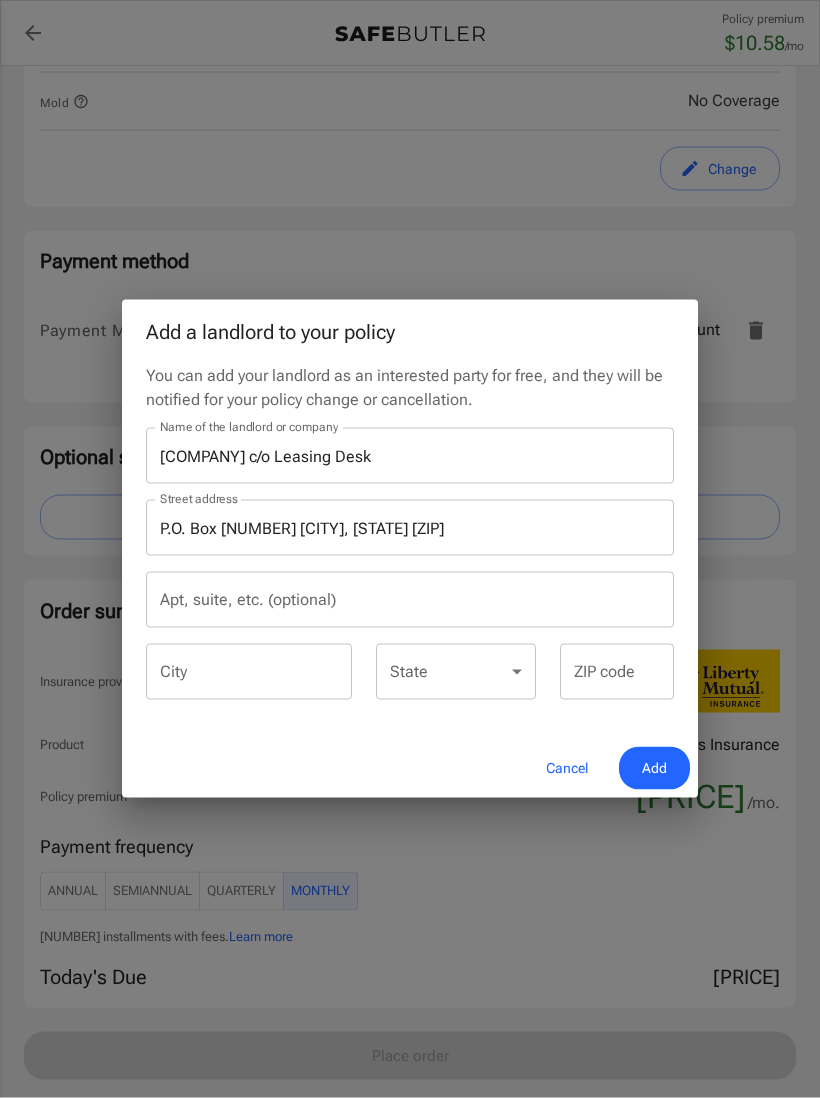 scroll, scrollTop: 1236, scrollLeft: 0, axis: vertical 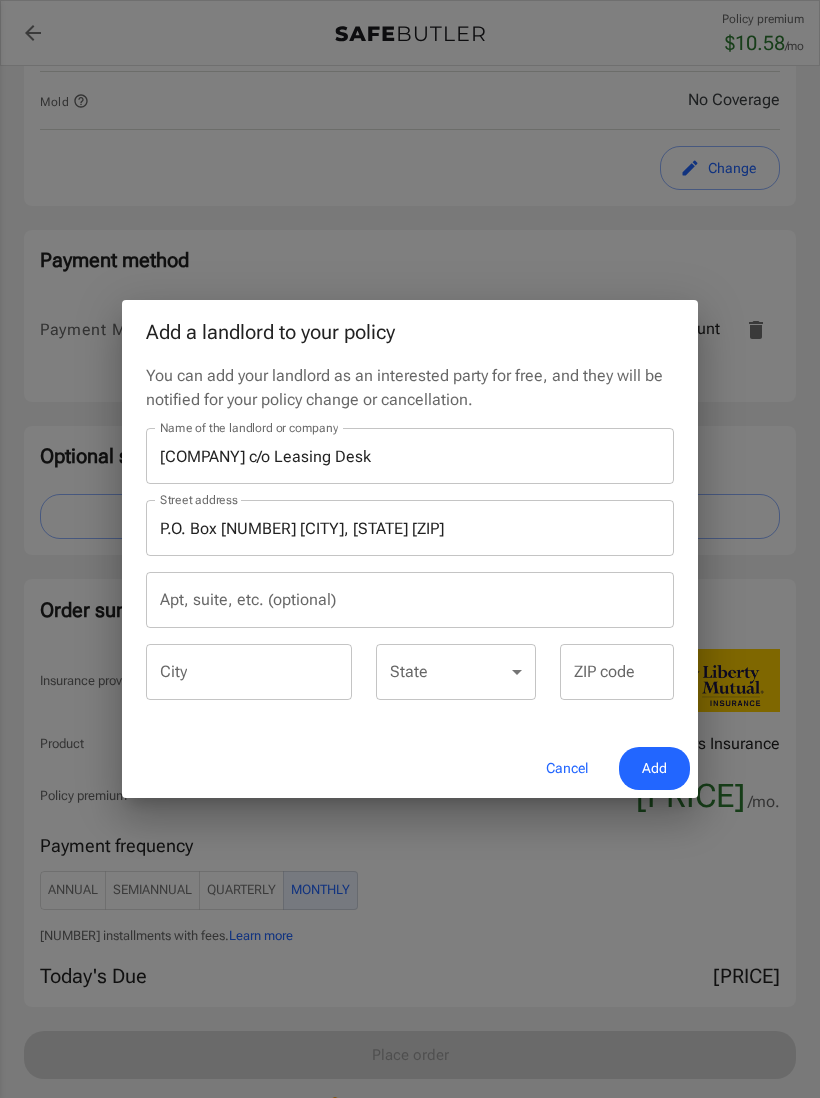 click on "P.O. Box [NUMBER] [CITY], [STATE] [ZIP]" at bounding box center (395, 528) 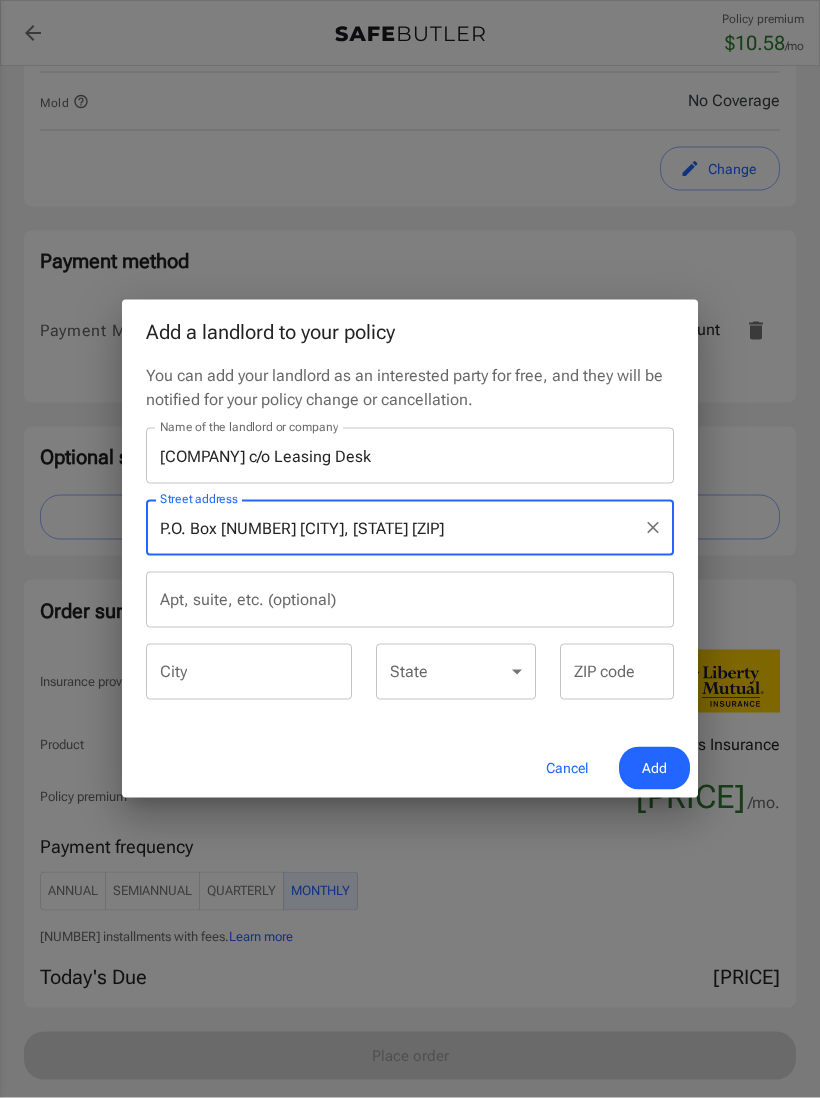 type on "P.O. Box [NUMBER] [CITY], [STATE] [ZIP]" 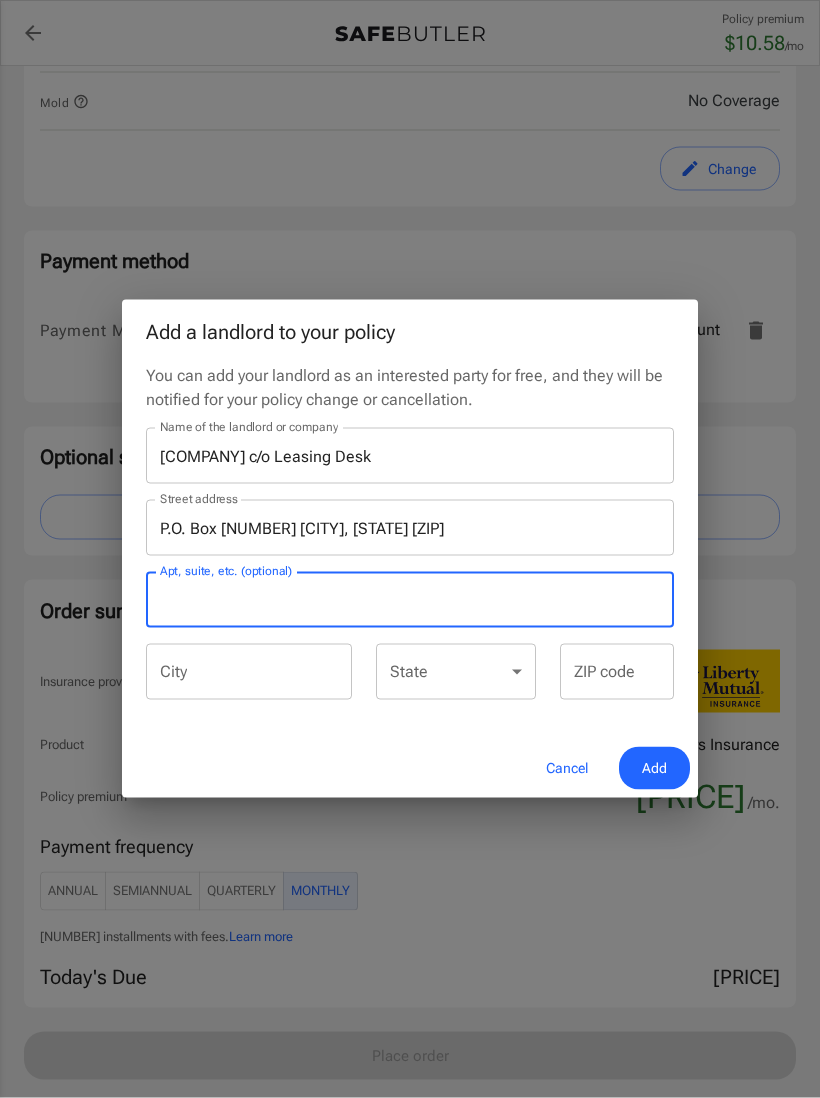 click on "City" at bounding box center [249, 672] 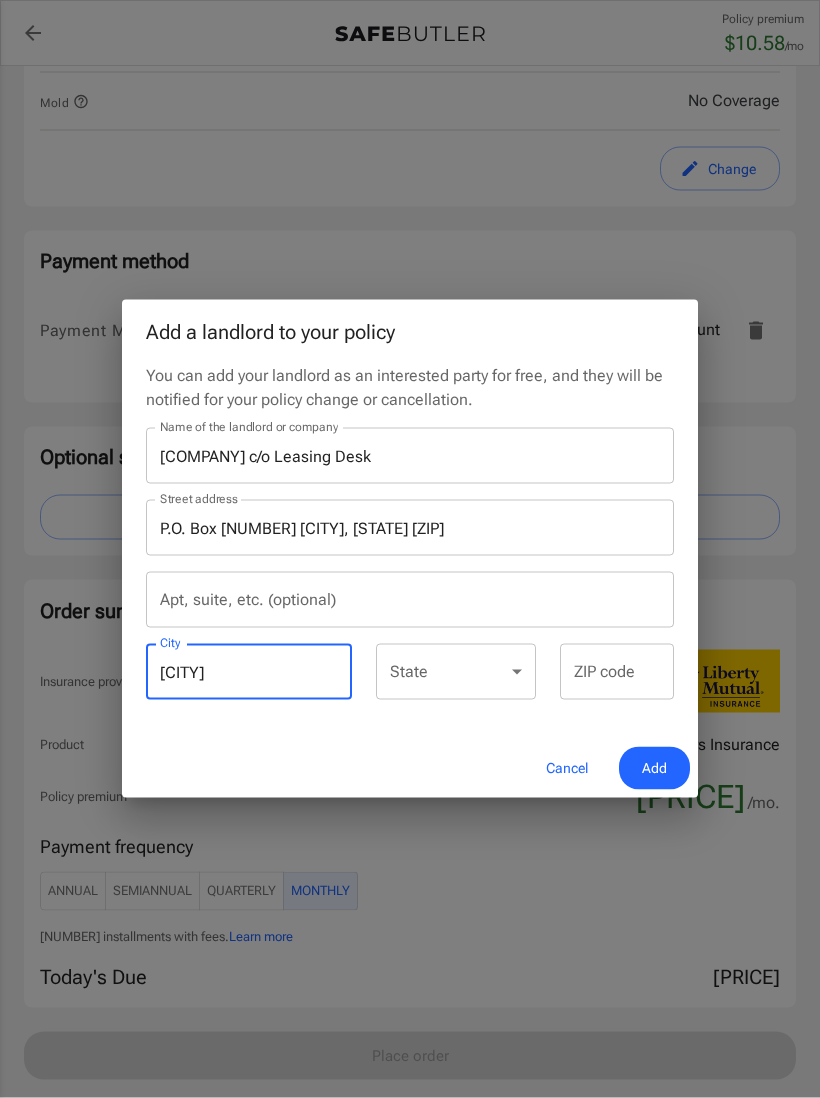 type on "[CITY]" 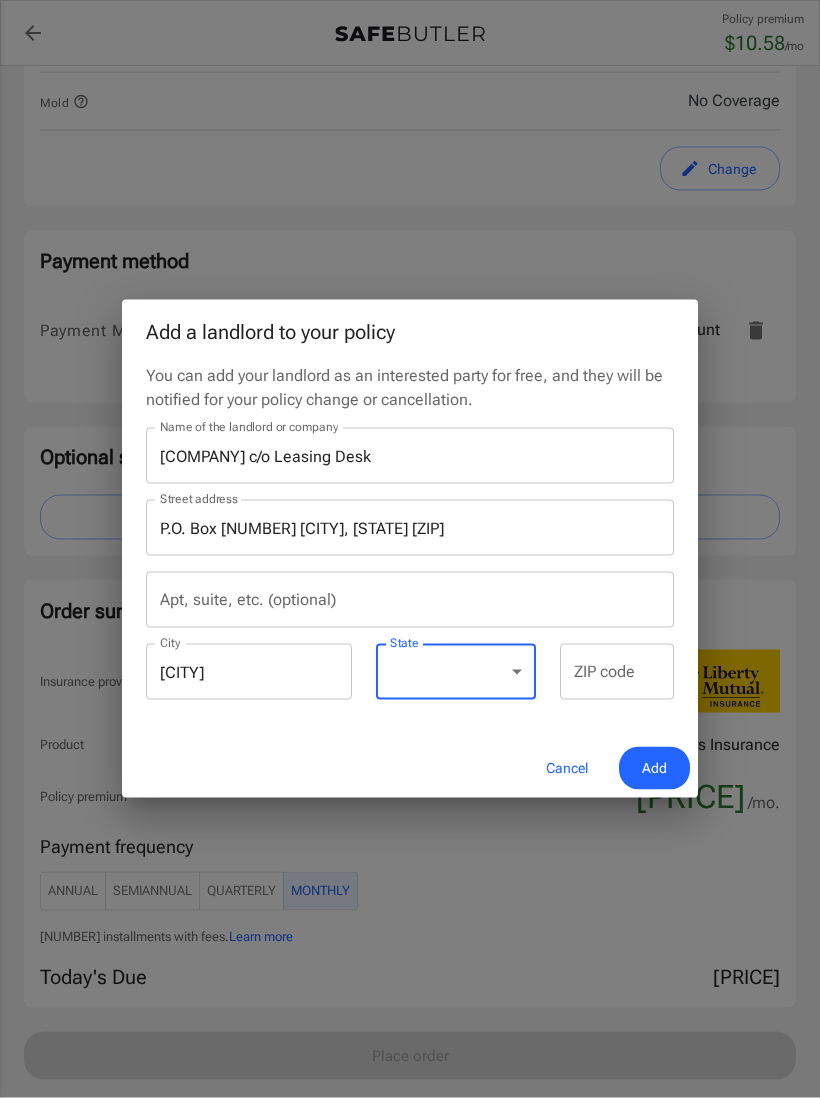 scroll, scrollTop: 1236, scrollLeft: 0, axis: vertical 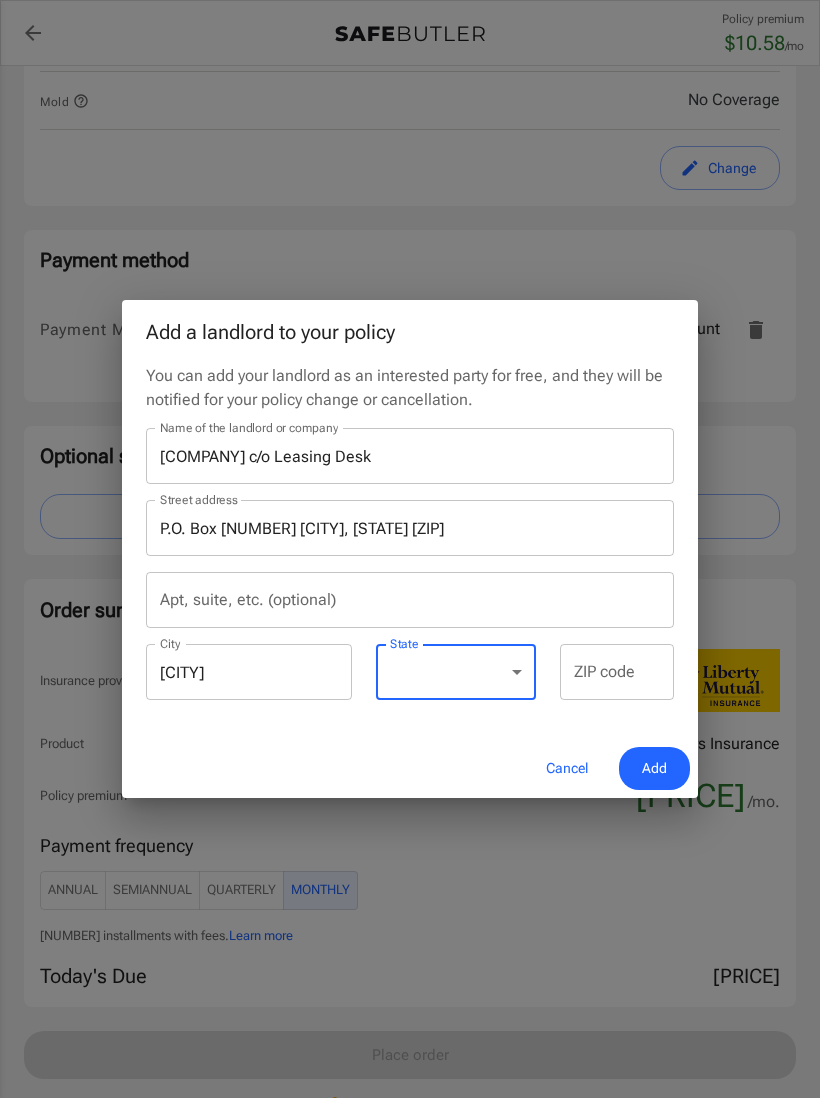 select on "[STATE]" 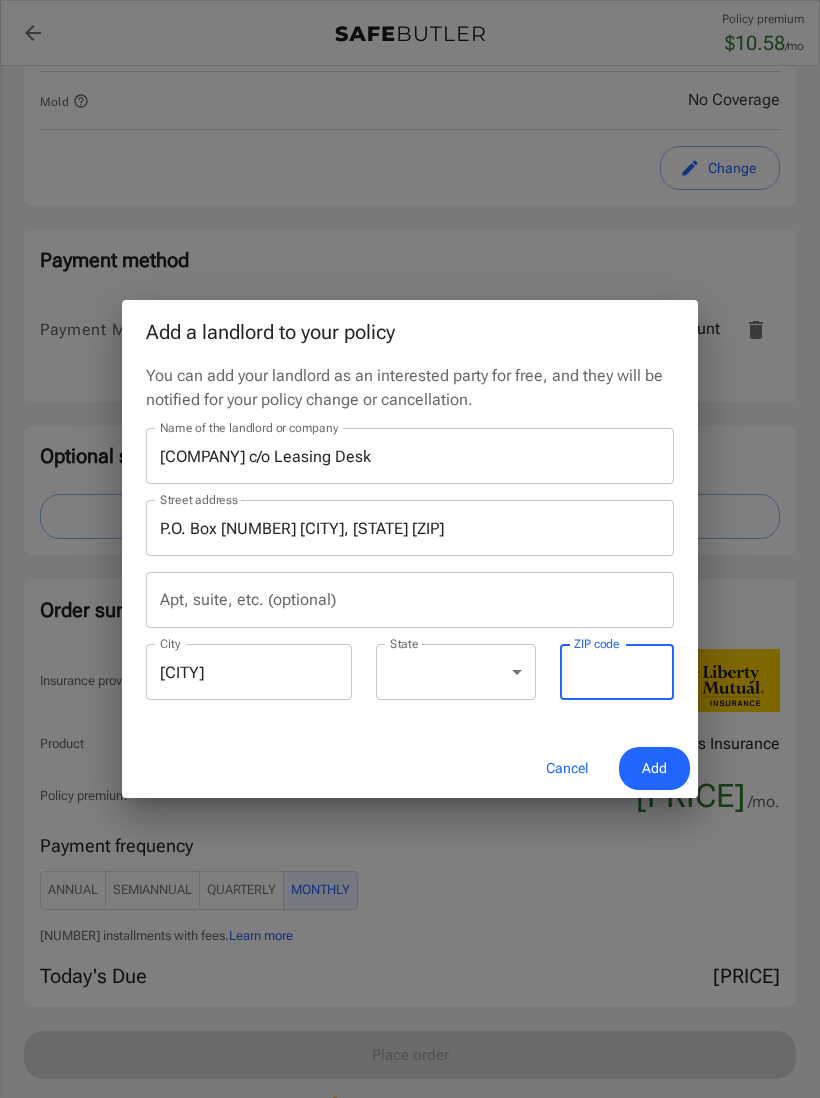 scroll, scrollTop: 1235, scrollLeft: 0, axis: vertical 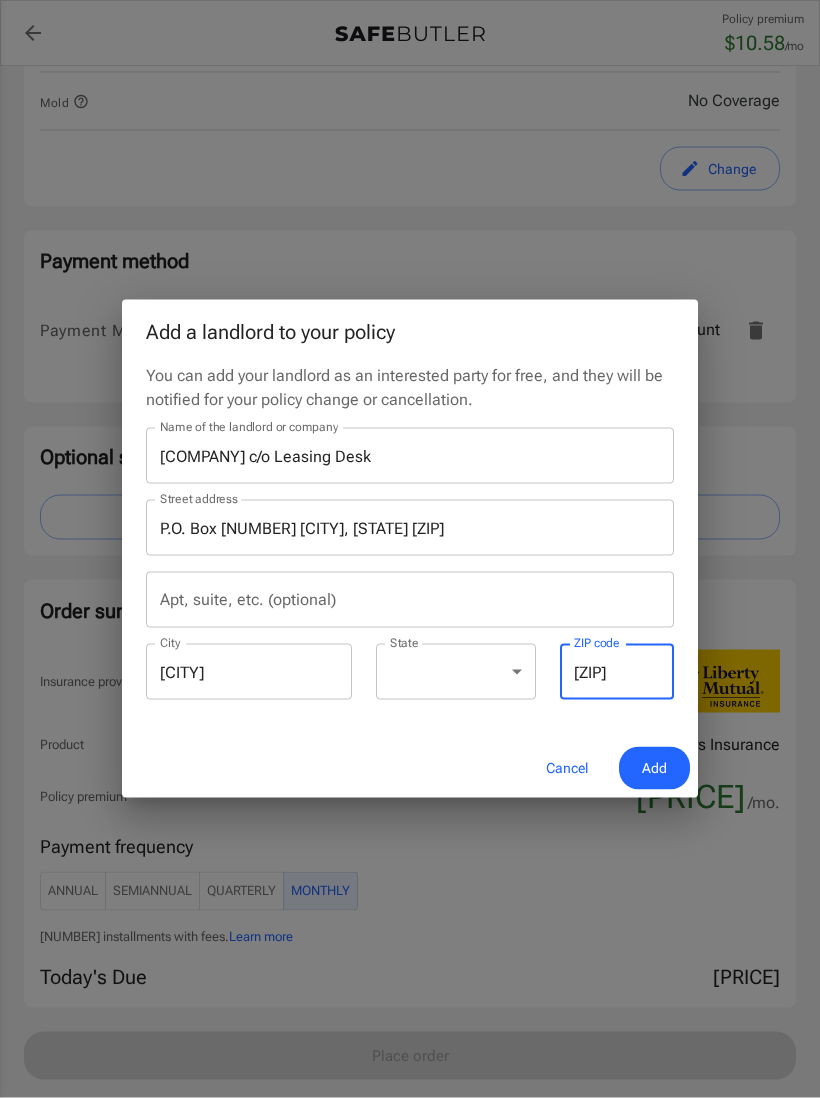 type on "[ZIP]" 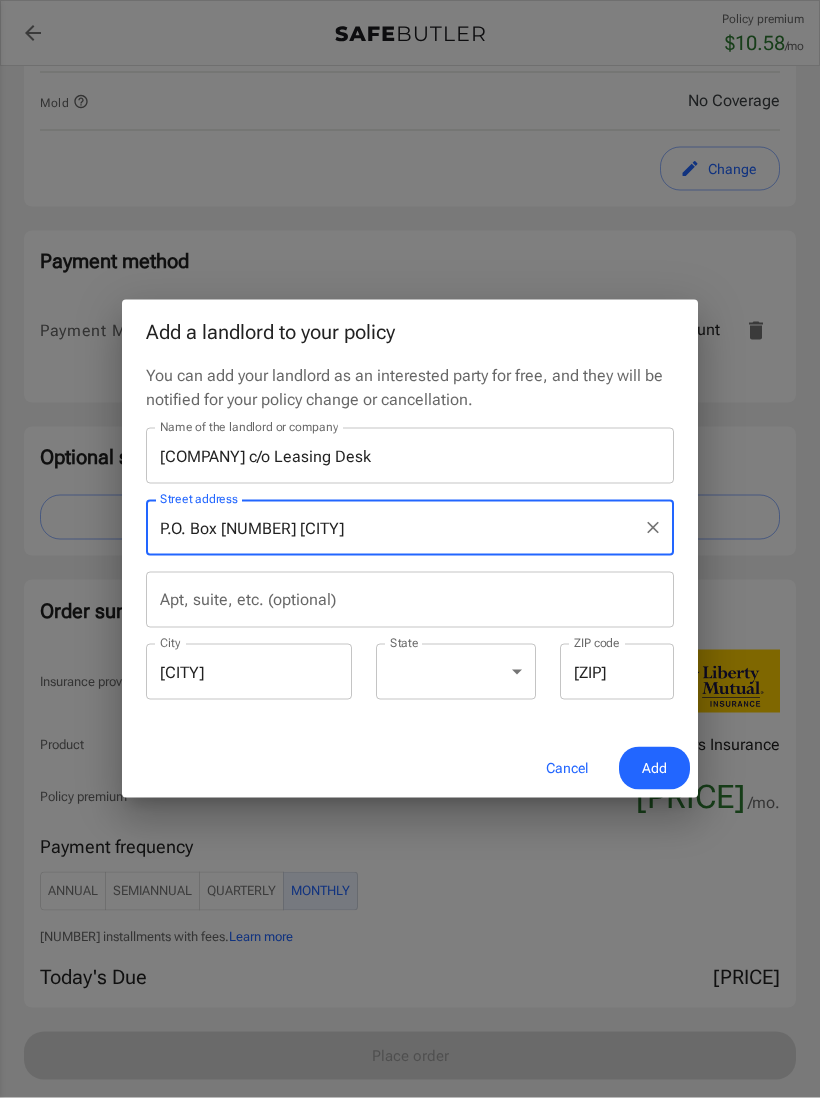 type on "P.O. Box [NUMBER]" 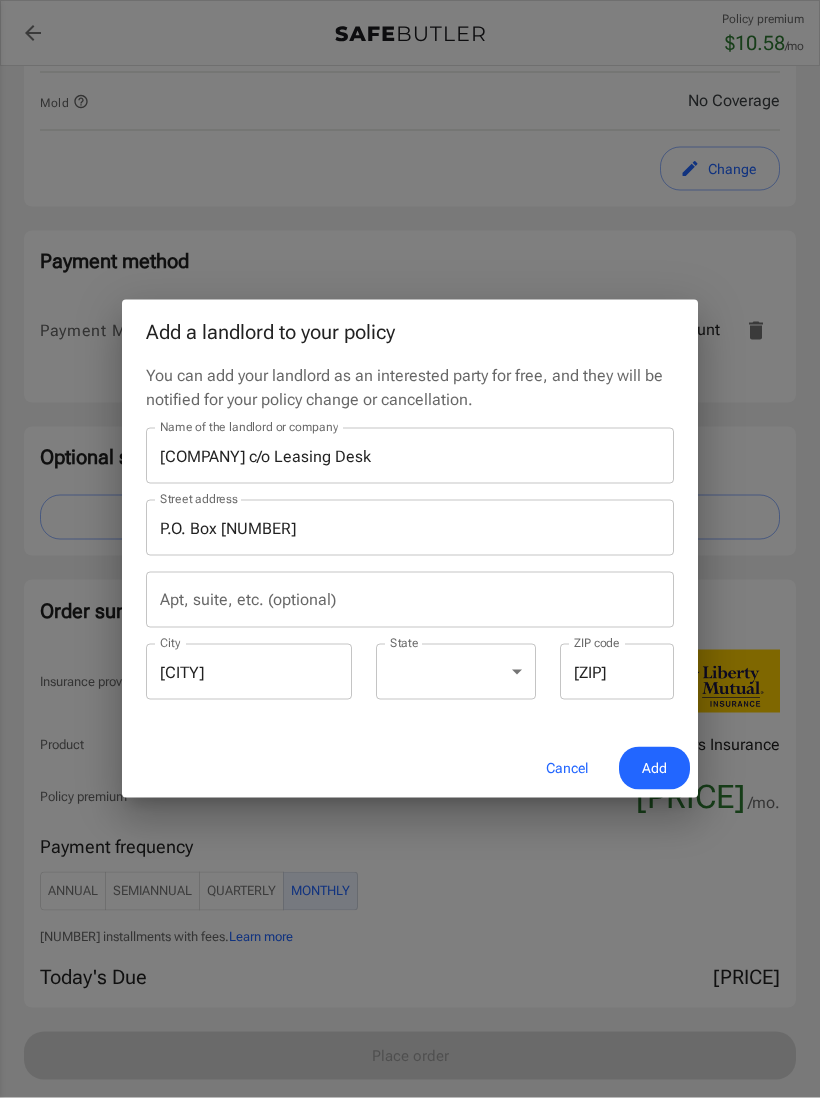 scroll, scrollTop: 1236, scrollLeft: 0, axis: vertical 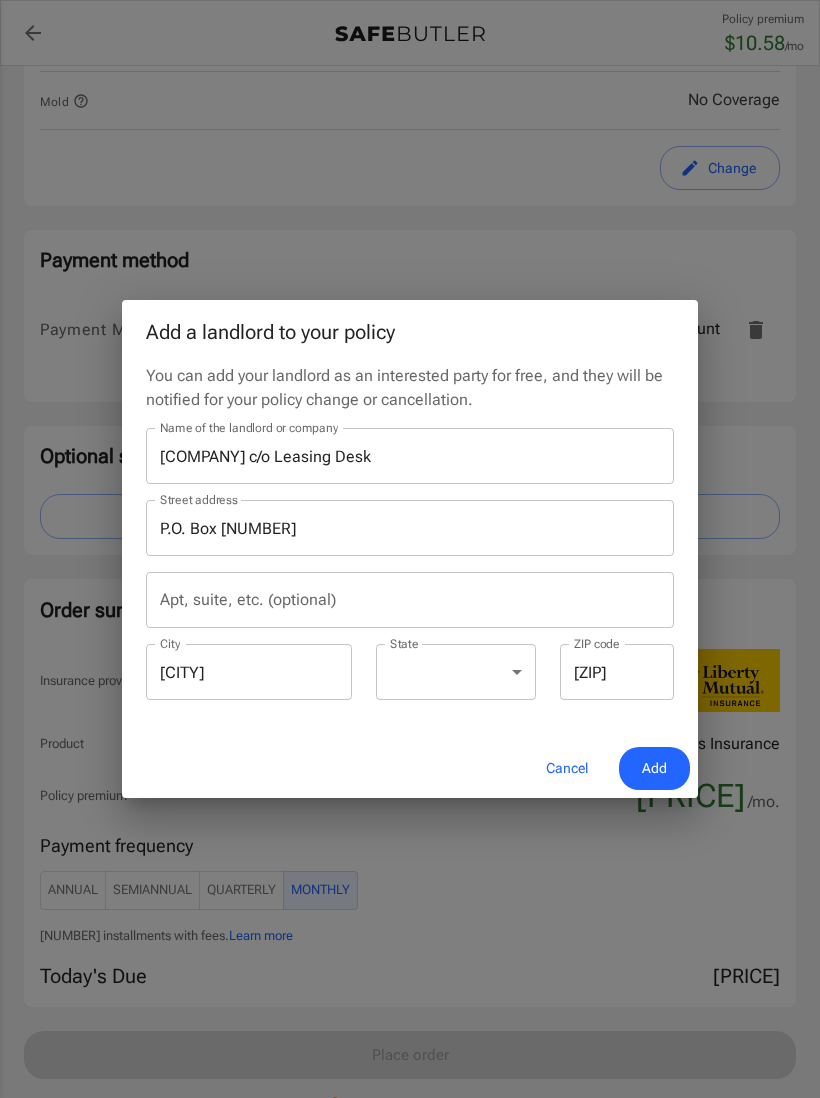 click on "P.O. Box [NUMBER]" at bounding box center (395, 528) 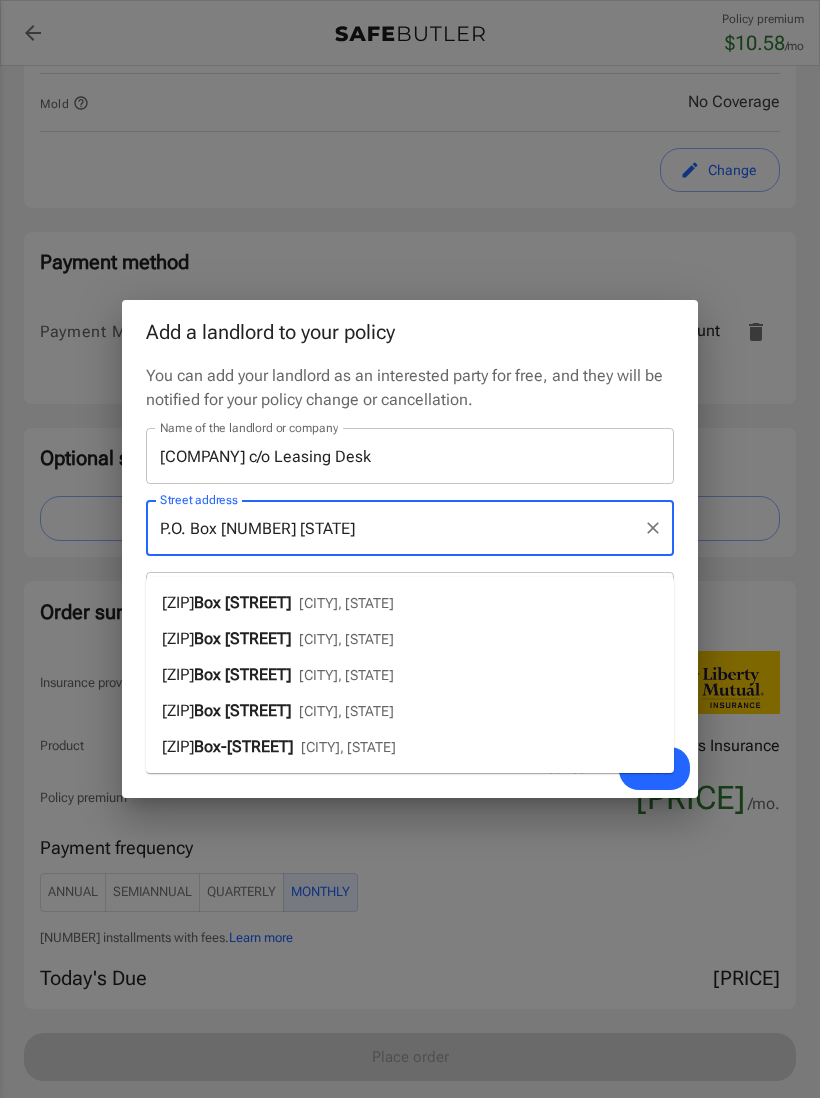 scroll, scrollTop: 1225, scrollLeft: 0, axis: vertical 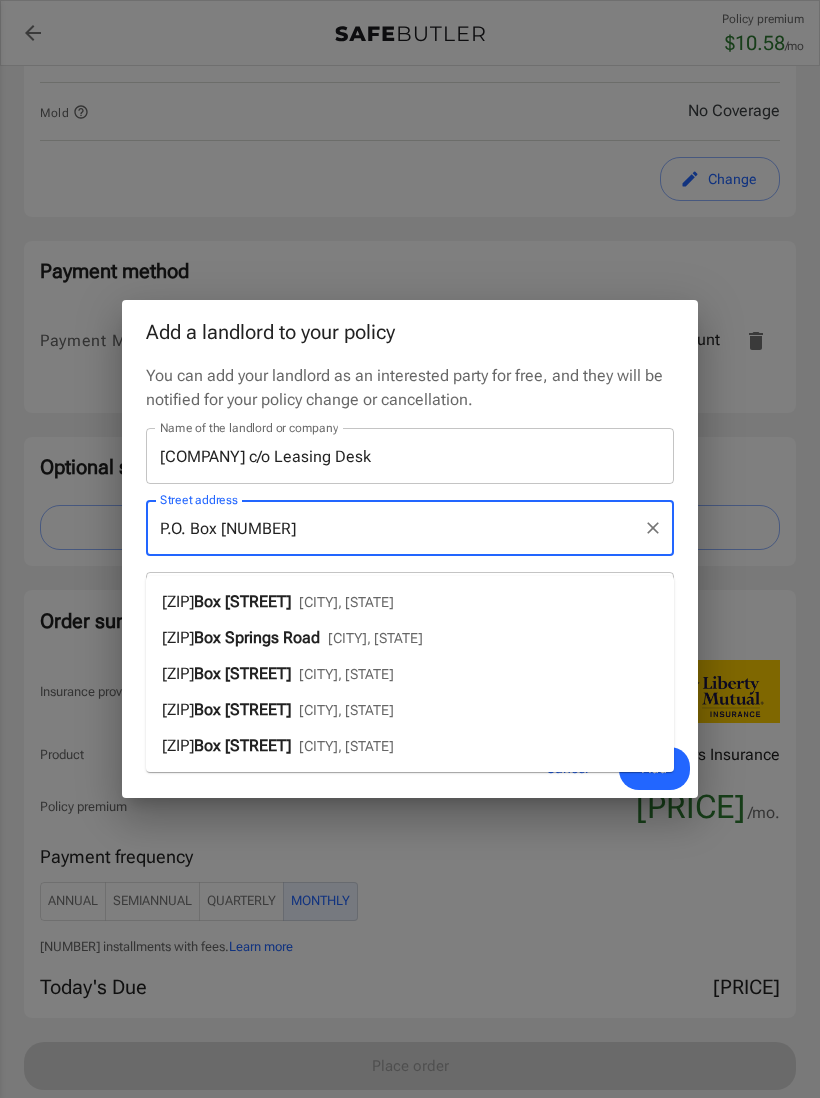 type on "P.O. Box [NUMBER]" 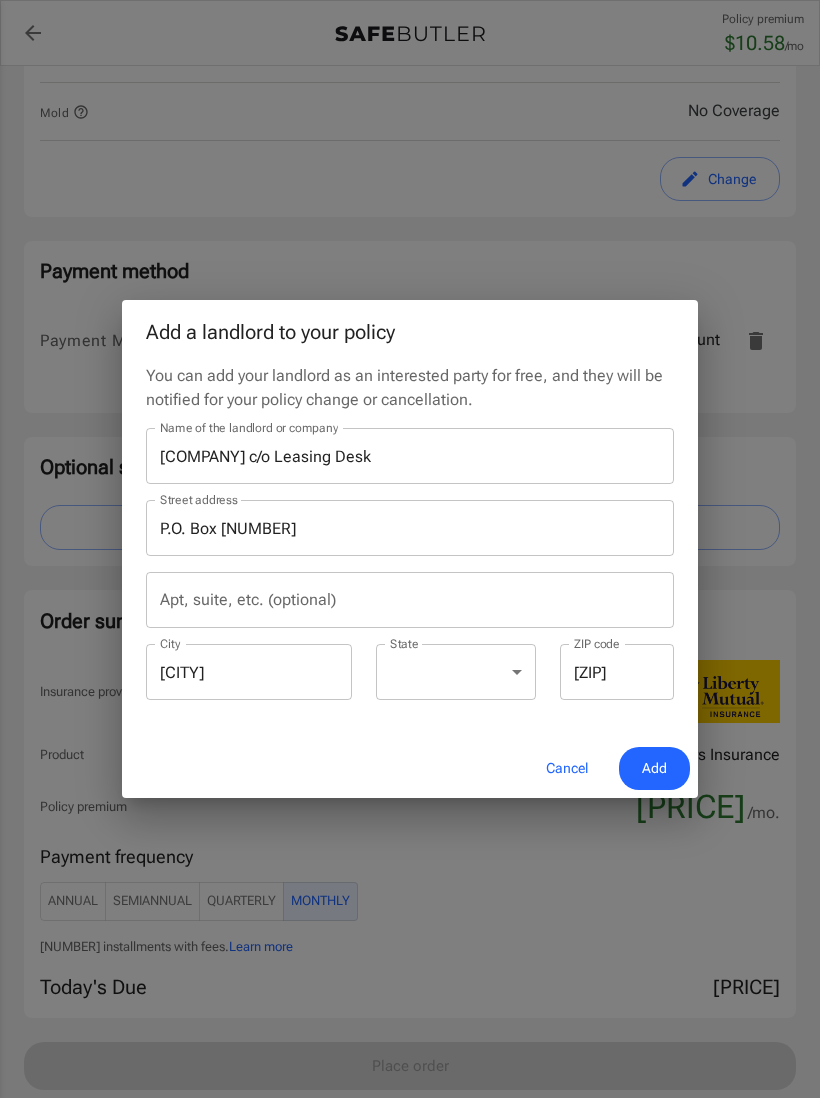 scroll, scrollTop: 1226, scrollLeft: 0, axis: vertical 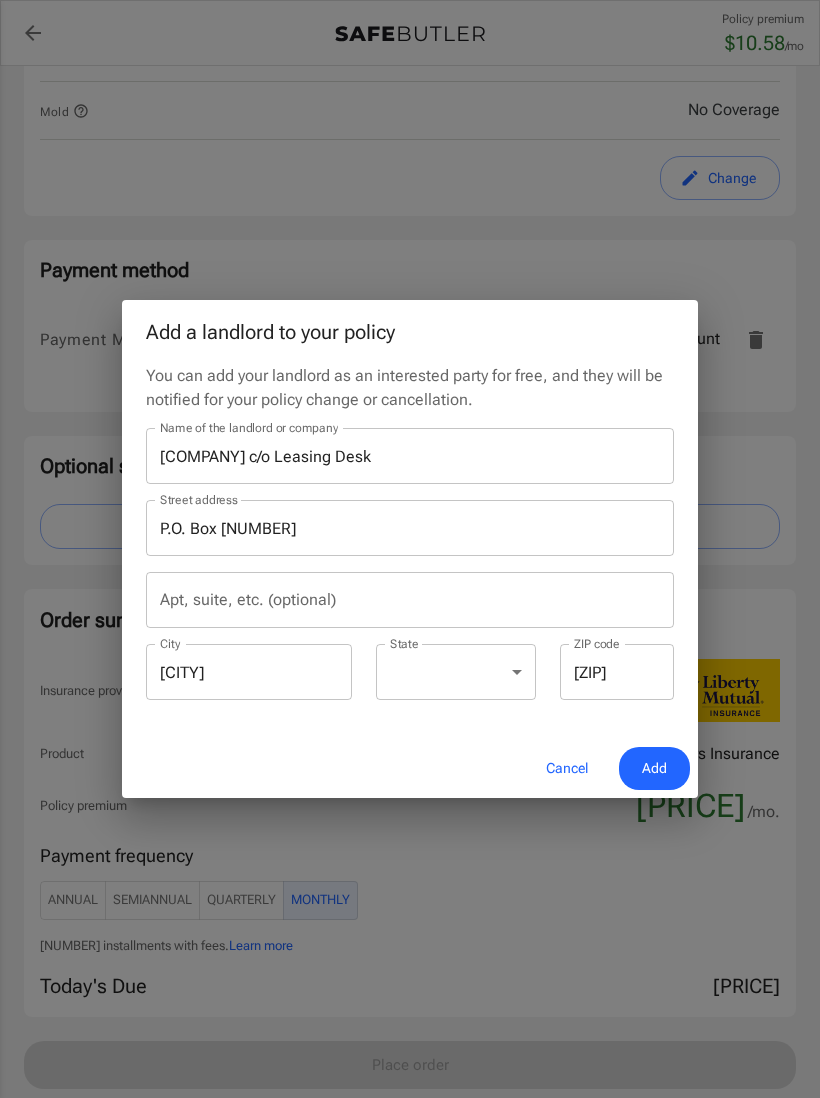 click on "Add" at bounding box center (654, 768) 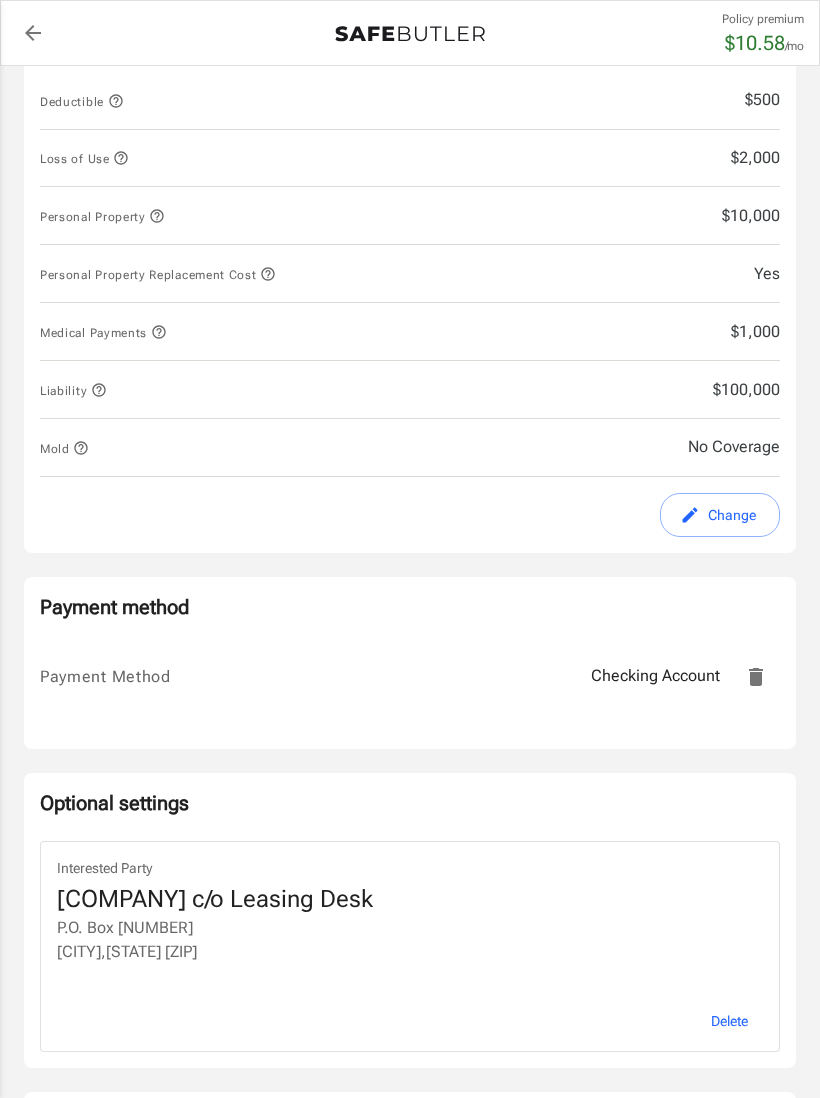 scroll, scrollTop: 893, scrollLeft: 0, axis: vertical 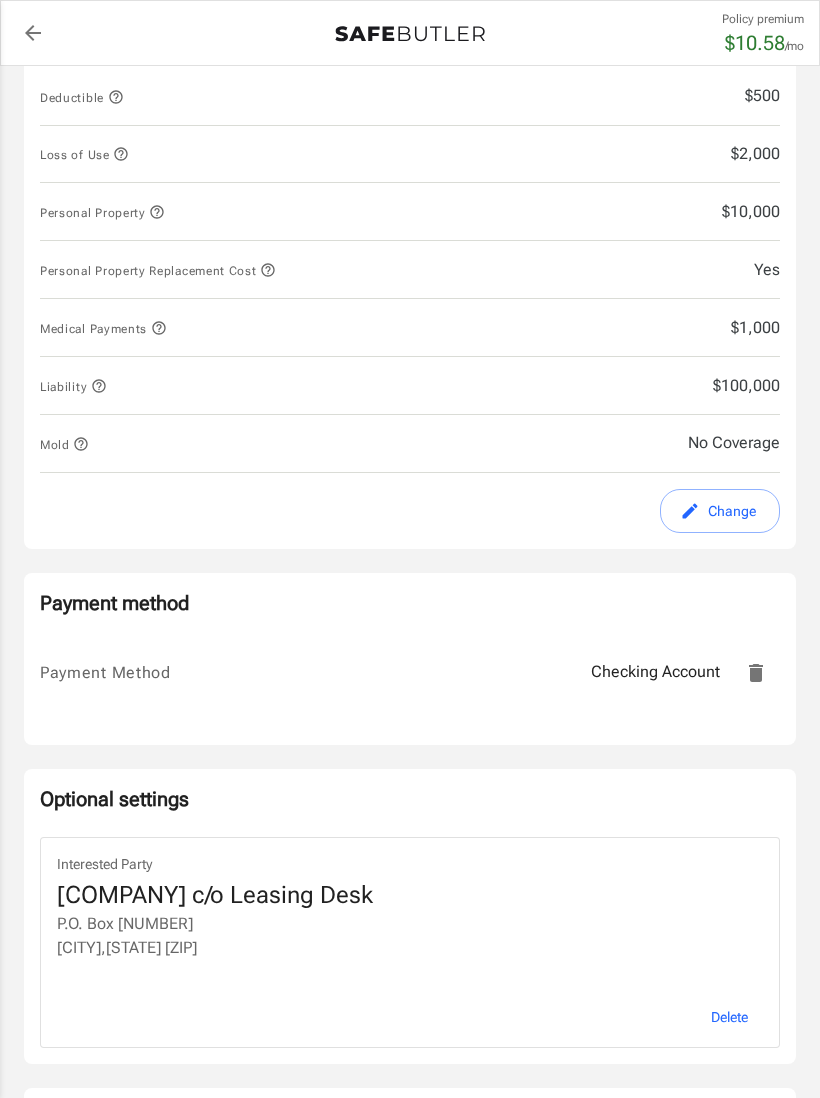 click on "Liberty Mutual Renters Insurance [NUMBER] [STREET] [NUMBER]   [CITY] ,  [STATE]   [ZIP] Your address is standardized. [FIRST]   [LAST] Your spouse and live-in family are automatically covered.  Learn More Your details Policy start date [DATE] Email [EMAIL] Phone [PHONE] Building type Low rise (8 stories or less) Lived for over 6 months No Previous Address [NUMBER] [STREET] [CITY] [STATE] [ZIP] Change Coverage options Deductible   $[PRICE] Loss of Use   $[PRICE] Personal Property   $[PRICE] Personal Property Replacement Cost   Yes Medical Payments   $[PRICE] Liability   $[PRICE] Mold   No Coverage Change Payment method Payment Method Checking Account   Optional settings Interested Party [COMPANY] c/o Leasing Desk P.O. Box [NUMBER]   [CITY] ,  [STATE]   [ZIP] Delete" at bounding box center (410, 130) 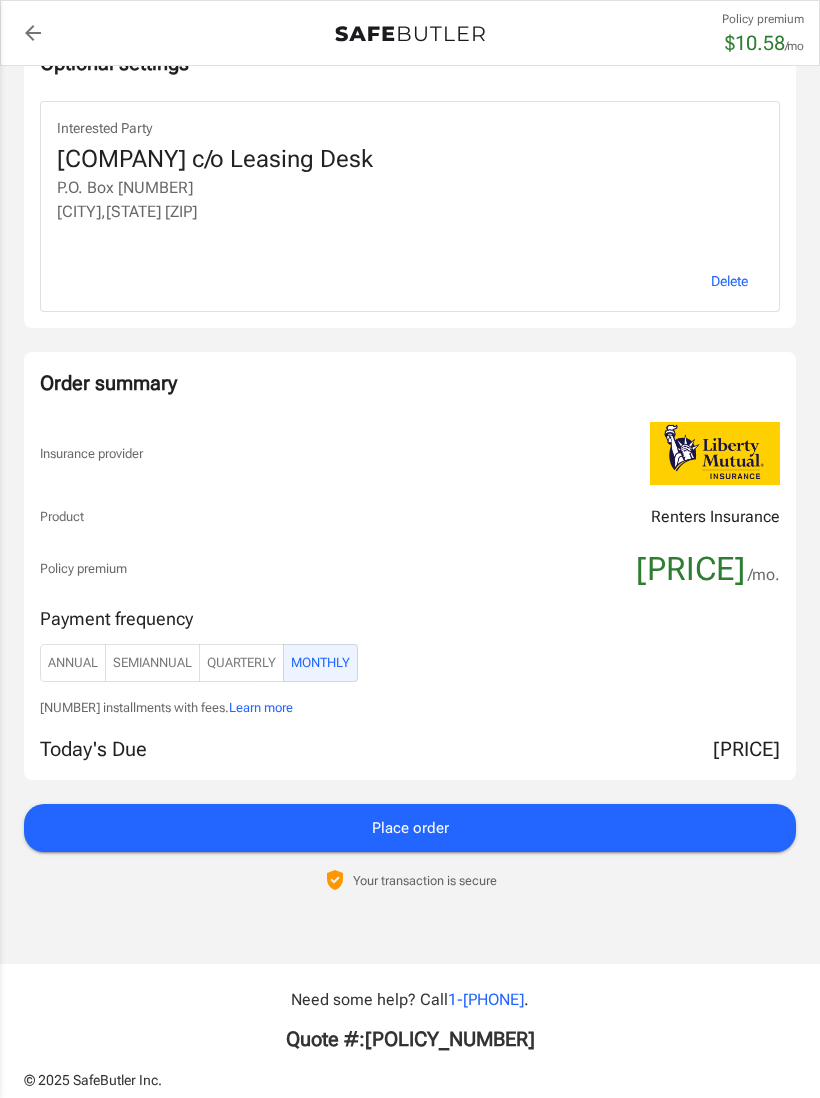 scroll, scrollTop: 1615, scrollLeft: 0, axis: vertical 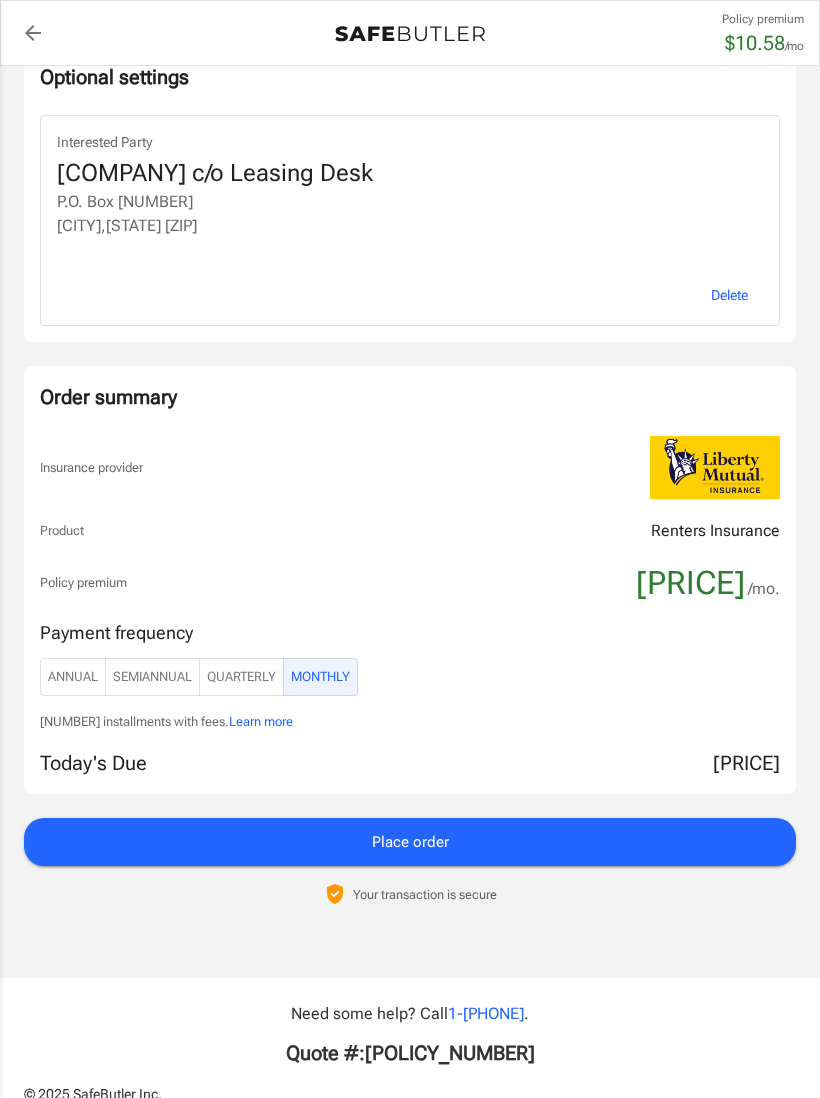 click on "Place order" at bounding box center (410, 842) 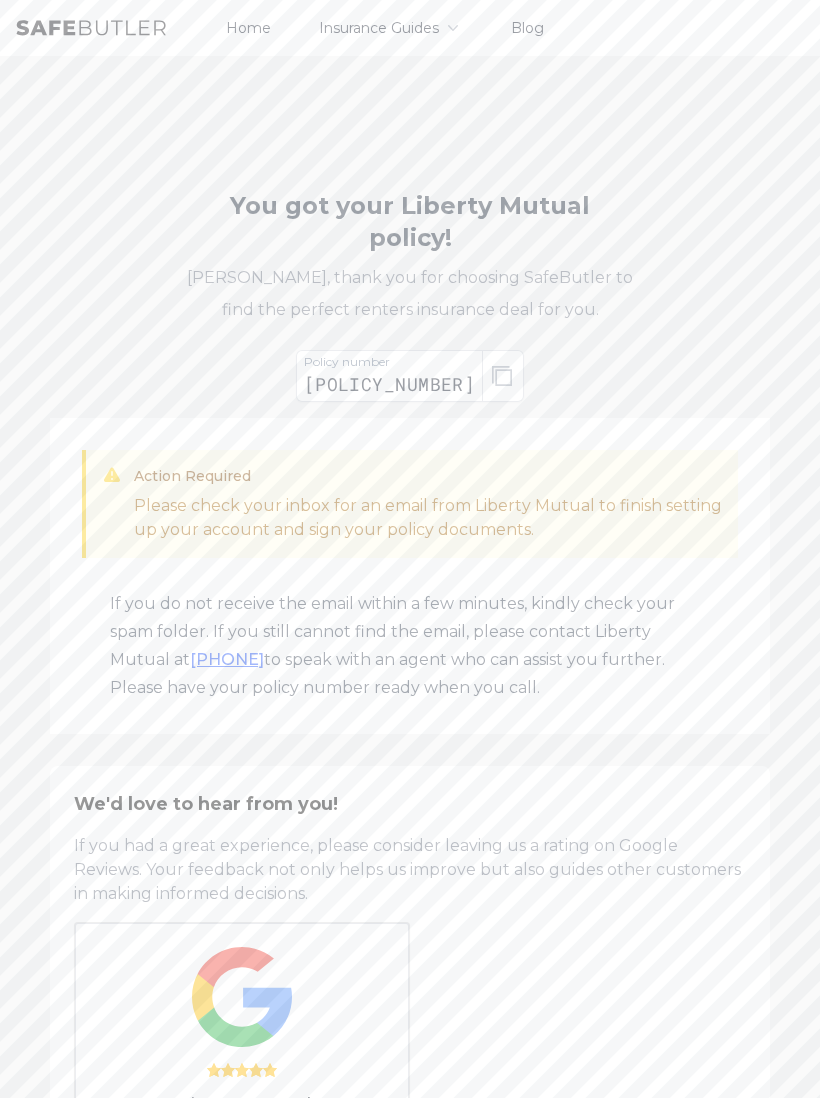 scroll, scrollTop: 0, scrollLeft: 0, axis: both 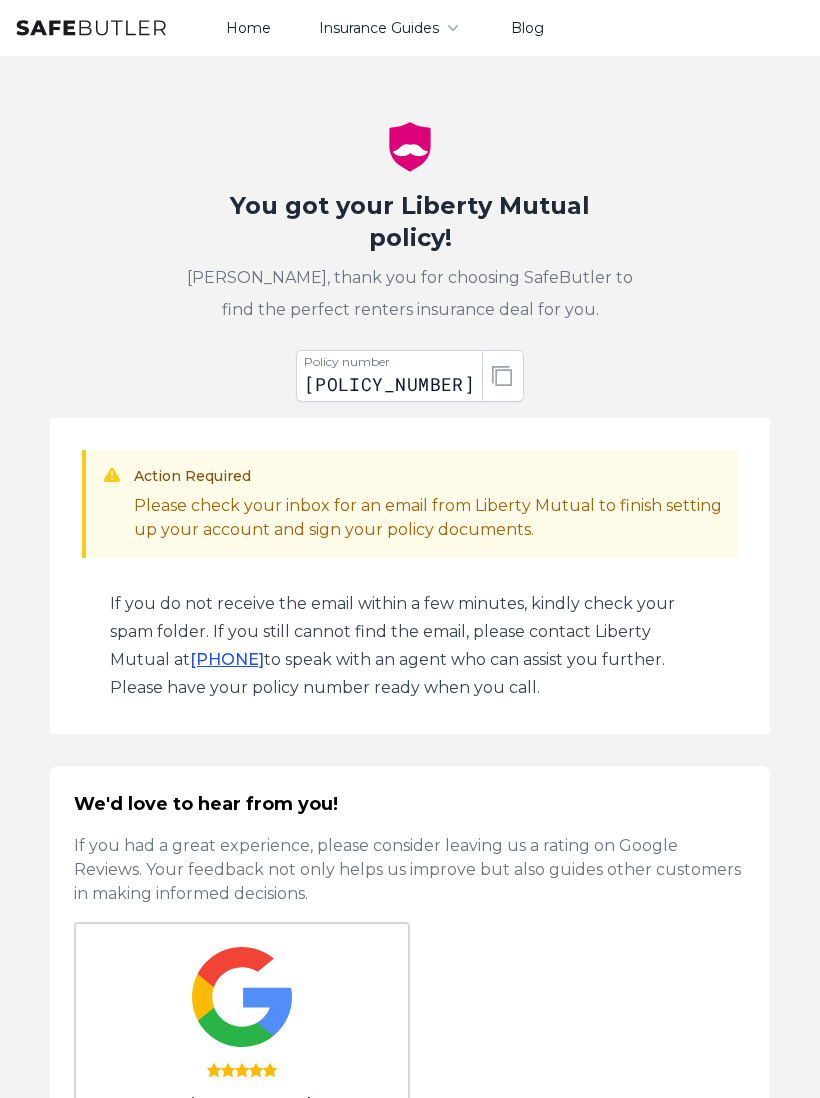 click at bounding box center (502, 376) 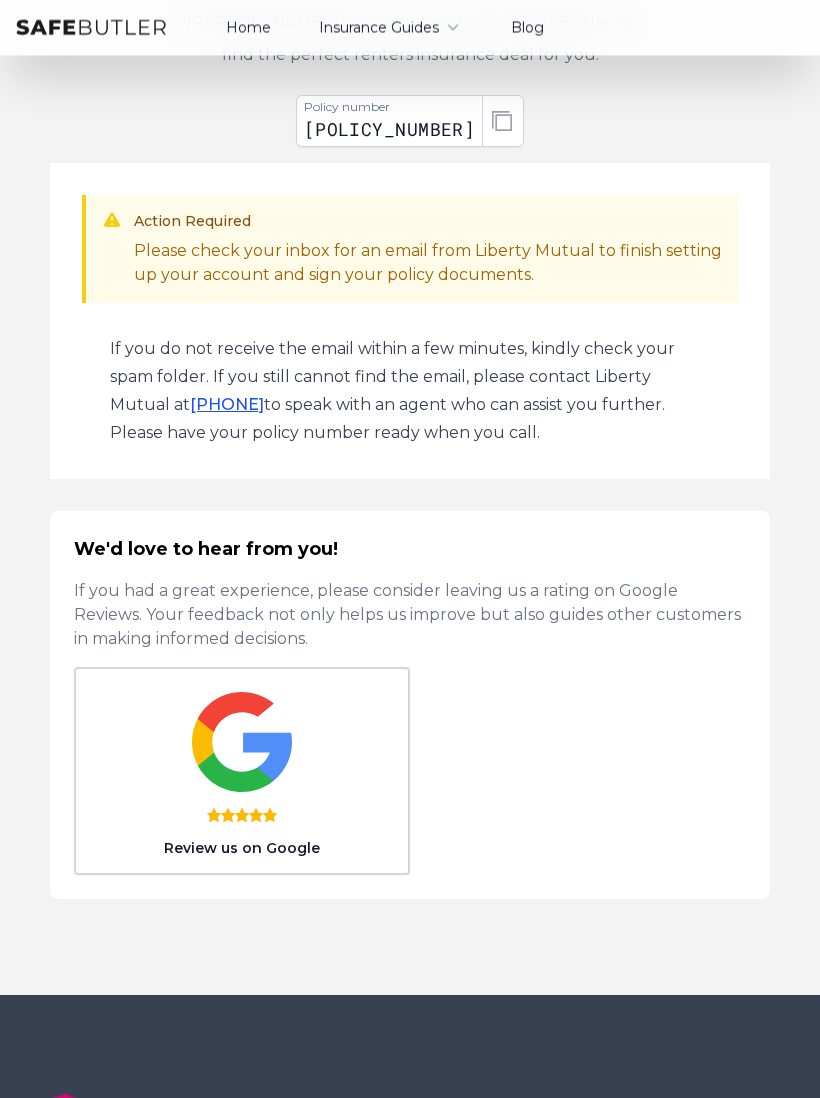 scroll, scrollTop: 255, scrollLeft: 0, axis: vertical 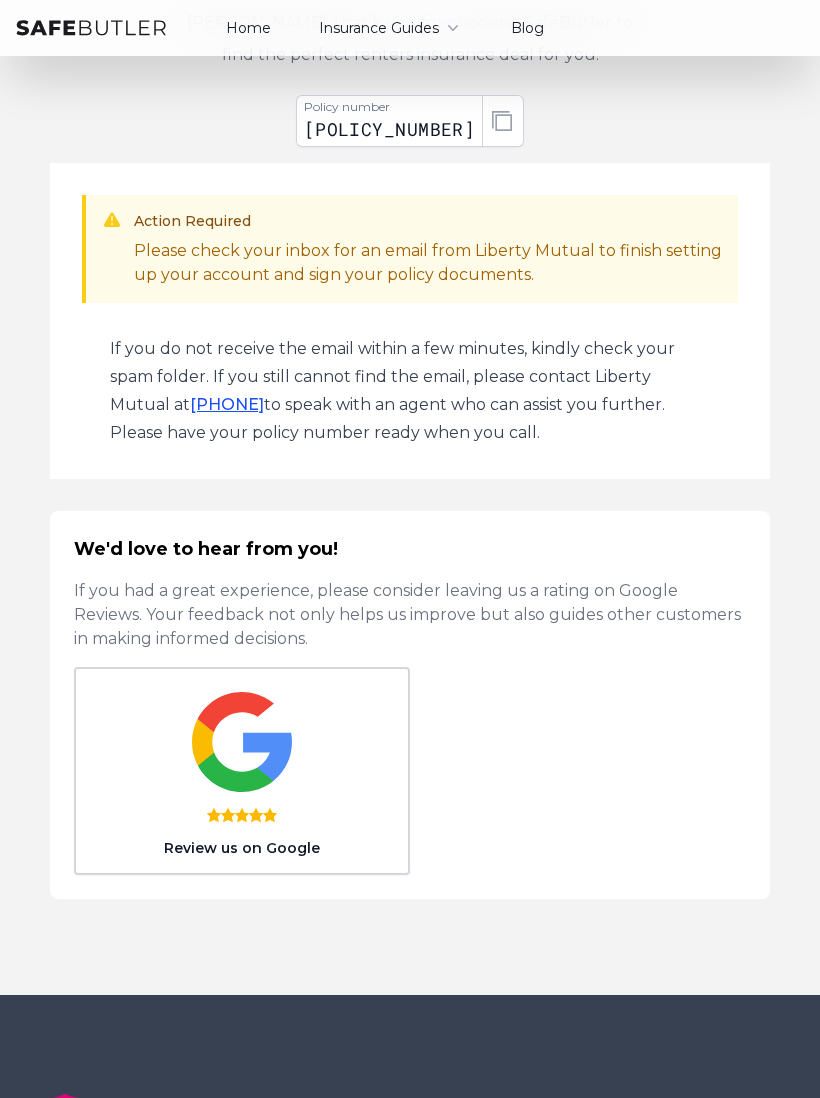 click at bounding box center [502, 121] 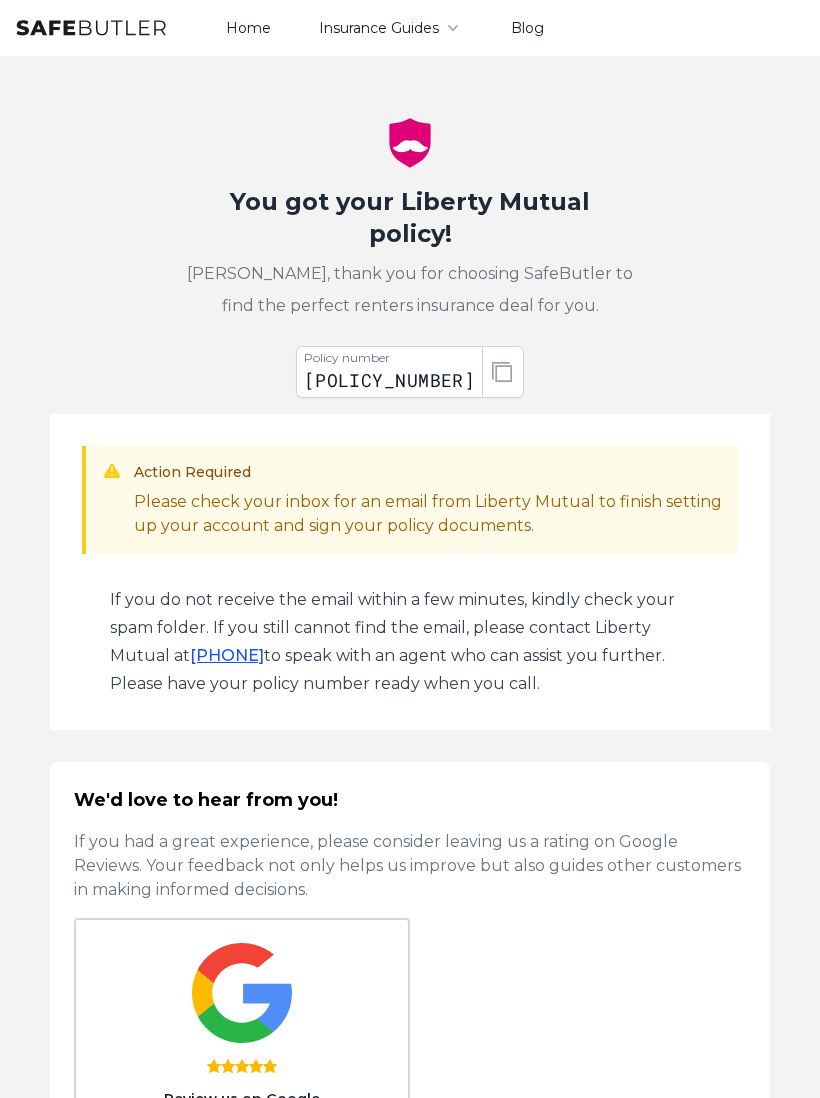 scroll, scrollTop: 0, scrollLeft: 0, axis: both 